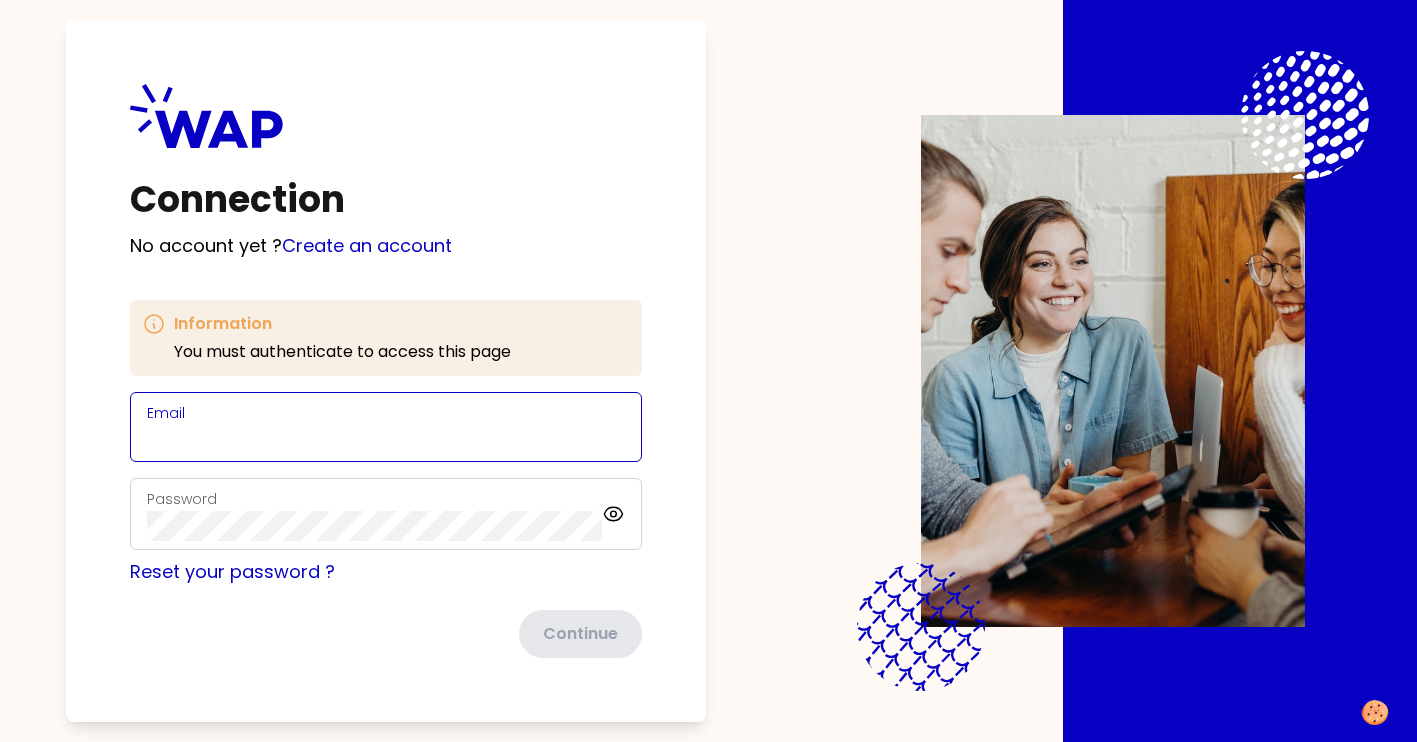 scroll, scrollTop: 0, scrollLeft: 0, axis: both 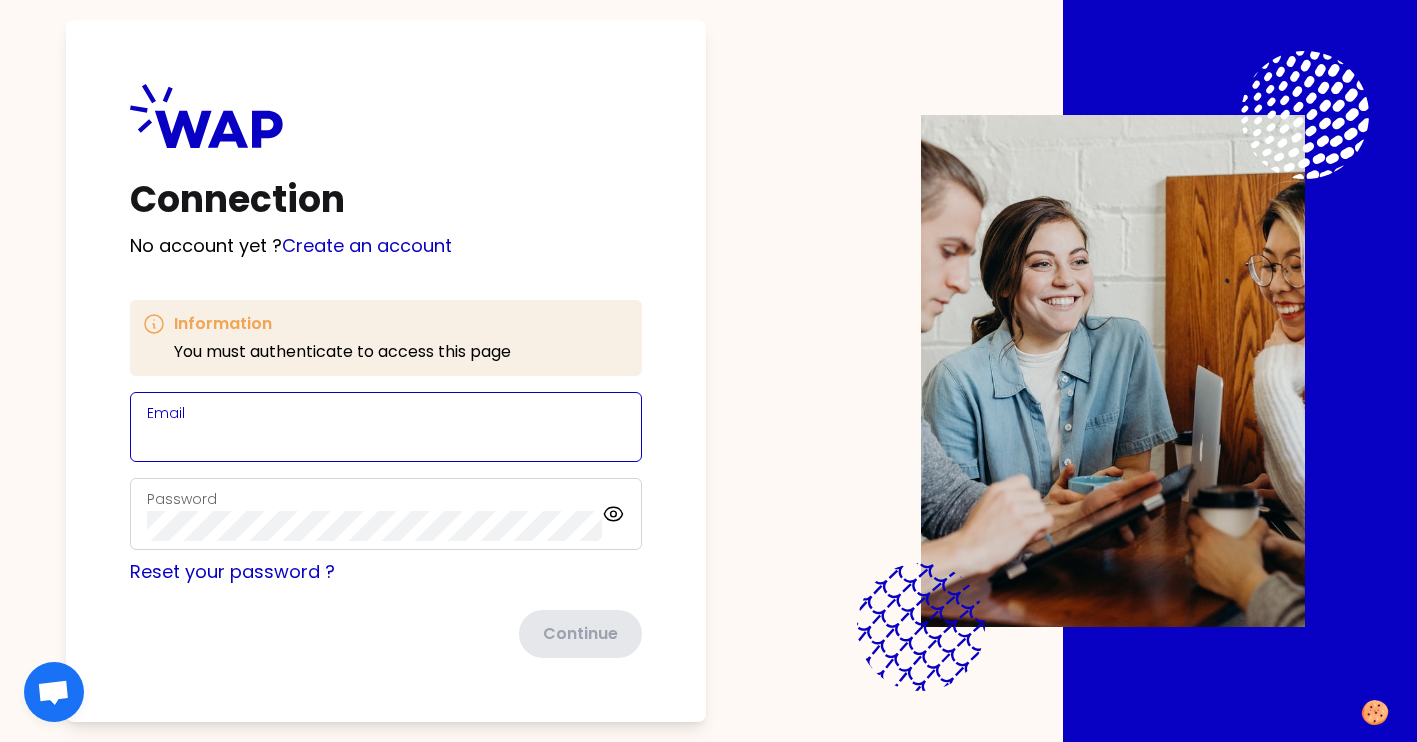 type on "malvillem@yahoo.fr" 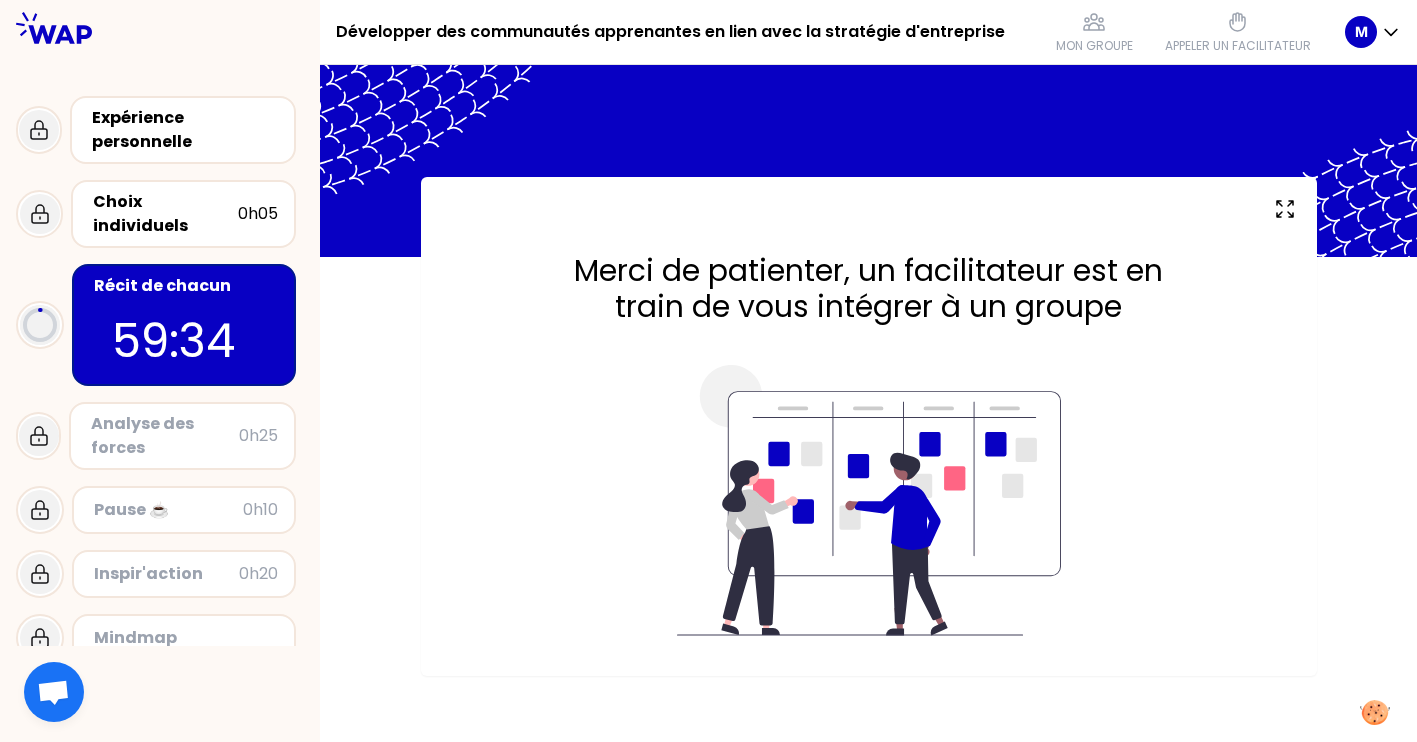 scroll, scrollTop: 0, scrollLeft: 0, axis: both 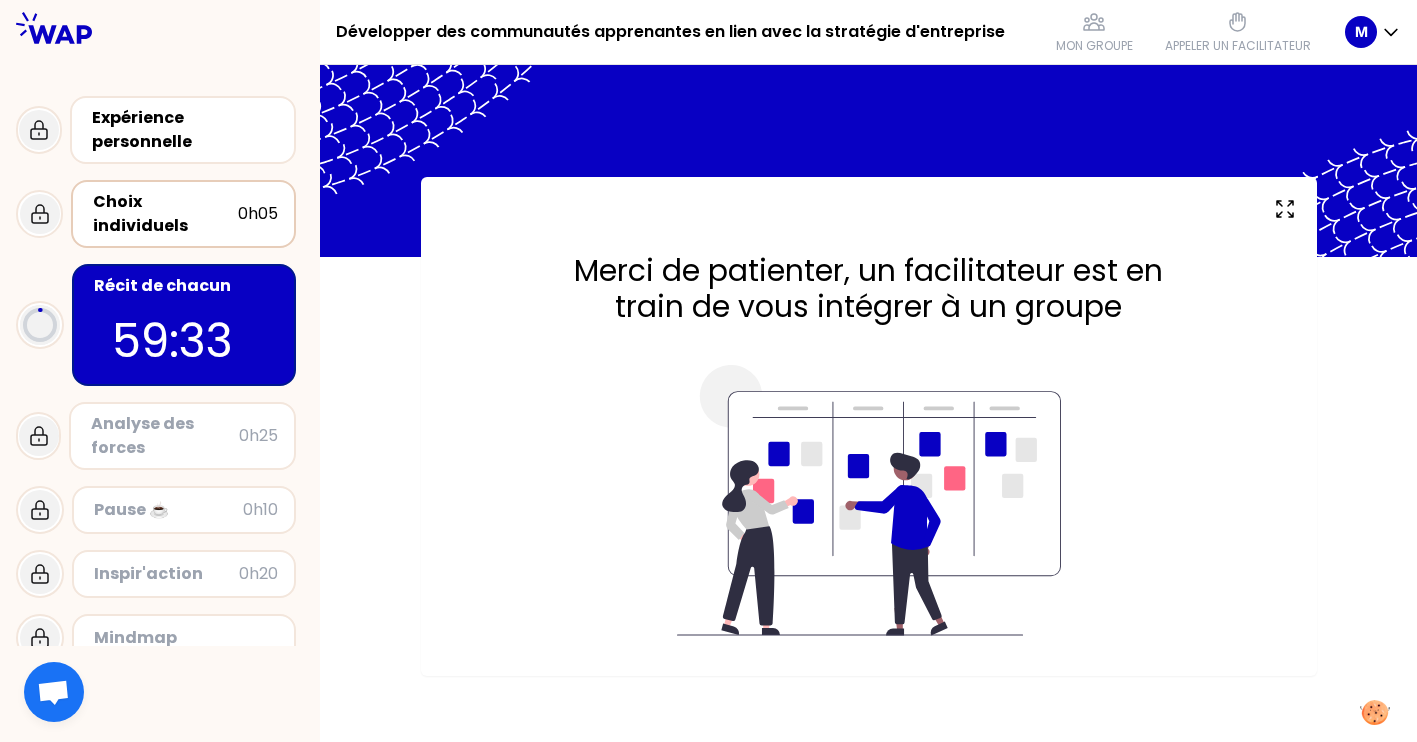 click on "Choix individuels" at bounding box center [165, 214] 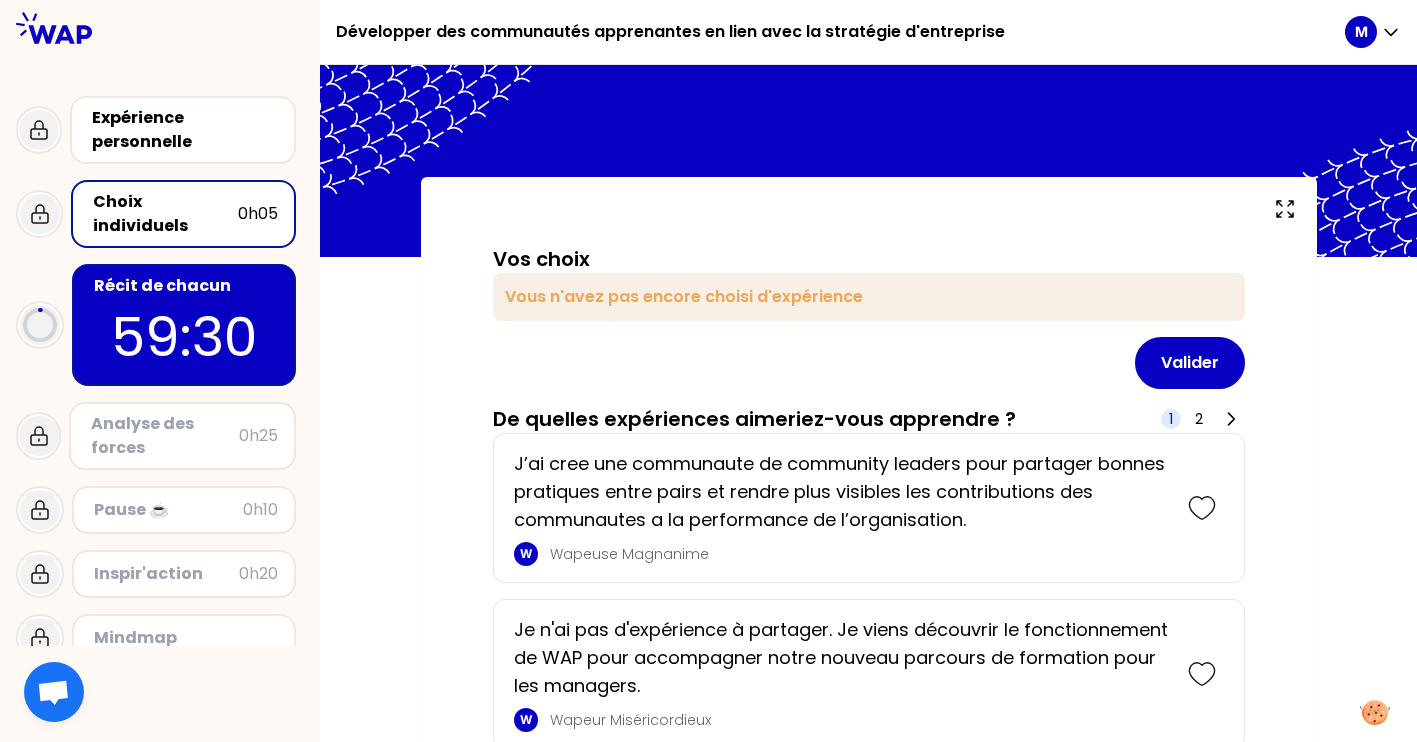click on "59:30" at bounding box center (184, 337) 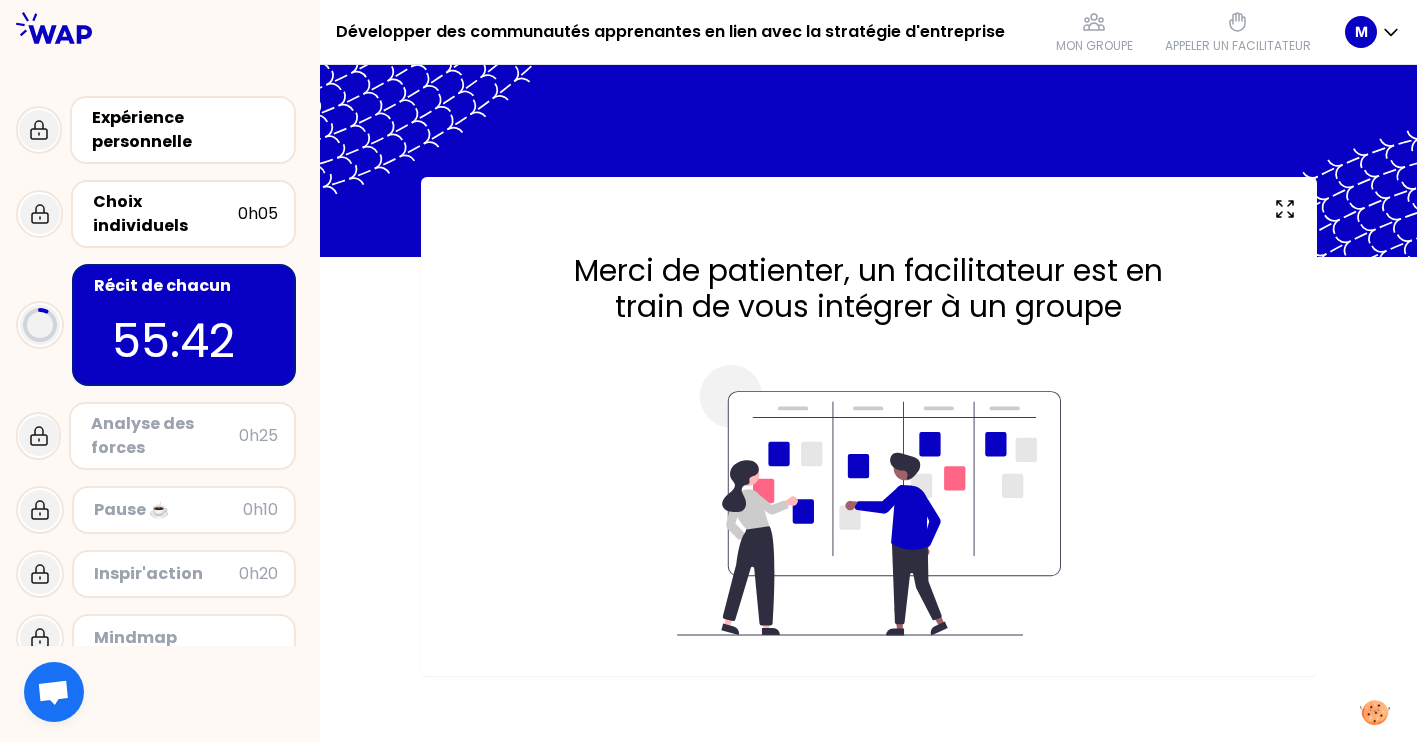 click on "55:42" at bounding box center (184, 341) 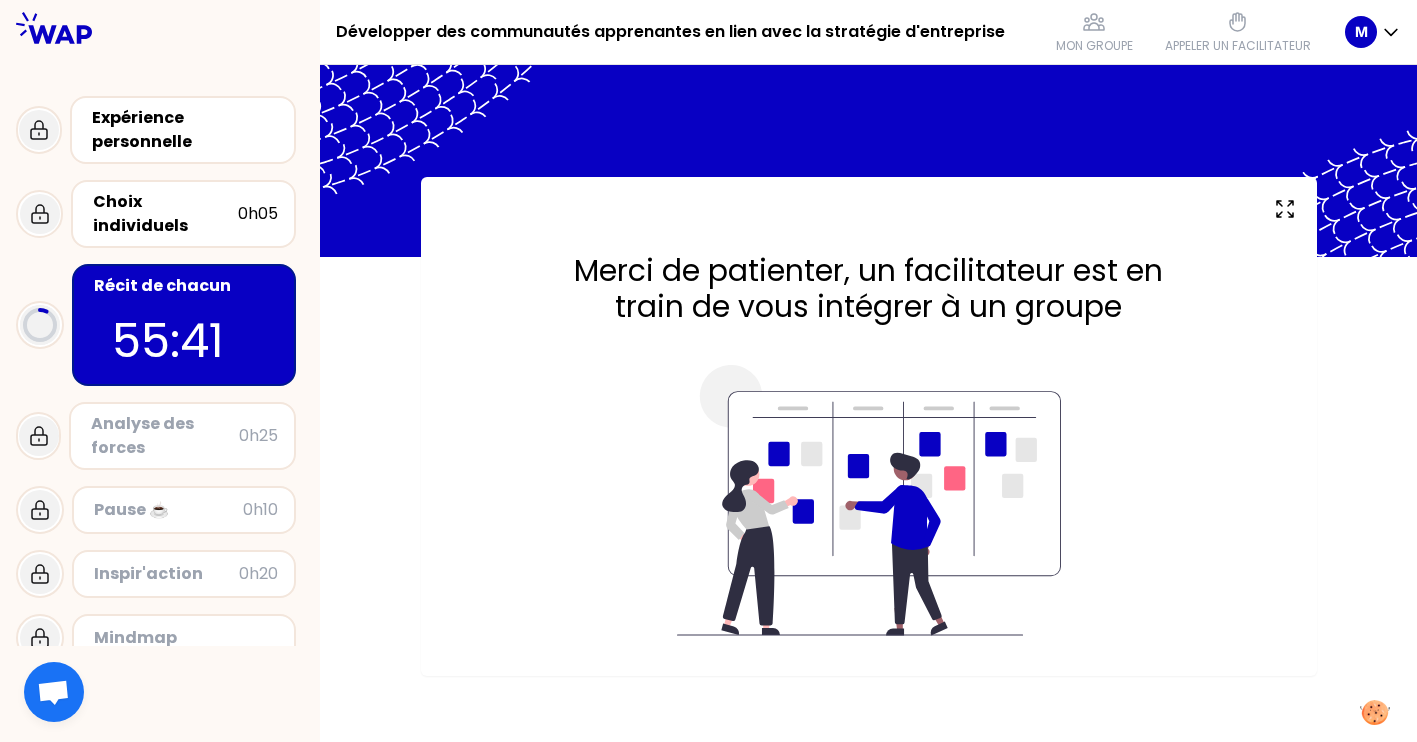scroll, scrollTop: 0, scrollLeft: 0, axis: both 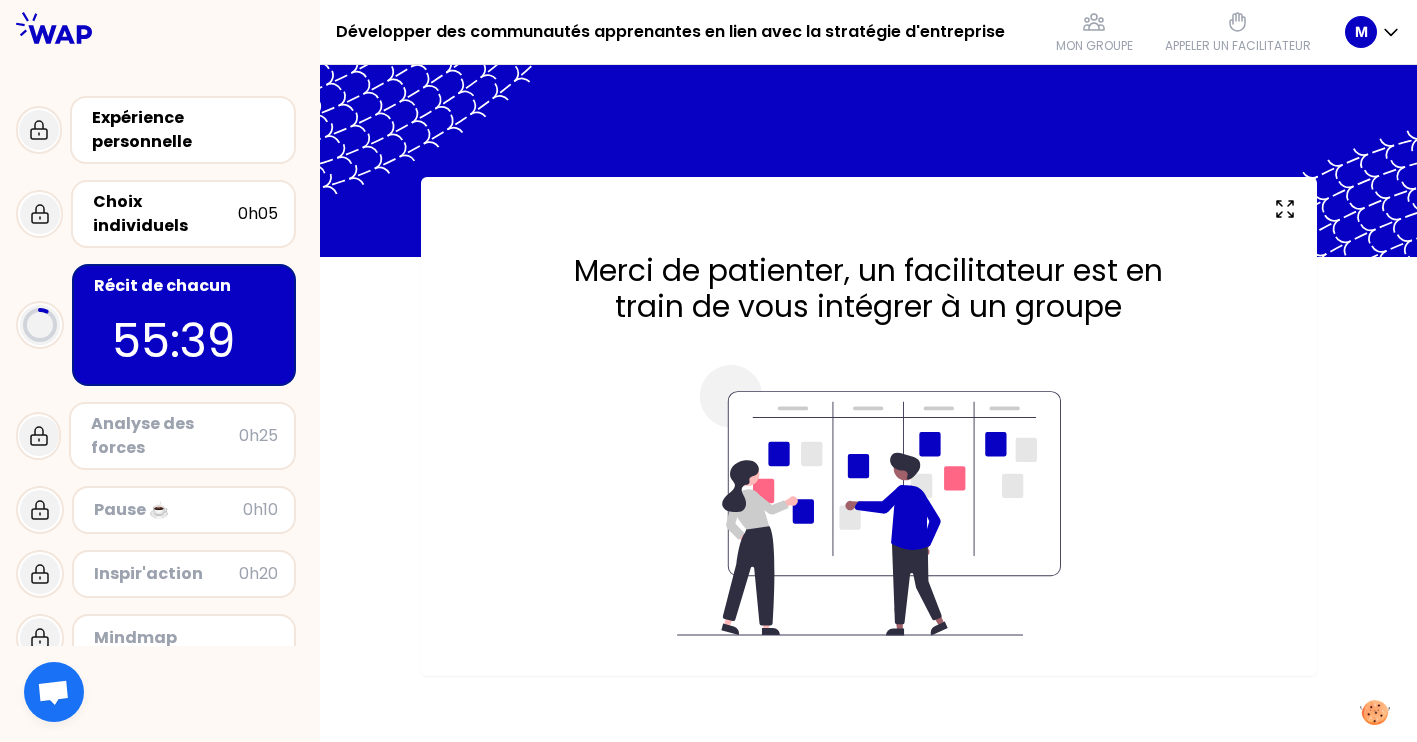 click on "55:39" at bounding box center (184, 341) 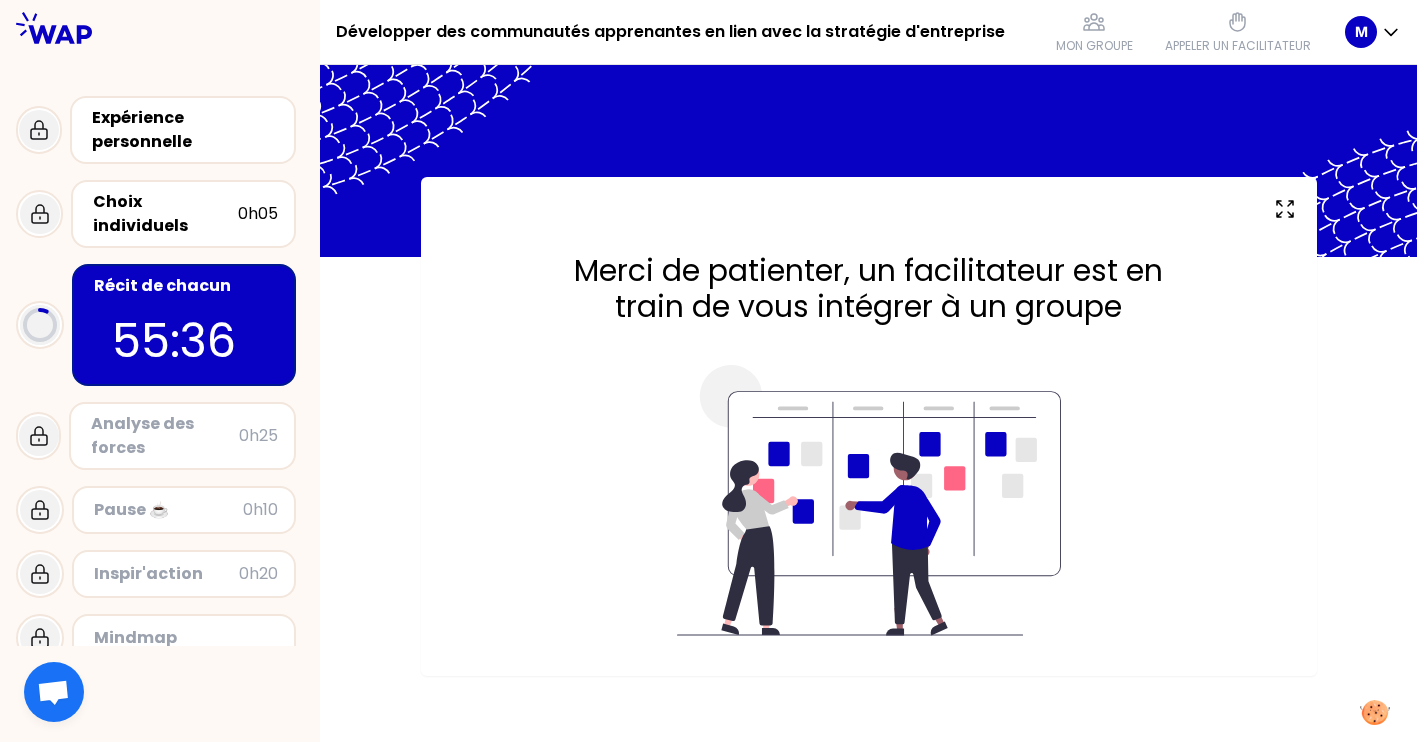scroll, scrollTop: 0, scrollLeft: 0, axis: both 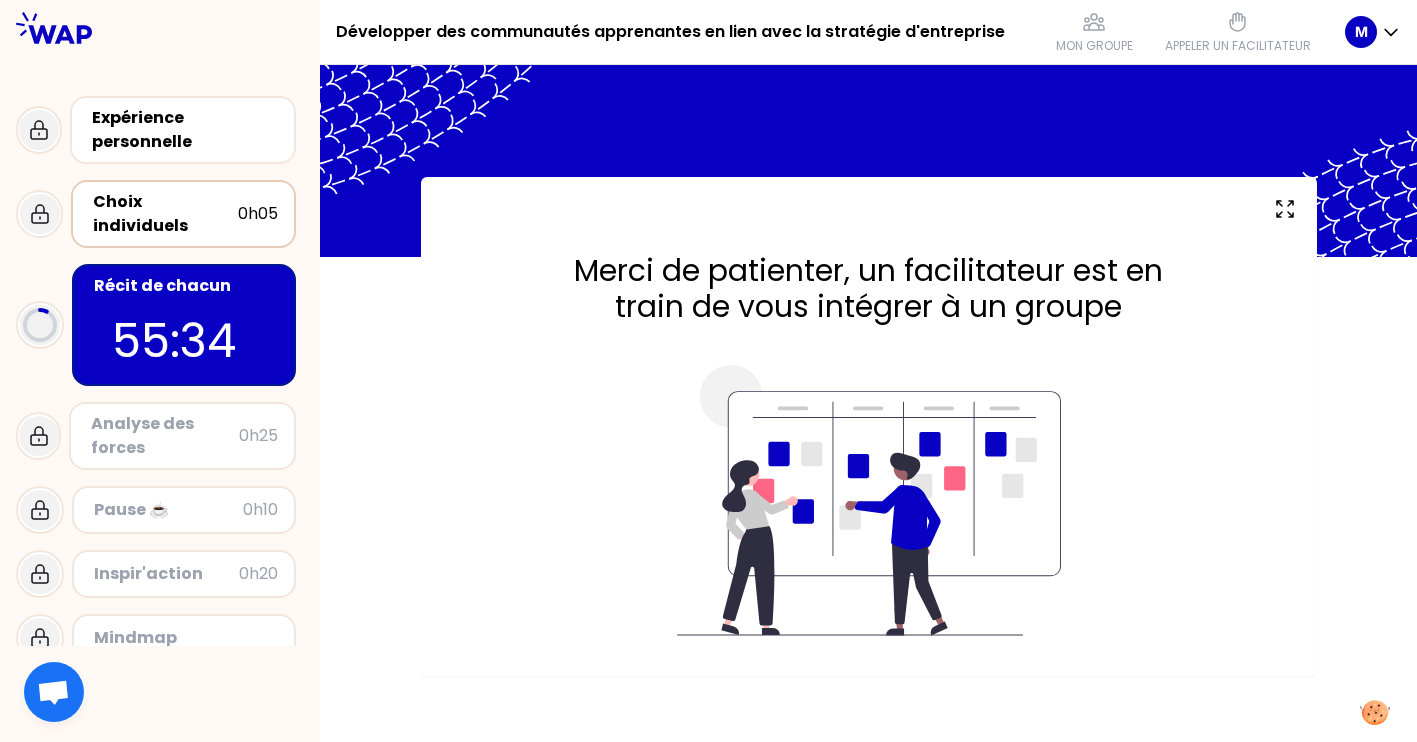 click on "Choix individuels" at bounding box center (165, 214) 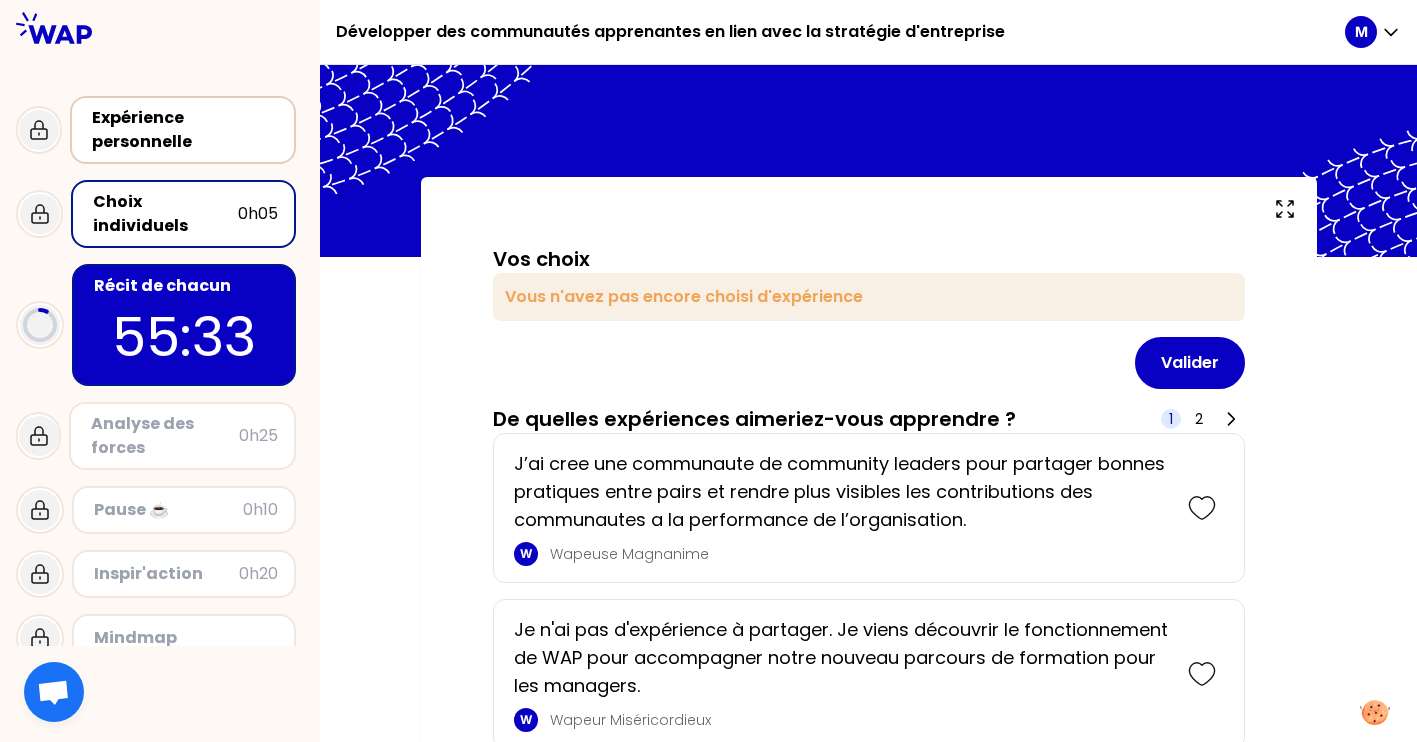 click on "Expérience personnelle" at bounding box center [185, 130] 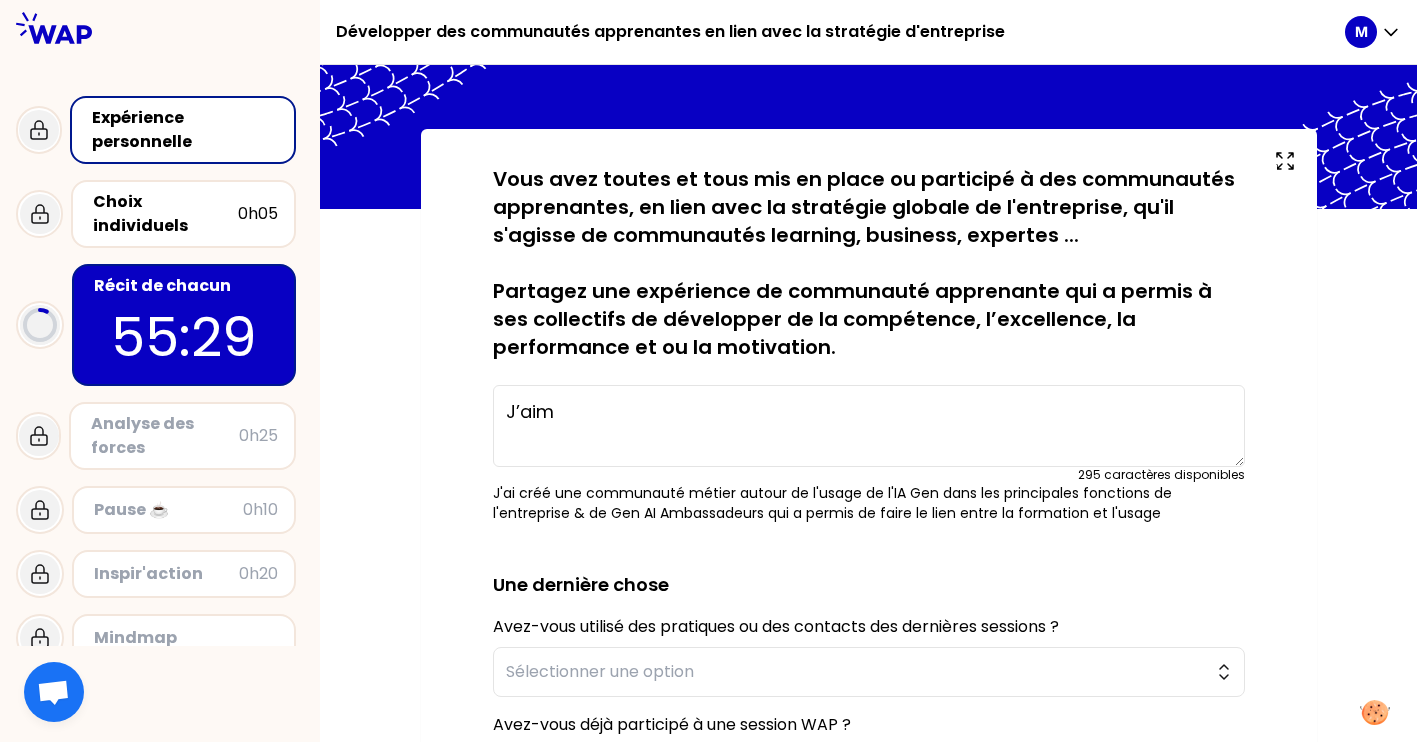 scroll, scrollTop: 42, scrollLeft: 0, axis: vertical 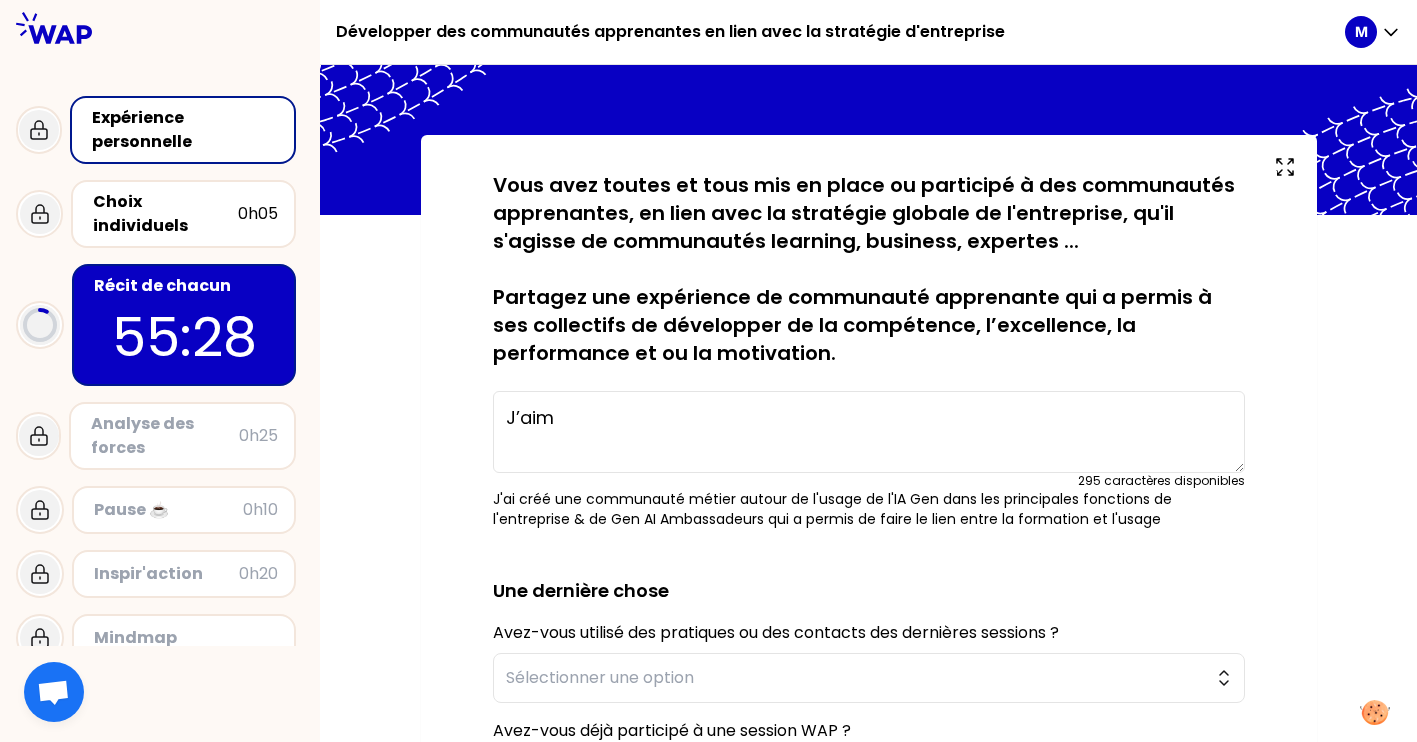 drag, startPoint x: 582, startPoint y: 425, endPoint x: 467, endPoint y: 418, distance: 115.212845 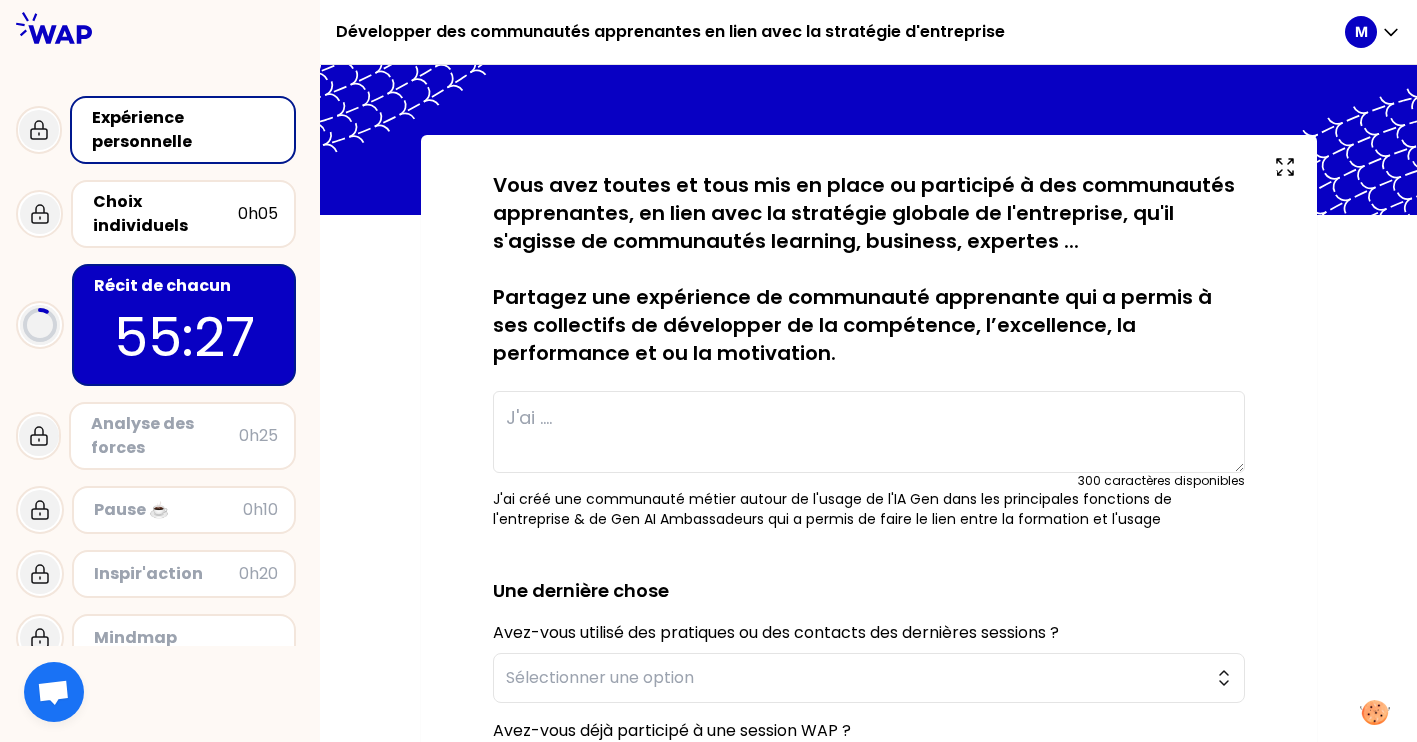 type 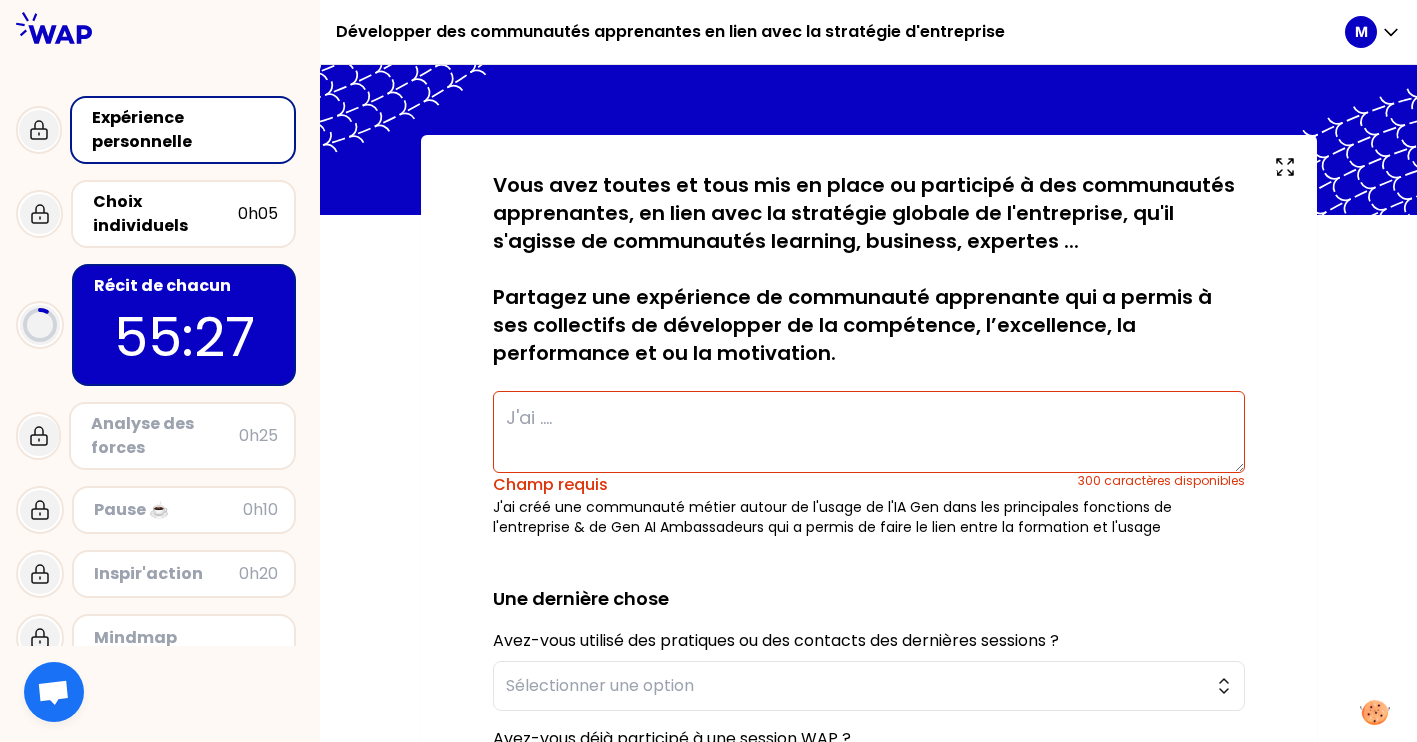 click on "55:27" at bounding box center [184, 337] 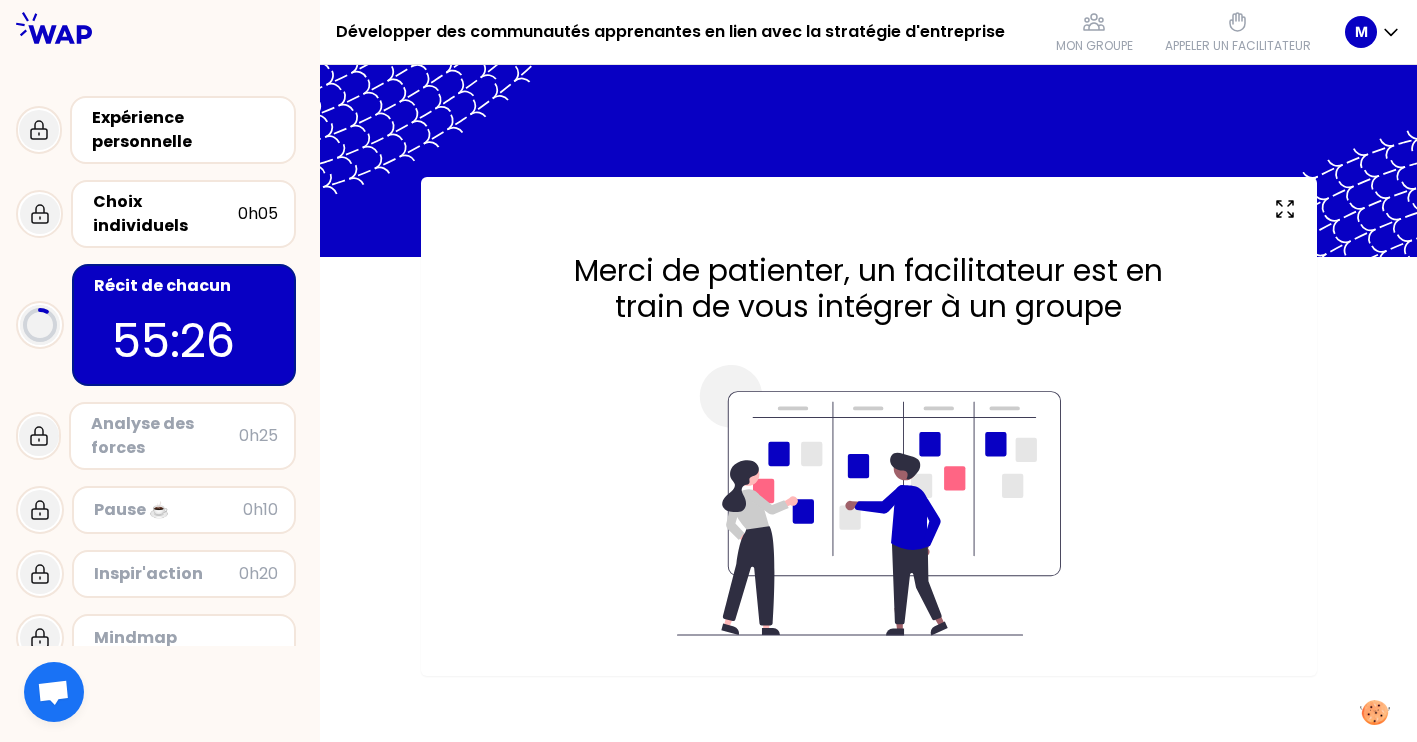 click on "Analyse des forces" at bounding box center (165, 436) 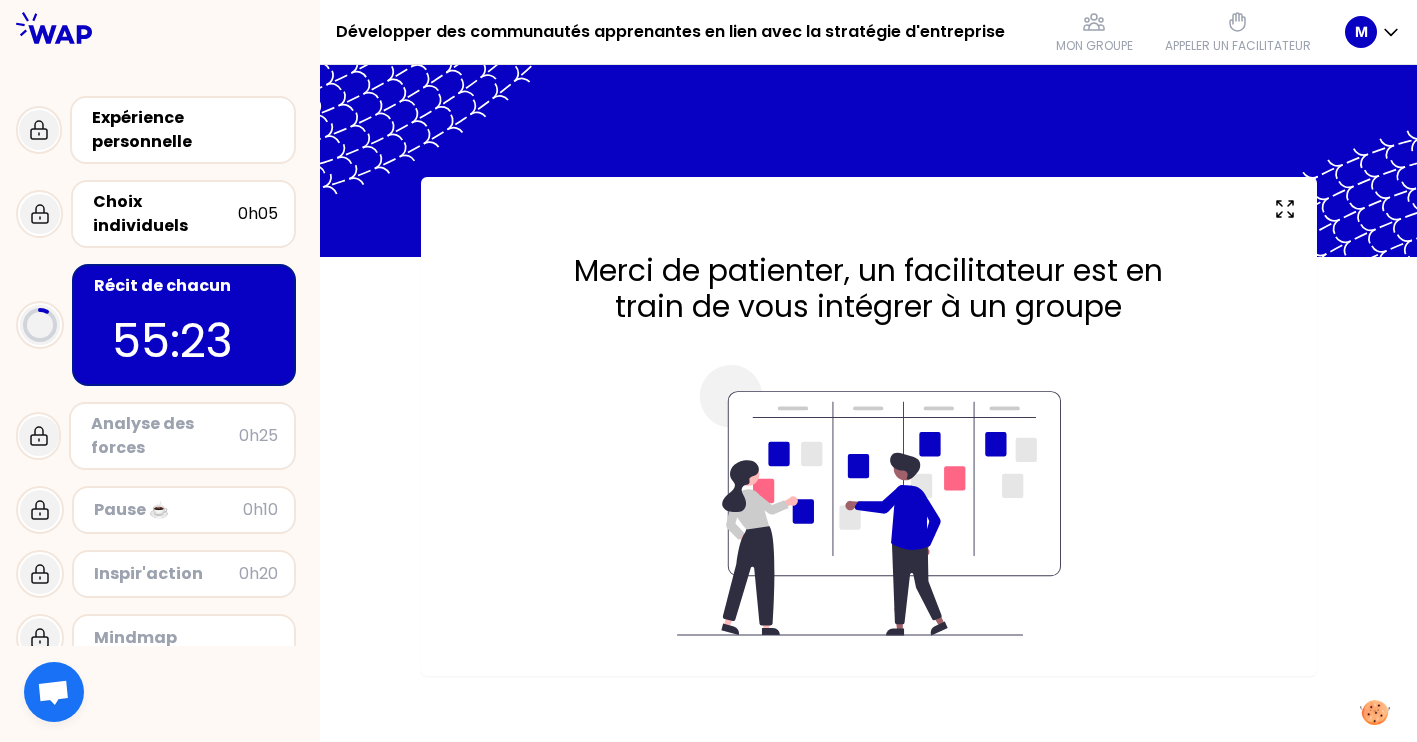 scroll, scrollTop: 0, scrollLeft: 0, axis: both 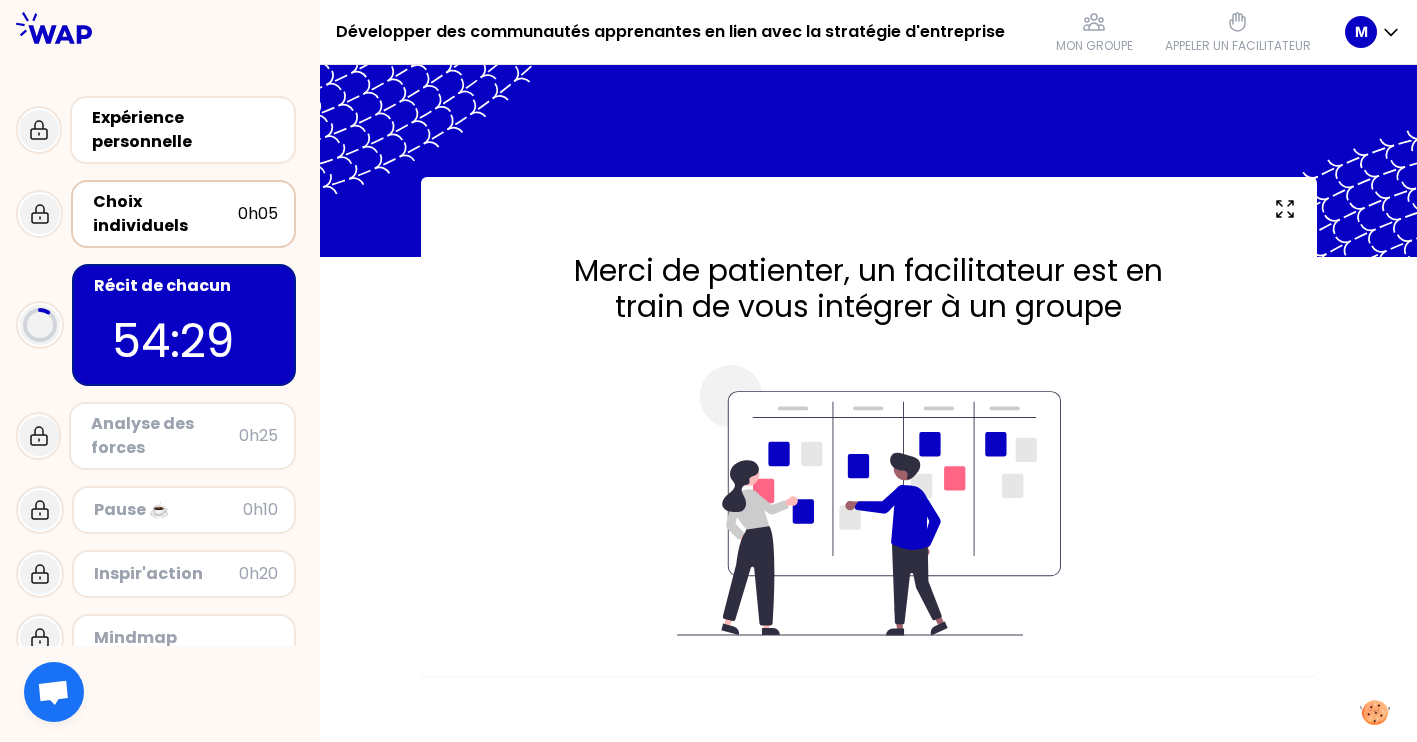 click on "0h05" at bounding box center [258, 214] 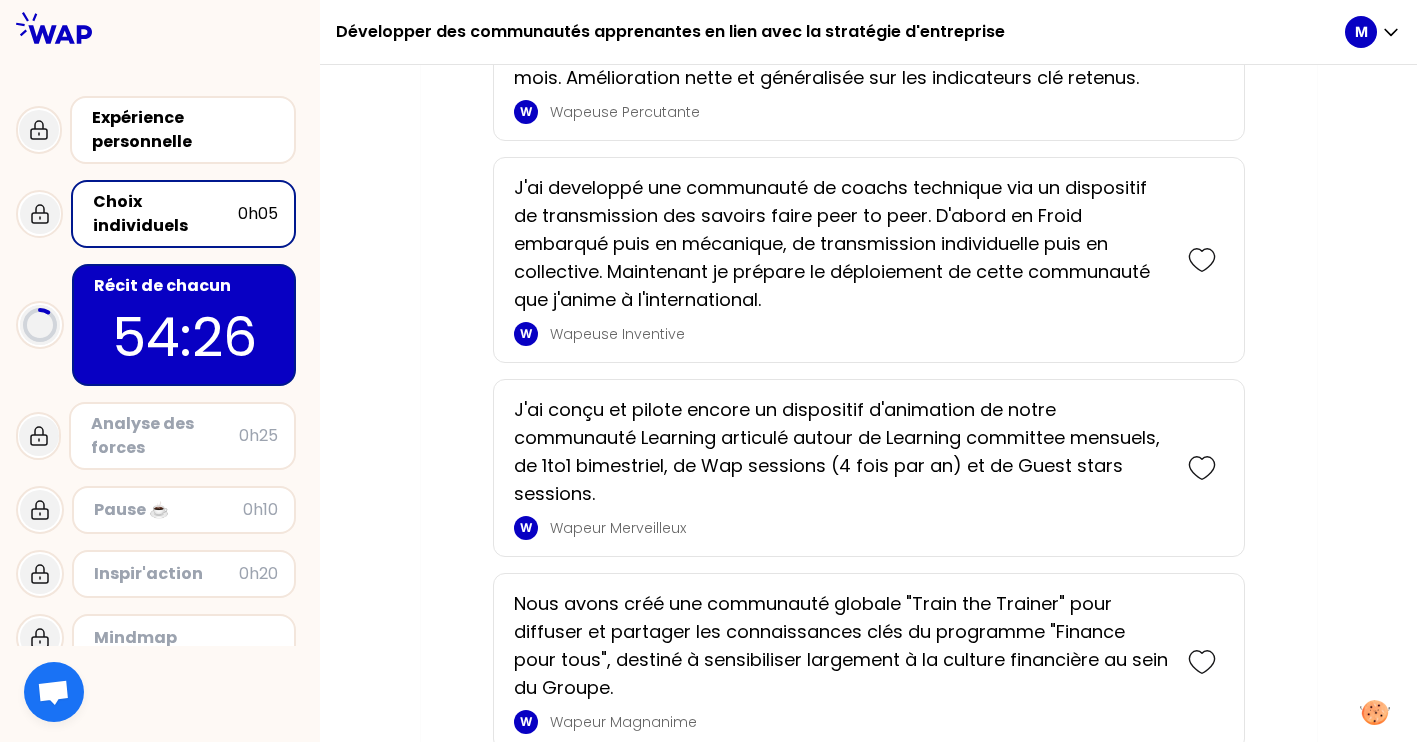 scroll, scrollTop: 2585, scrollLeft: 0, axis: vertical 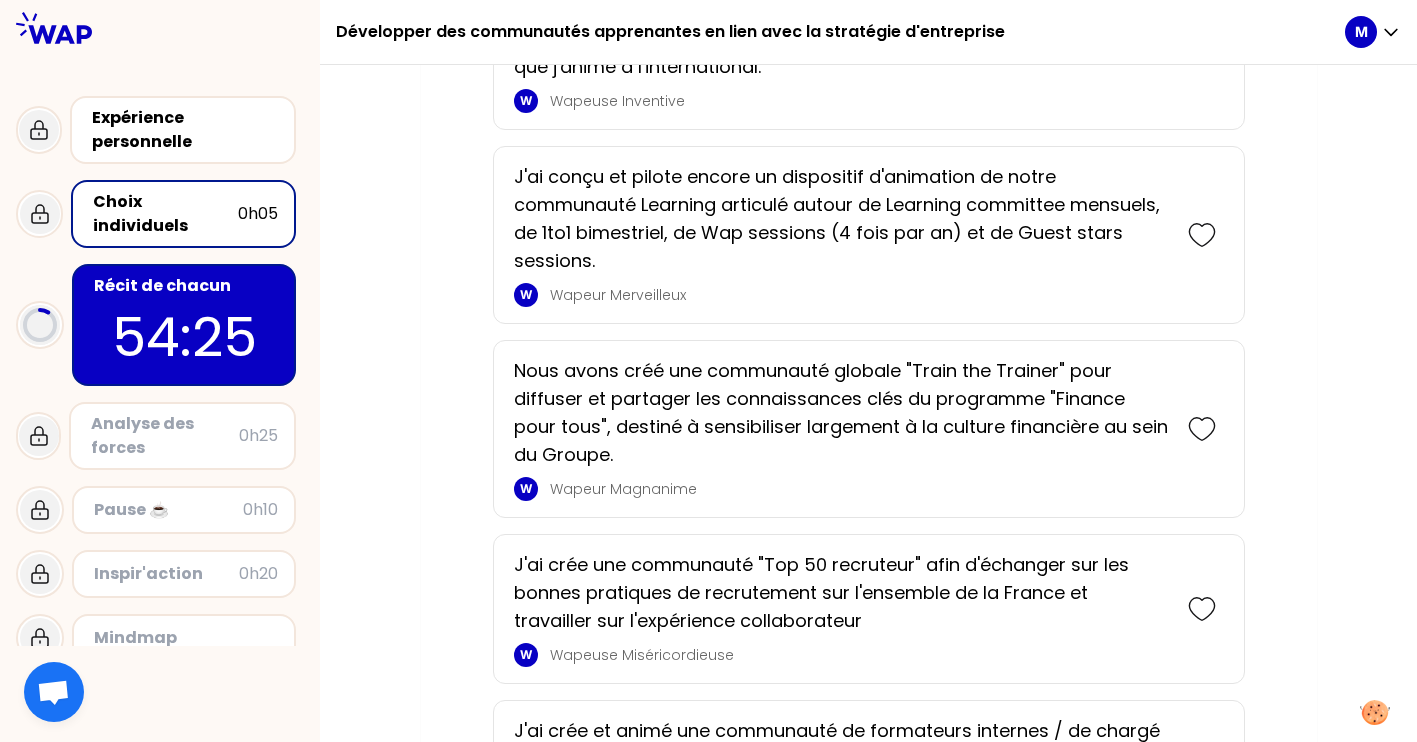 click on "Analyse des forces" at bounding box center [165, 436] 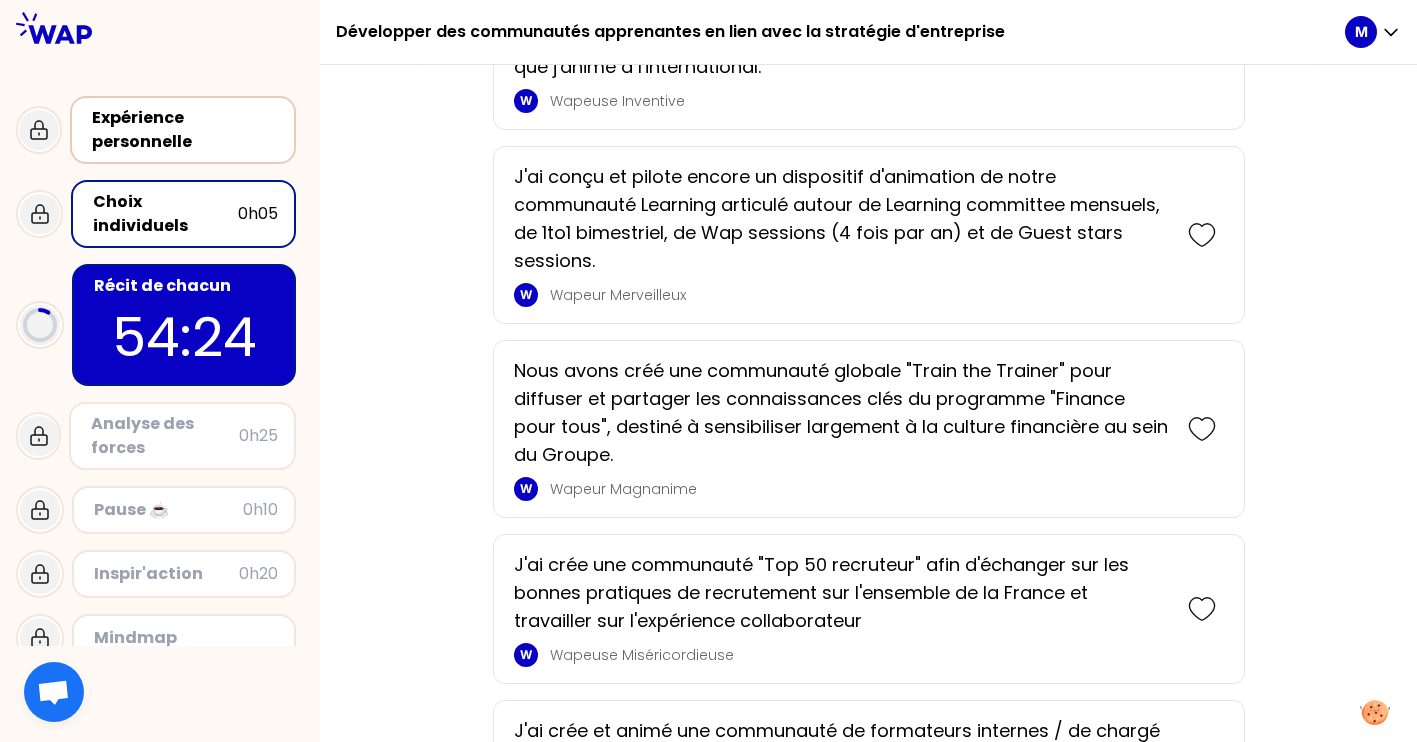 click on "Expérience personnelle" at bounding box center (185, 130) 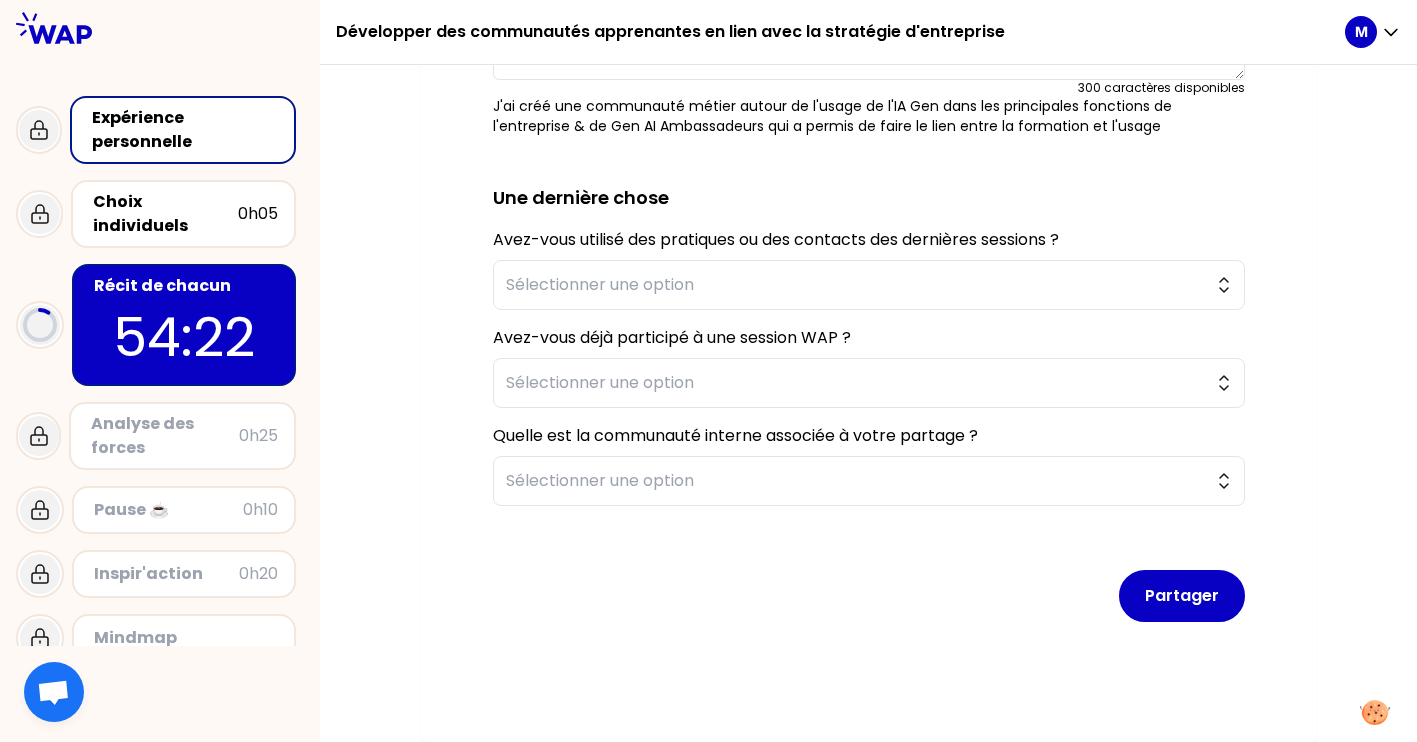 scroll, scrollTop: 0, scrollLeft: 3, axis: horizontal 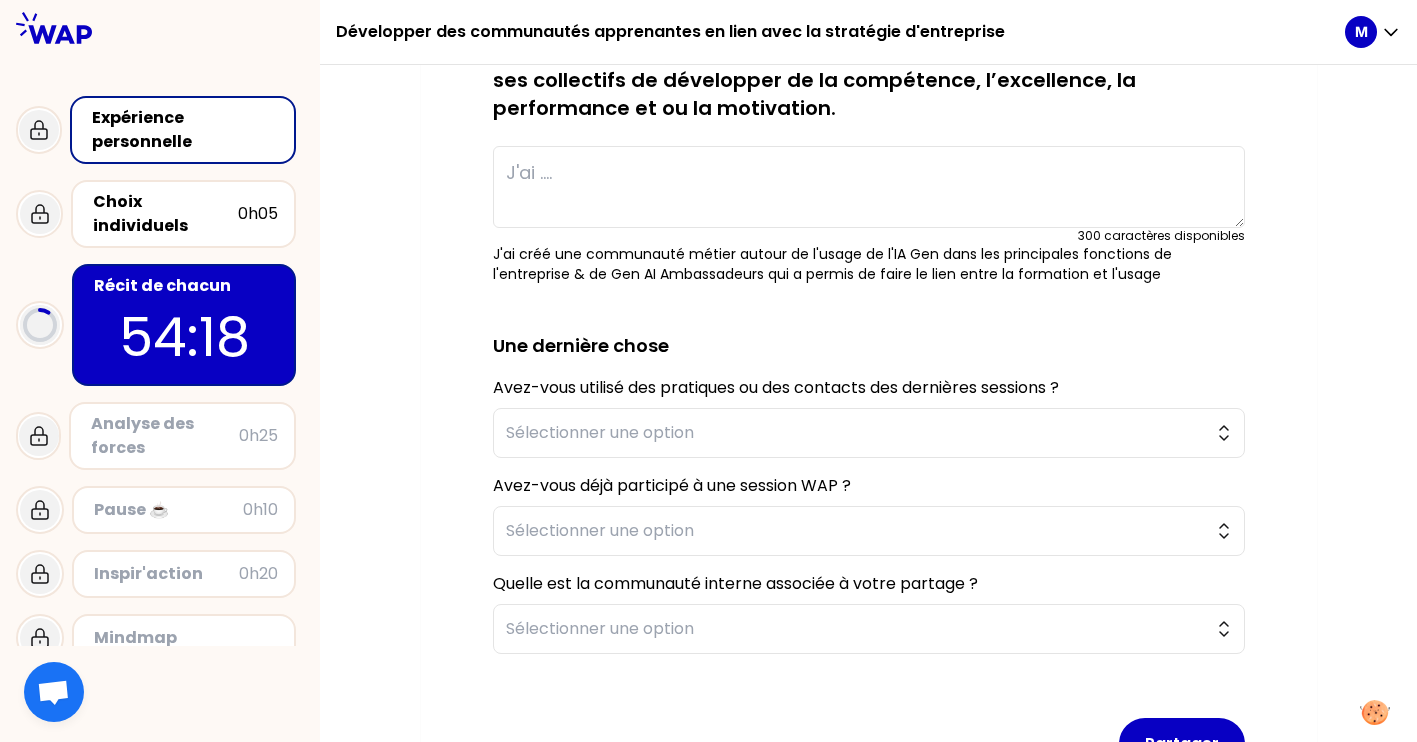 click 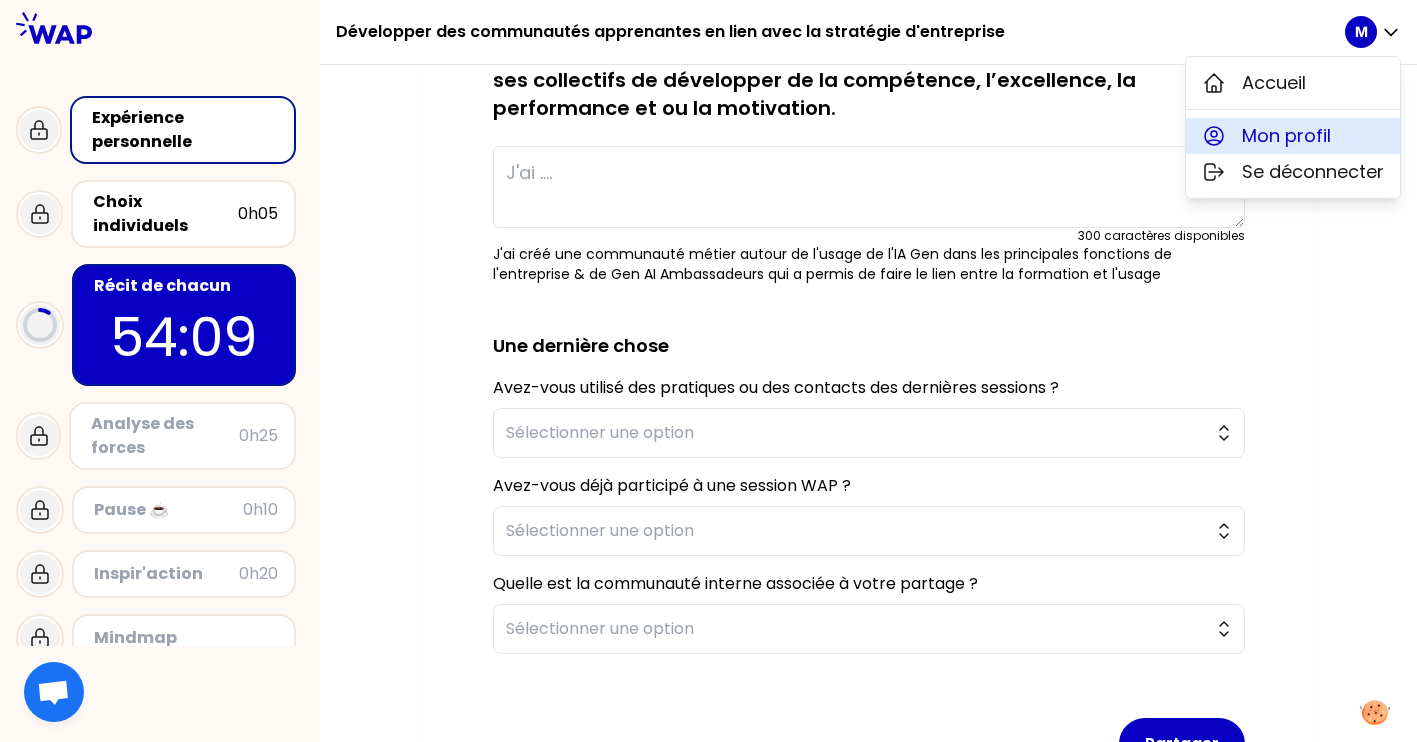 click on "Mon profil" at bounding box center (1286, 136) 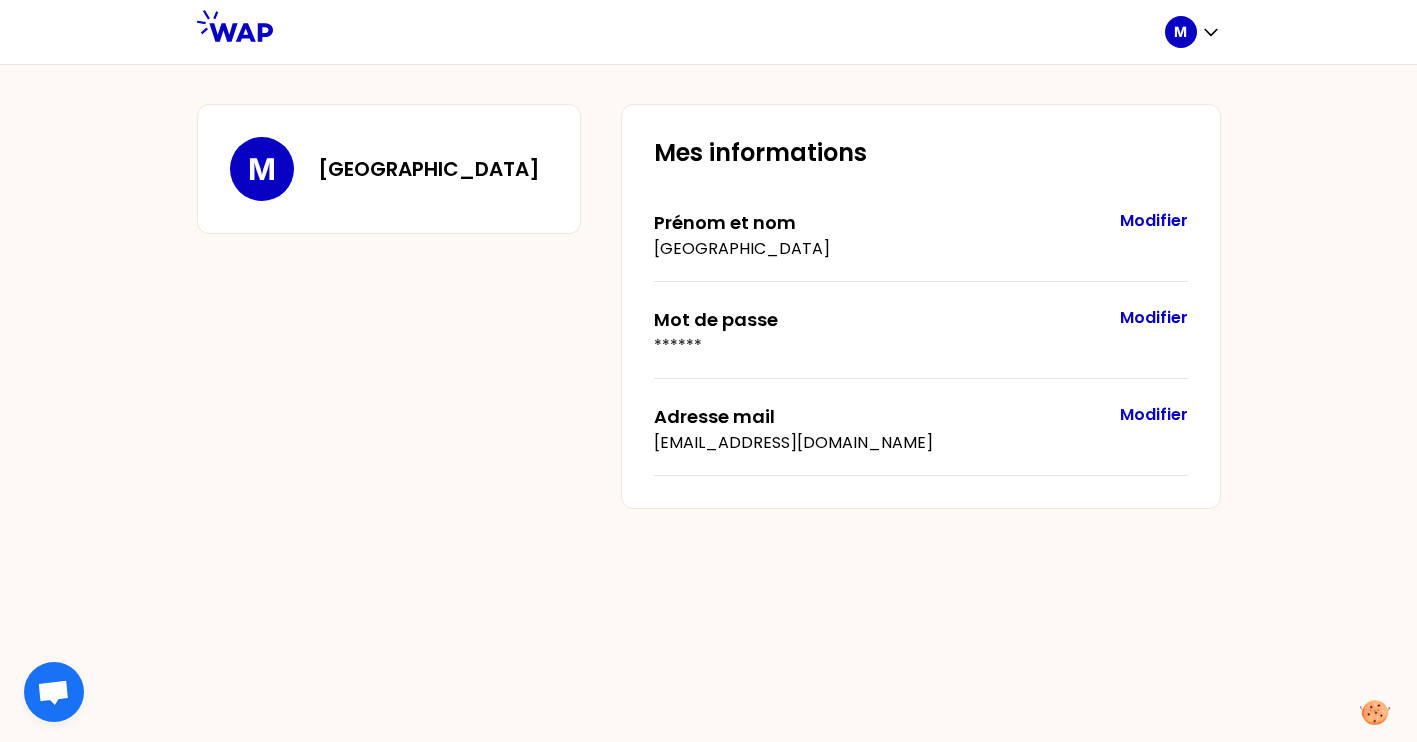 click on "M" at bounding box center [262, 169] 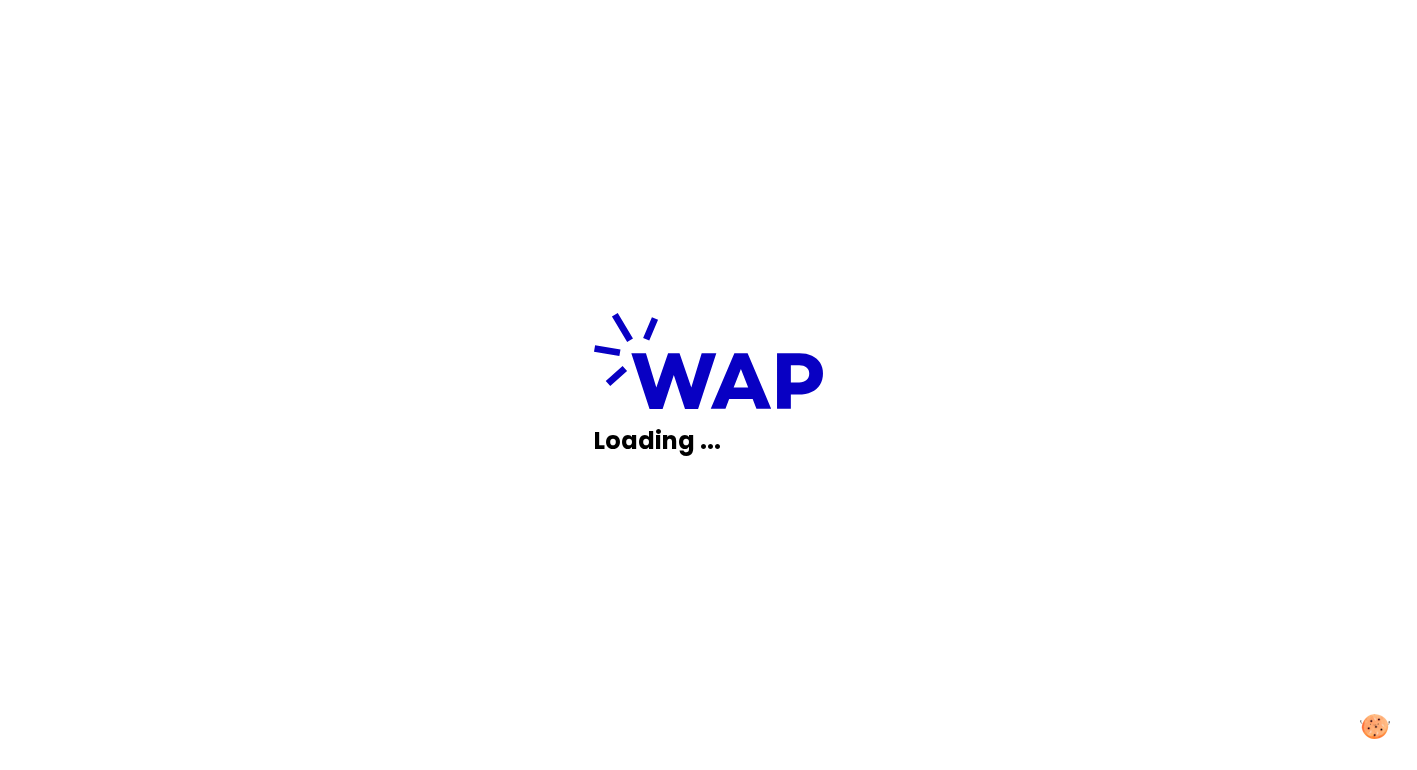scroll, scrollTop: 0, scrollLeft: 0, axis: both 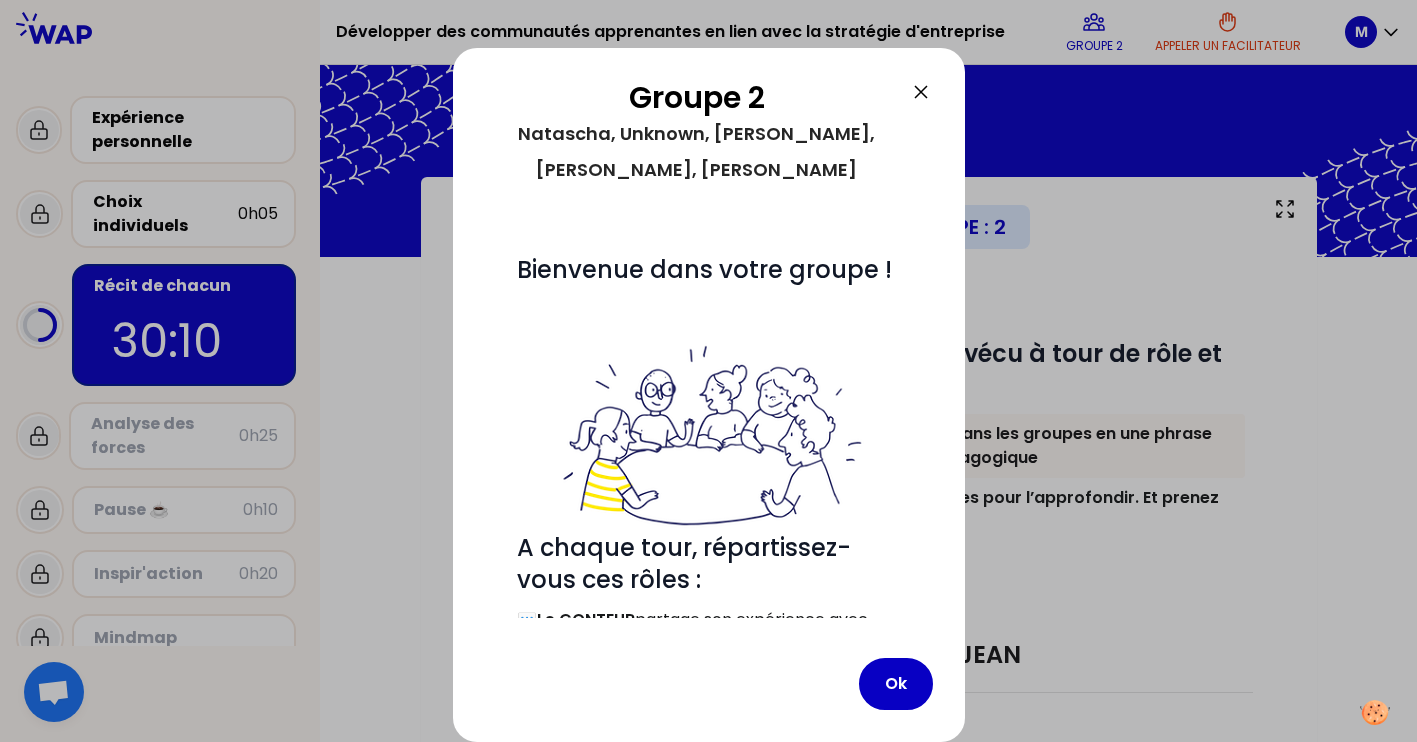 click 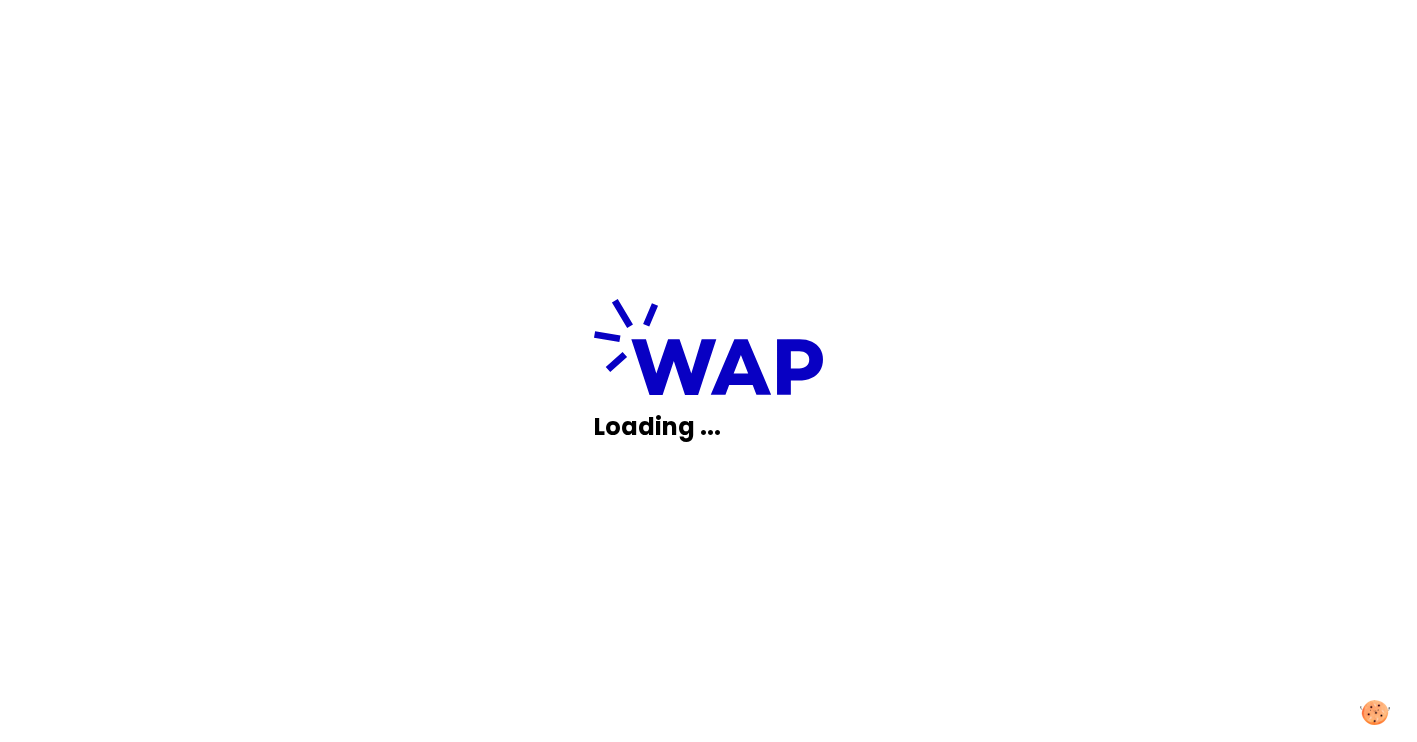 scroll, scrollTop: 0, scrollLeft: 0, axis: both 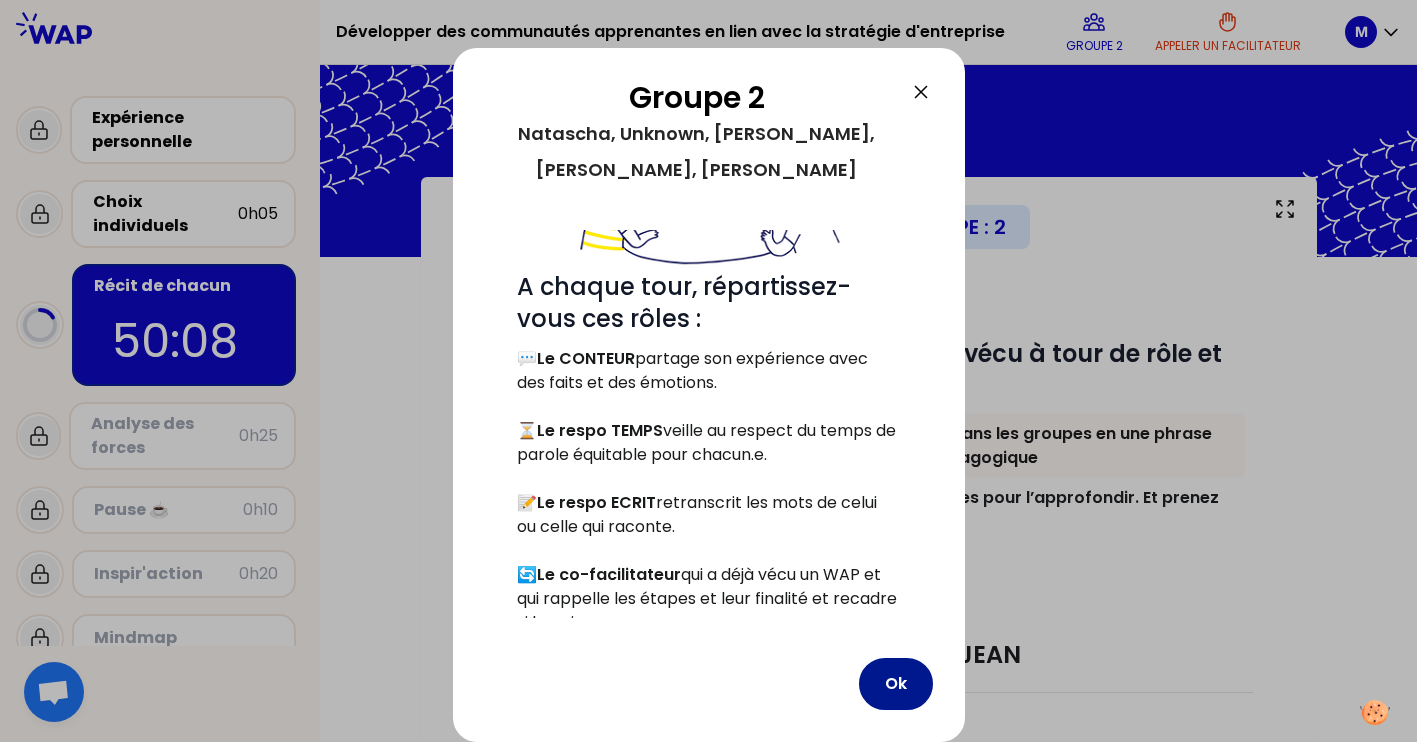 click on "Ok" at bounding box center (896, 684) 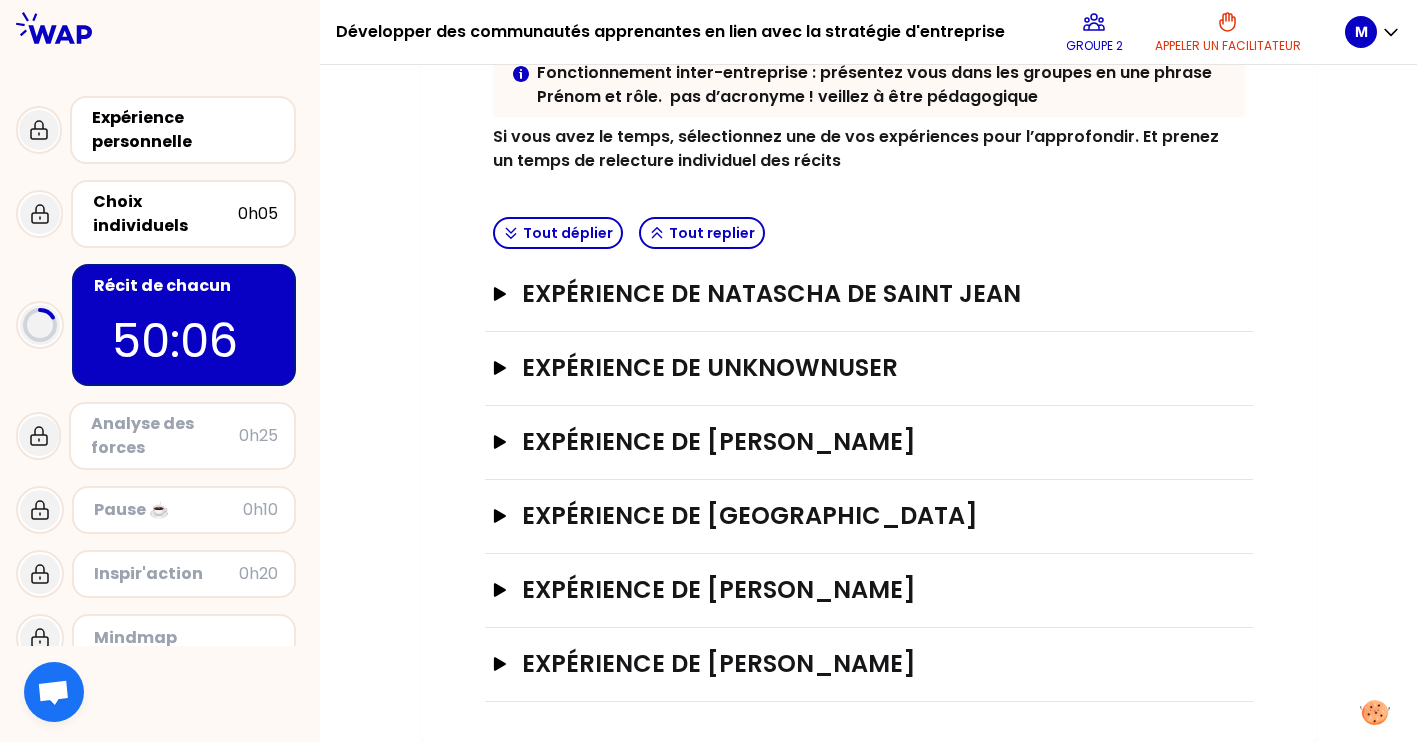 scroll, scrollTop: 361, scrollLeft: 0, axis: vertical 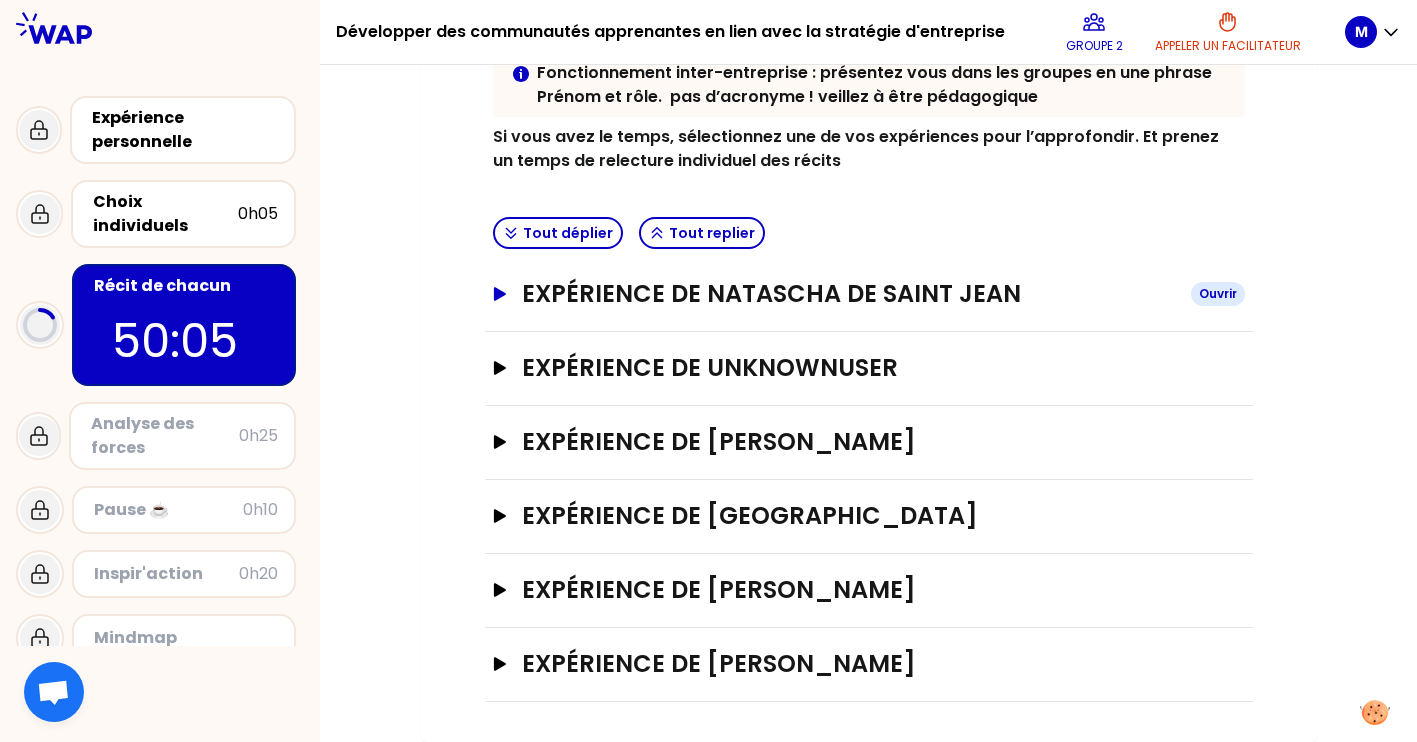 click on "Expérience de Natascha DE [PERSON_NAME]" at bounding box center [869, 294] 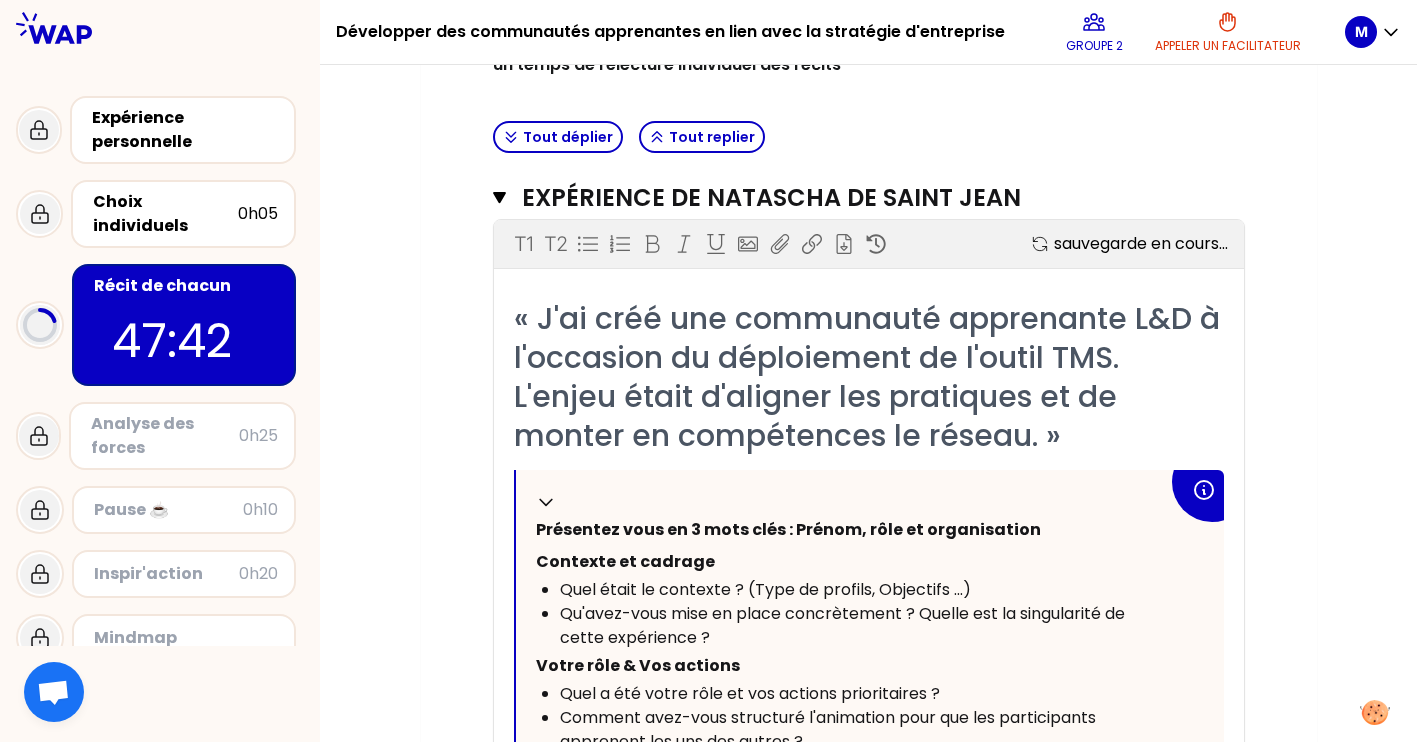 scroll, scrollTop: 468, scrollLeft: 0, axis: vertical 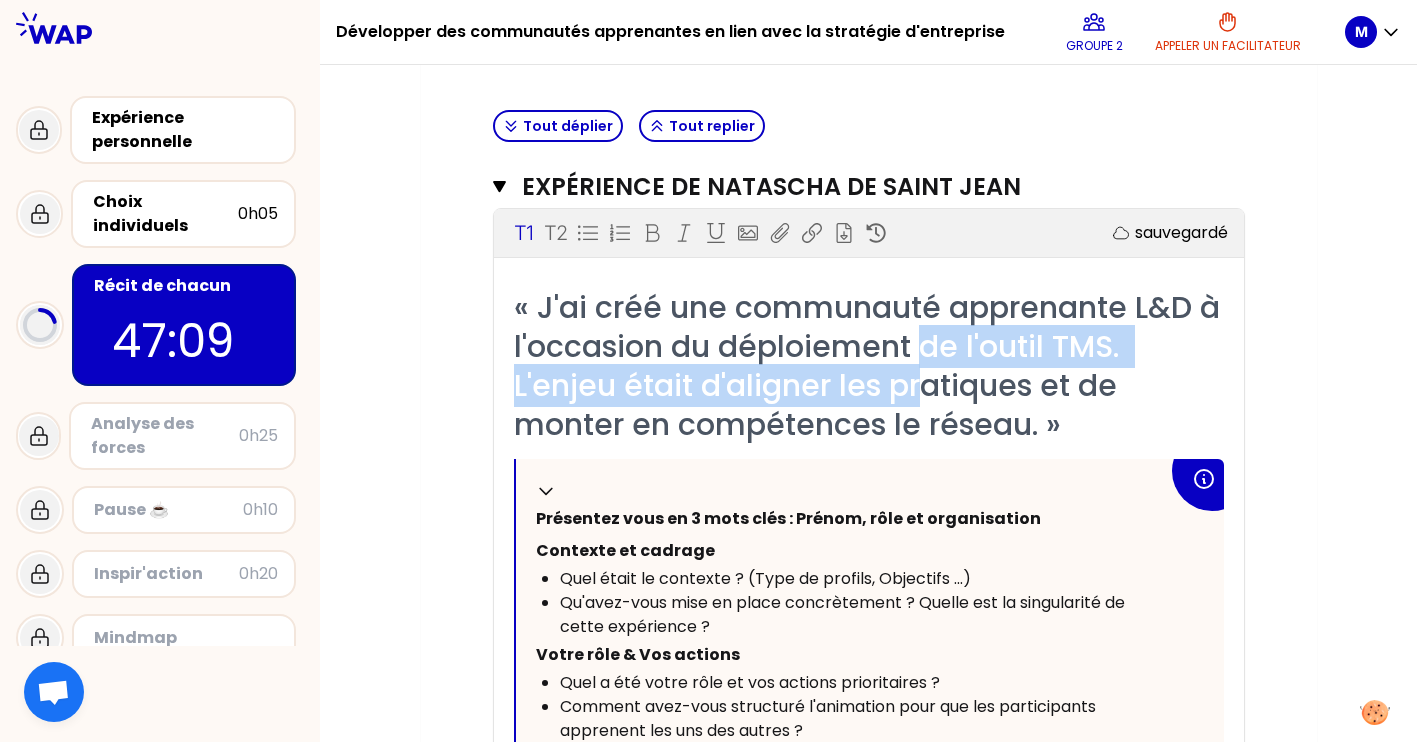 drag, startPoint x: 929, startPoint y: 330, endPoint x: 924, endPoint y: 376, distance: 46.270943 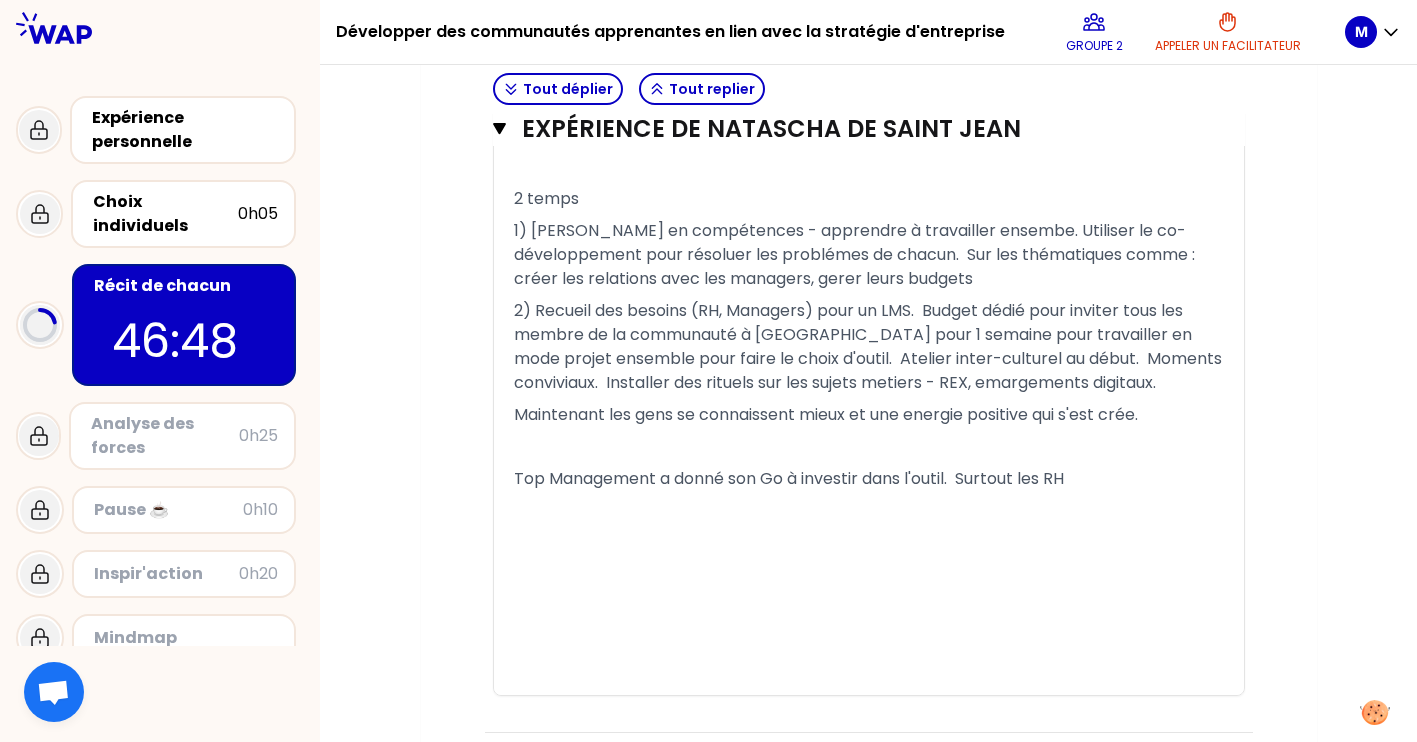 scroll, scrollTop: 1431, scrollLeft: 0, axis: vertical 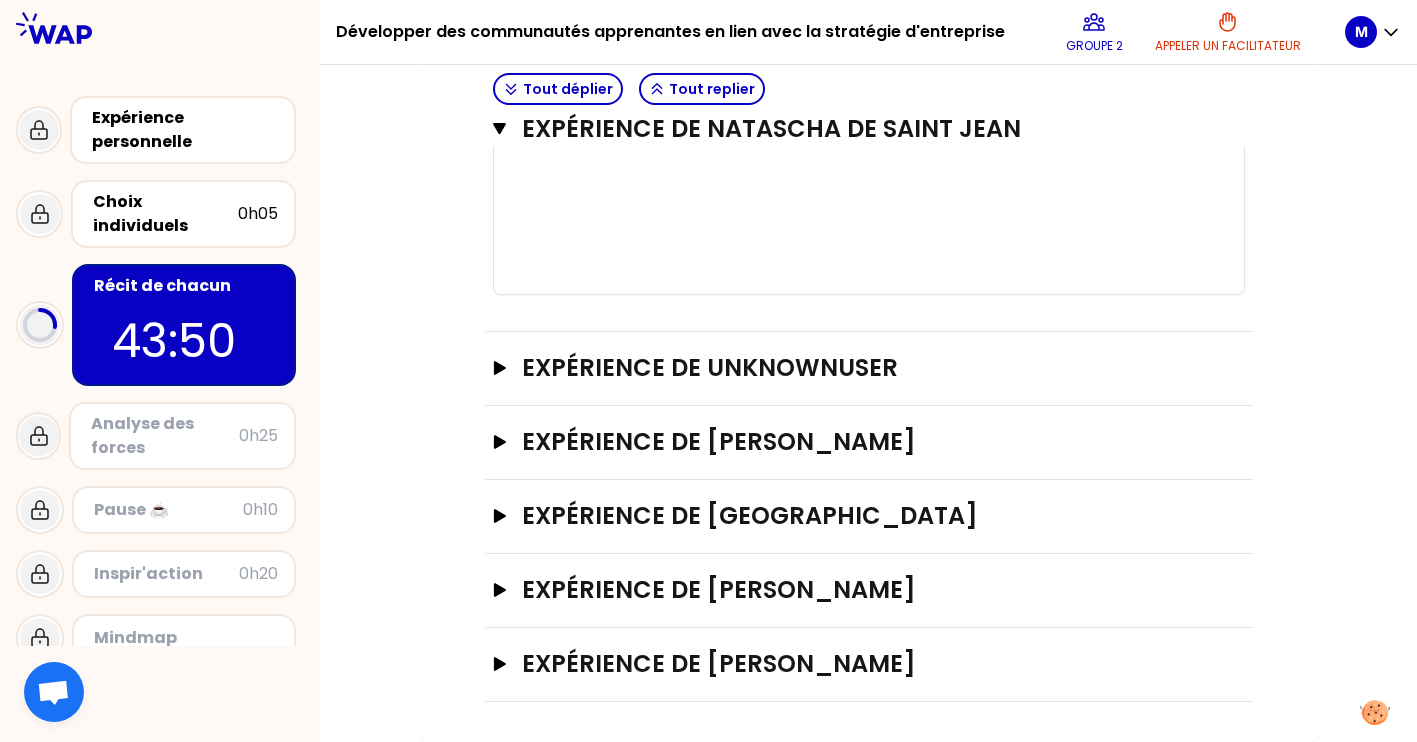 click on "Expérience de UnknownUser Ouvrir" at bounding box center (869, 369) 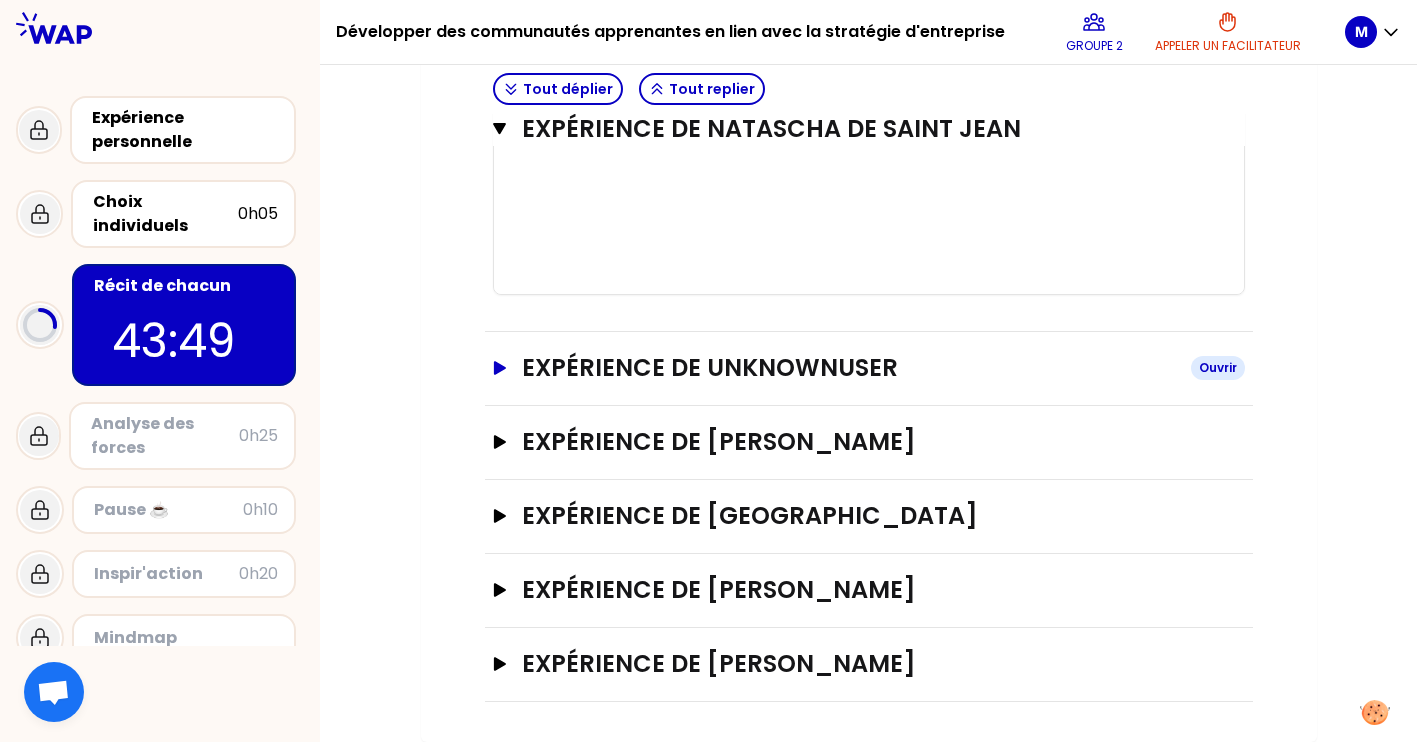 click 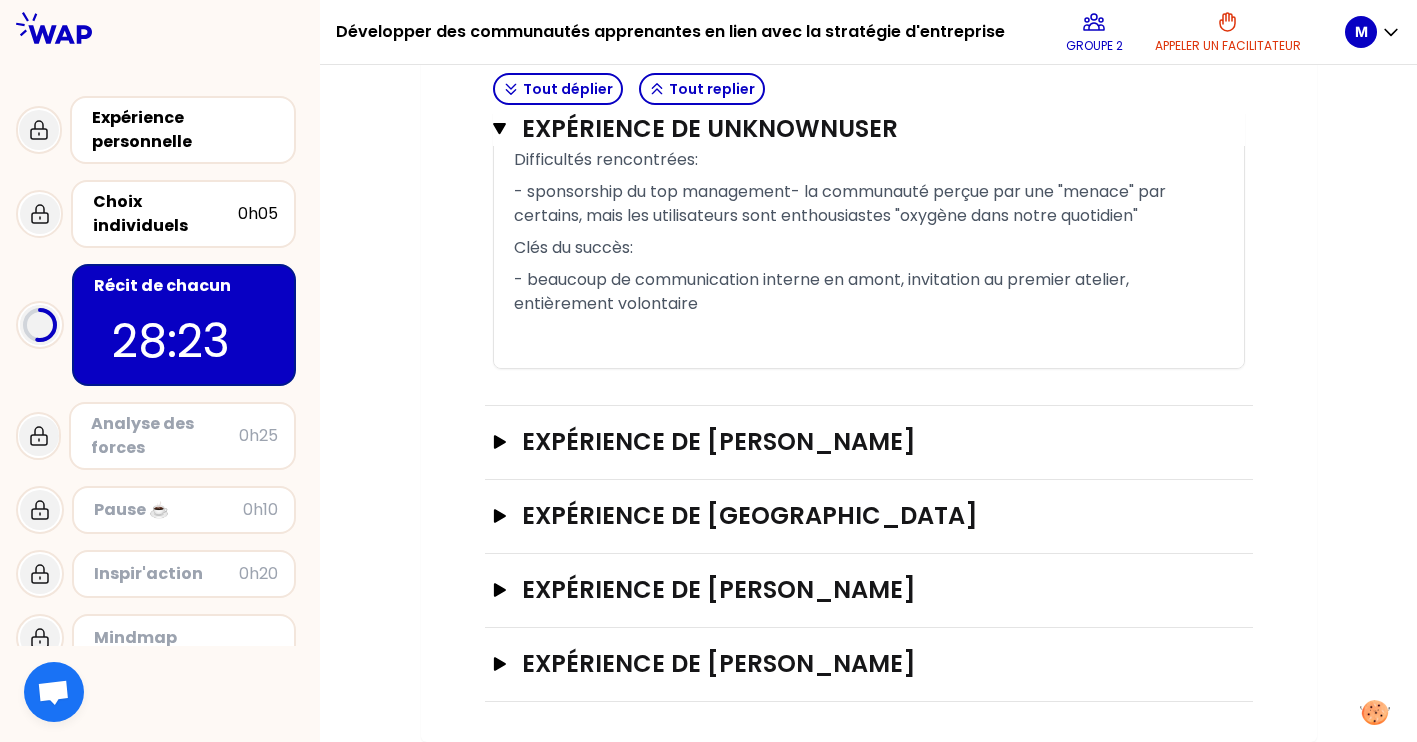 scroll, scrollTop: 3743, scrollLeft: 0, axis: vertical 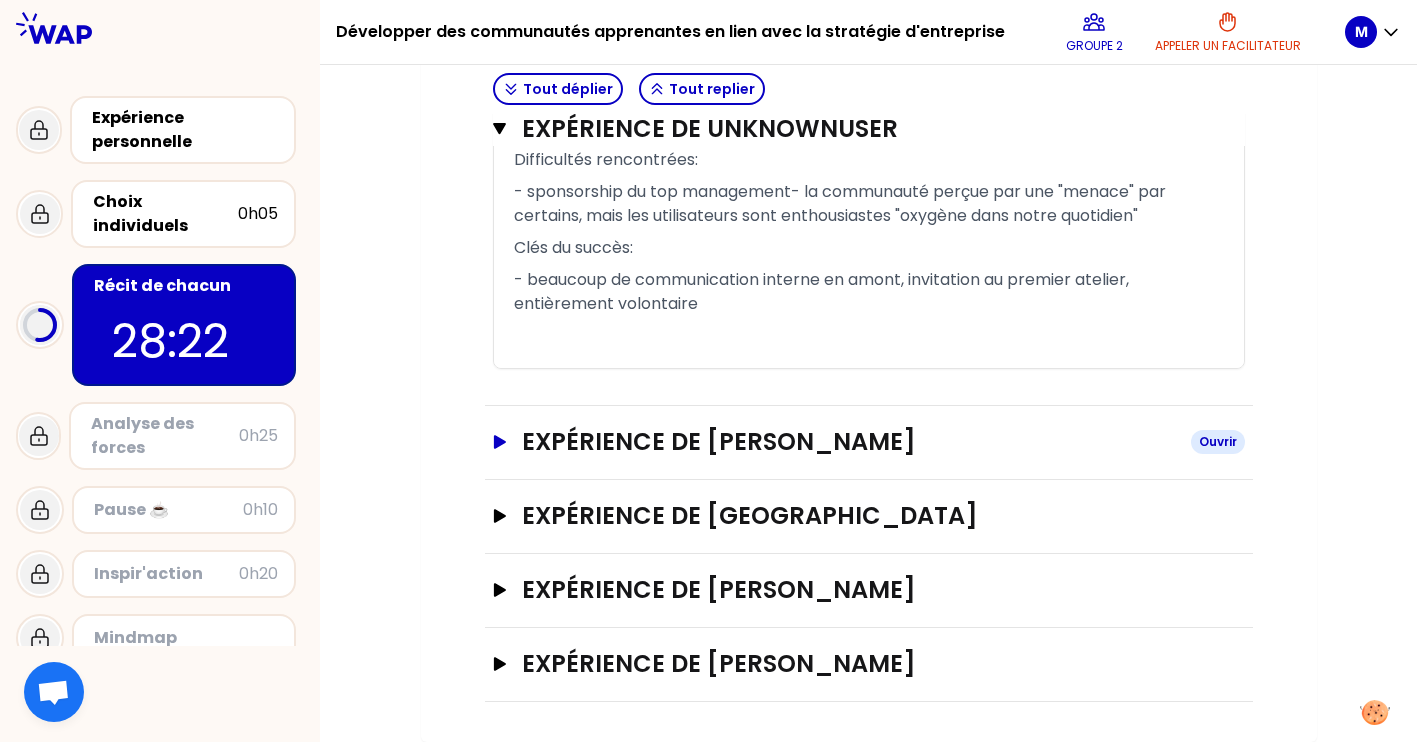 click 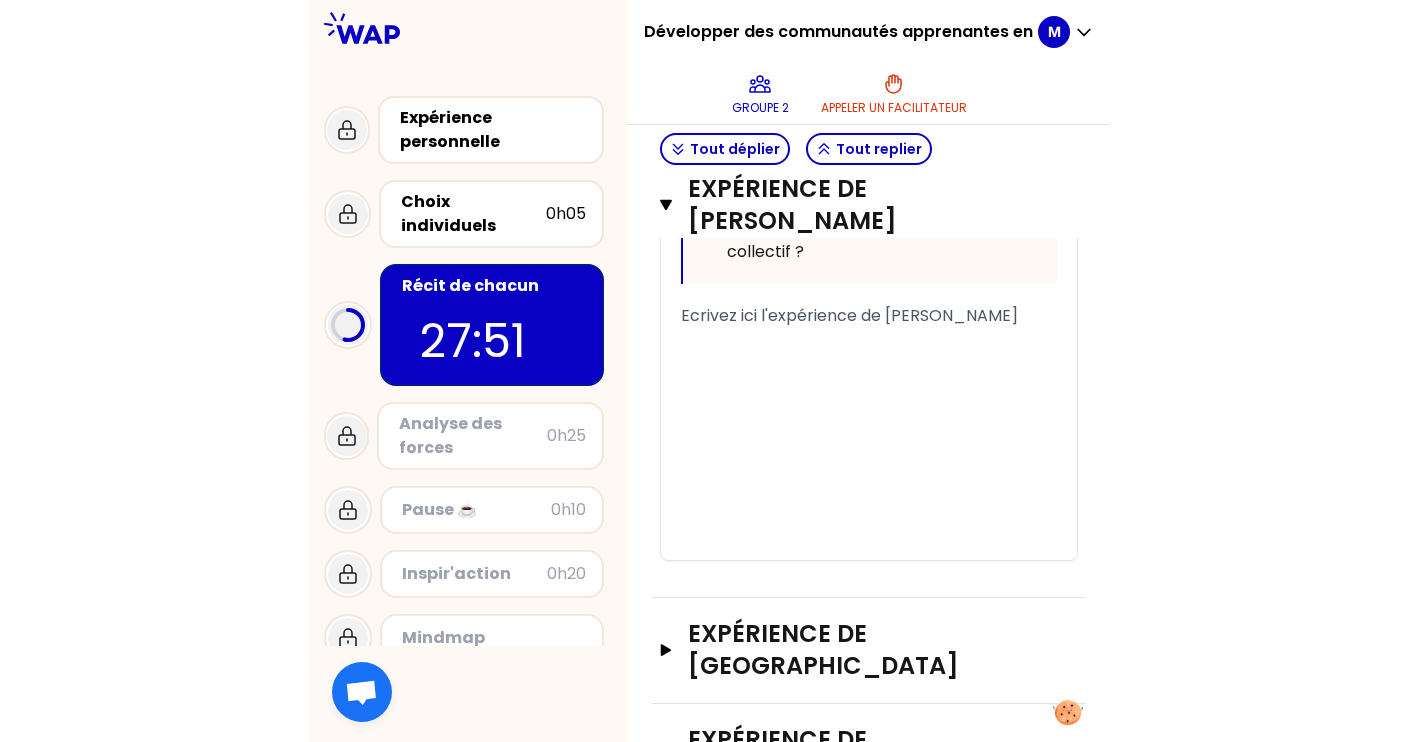 scroll, scrollTop: 7500, scrollLeft: 0, axis: vertical 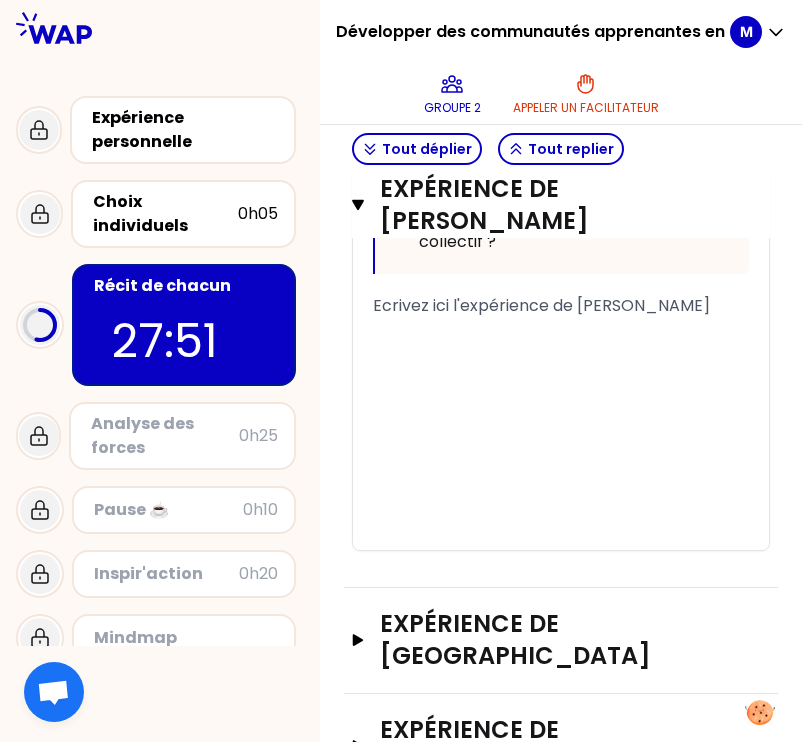 click on "﻿" at bounding box center [561, 490] 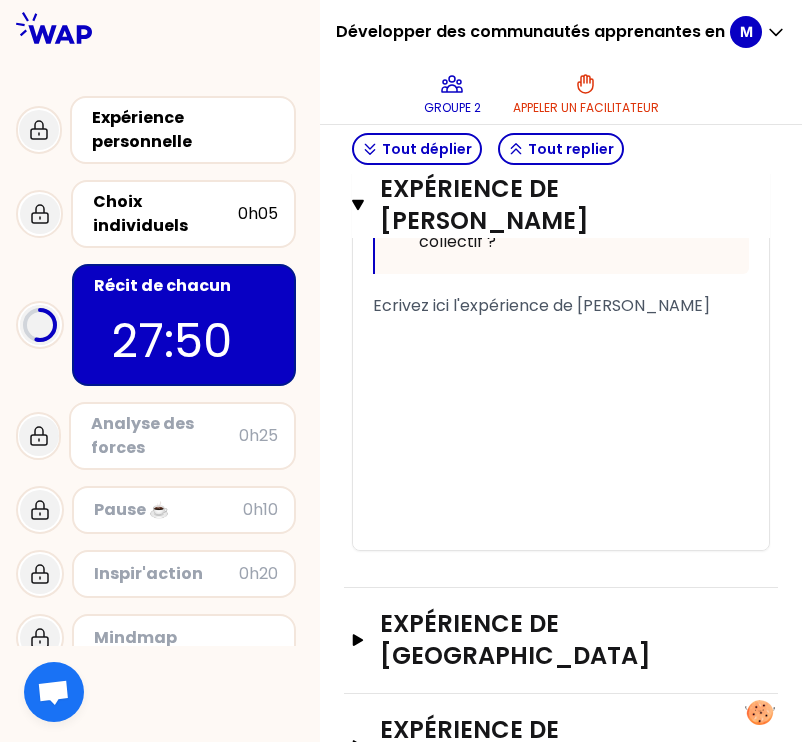 drag, startPoint x: 801, startPoint y: 386, endPoint x: 516, endPoint y: 398, distance: 285.25253 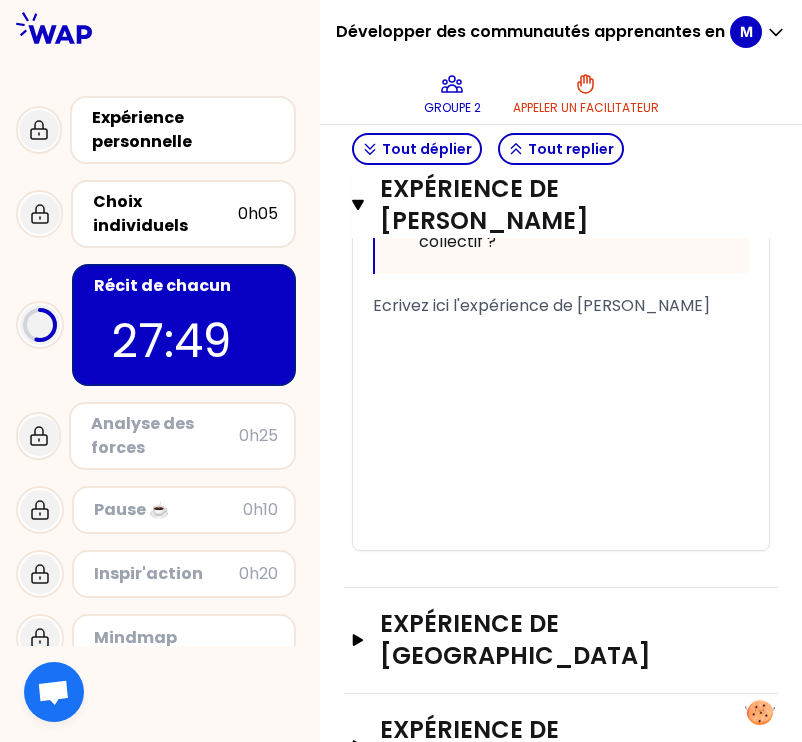 drag, startPoint x: 516, startPoint y: 398, endPoint x: 507, endPoint y: 366, distance: 33.24154 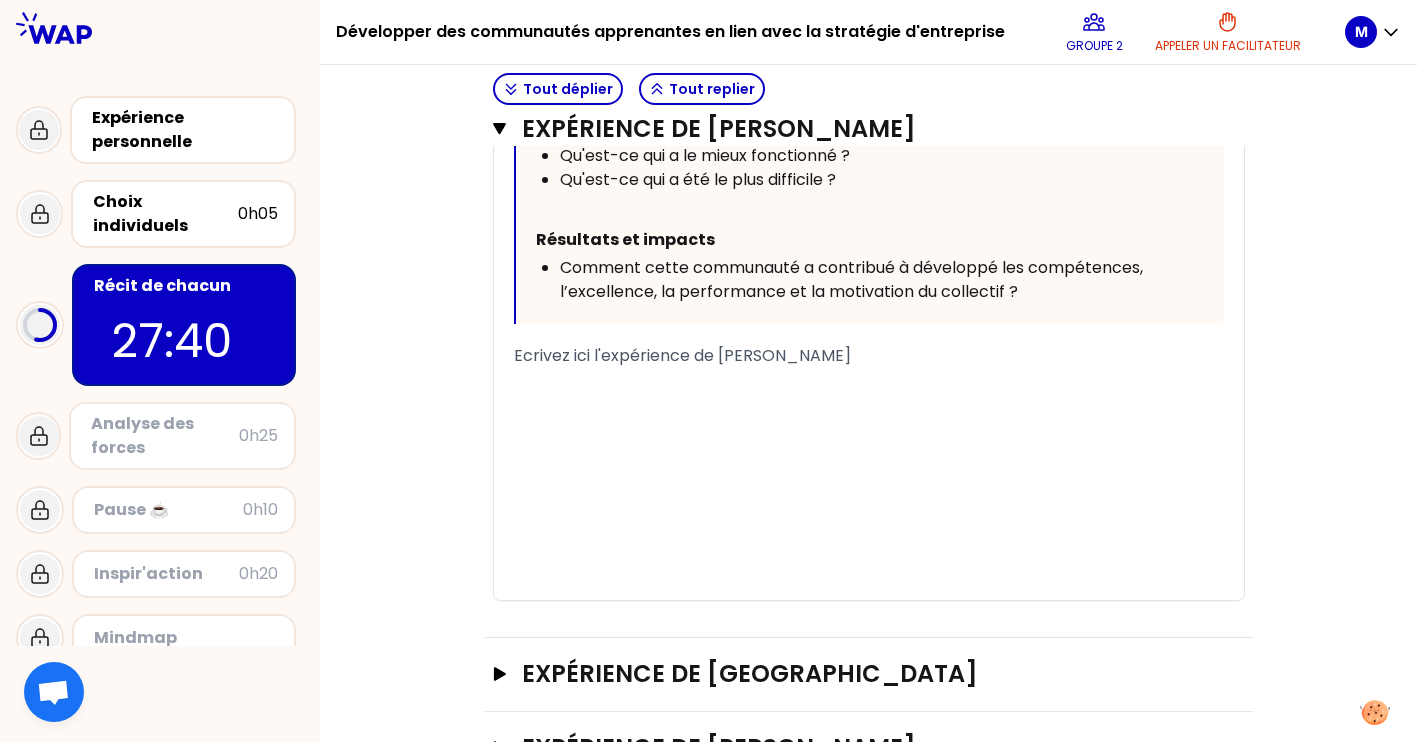 scroll, scrollTop: 4720, scrollLeft: 0, axis: vertical 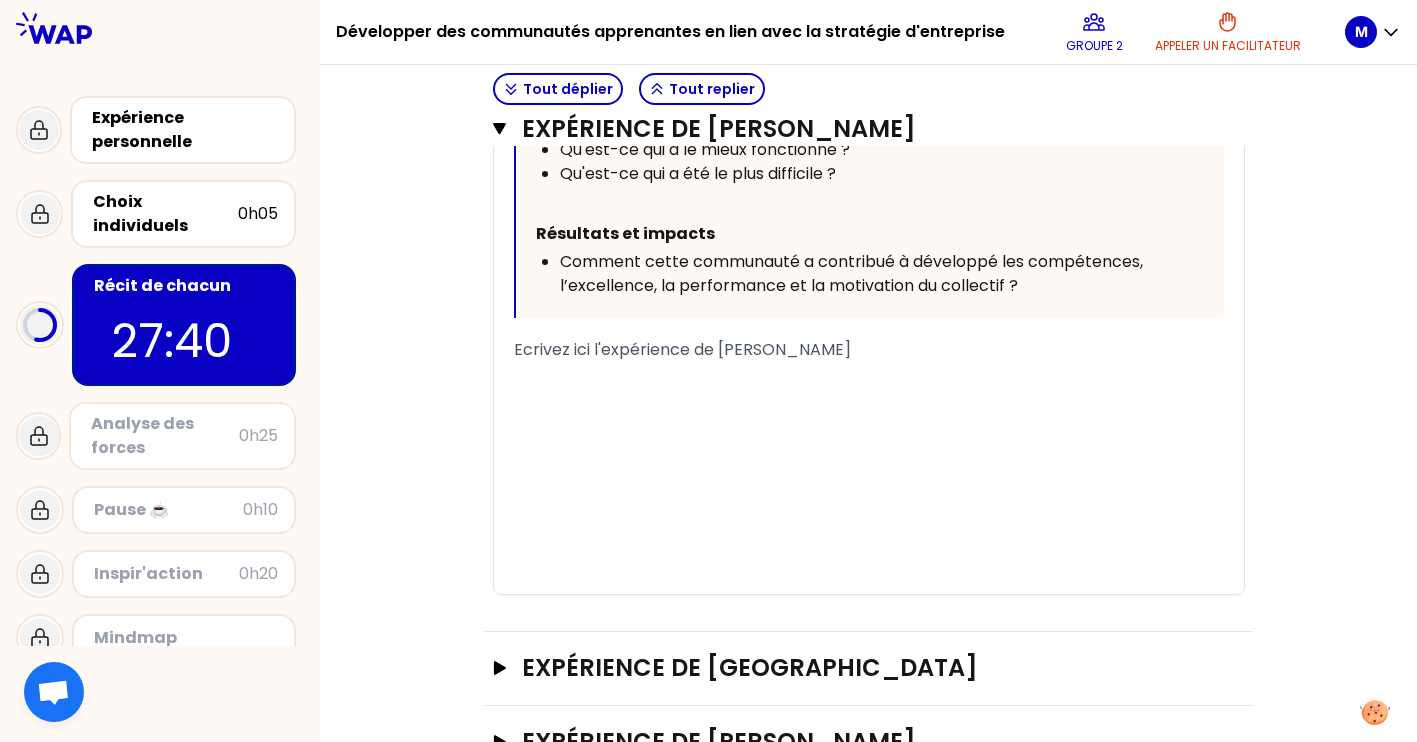 click on "﻿" at bounding box center [869, 378] 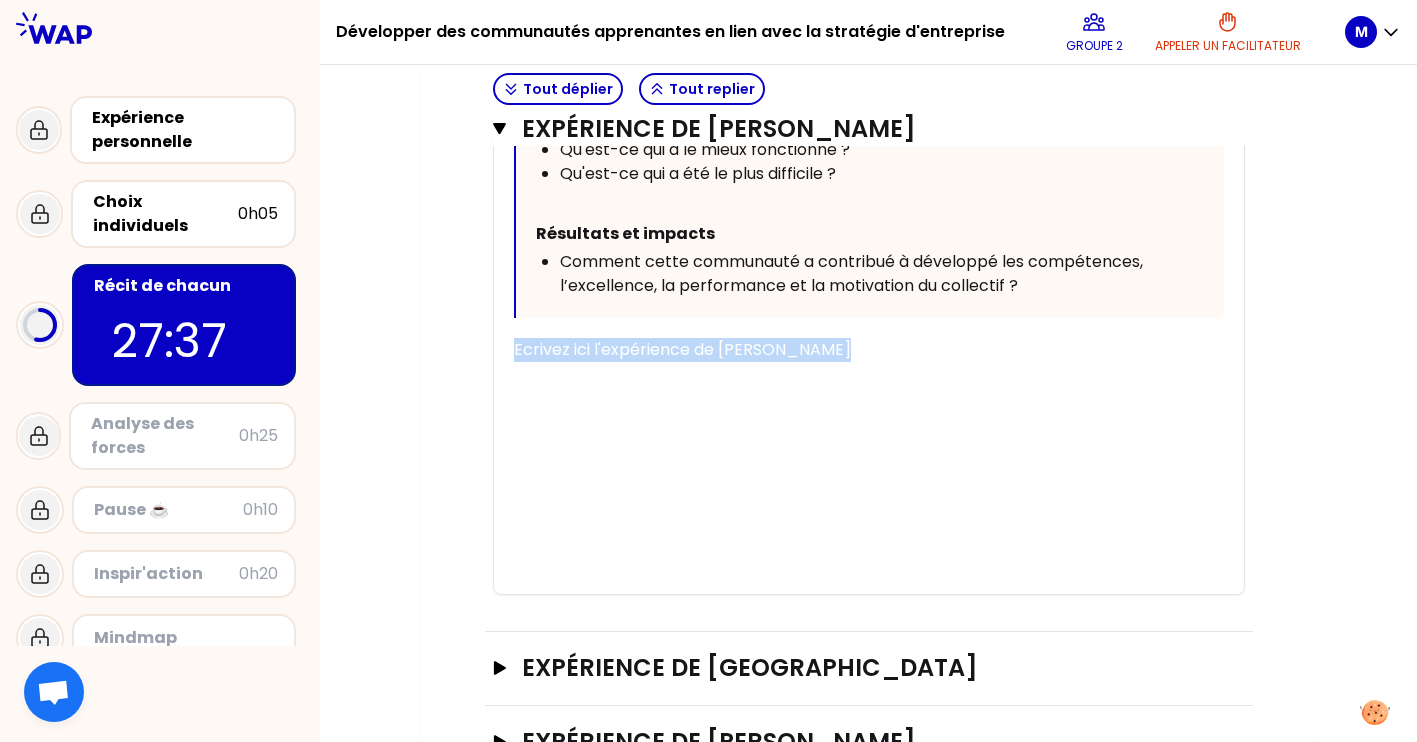 drag, startPoint x: 856, startPoint y: 423, endPoint x: 431, endPoint y: 414, distance: 425.09528 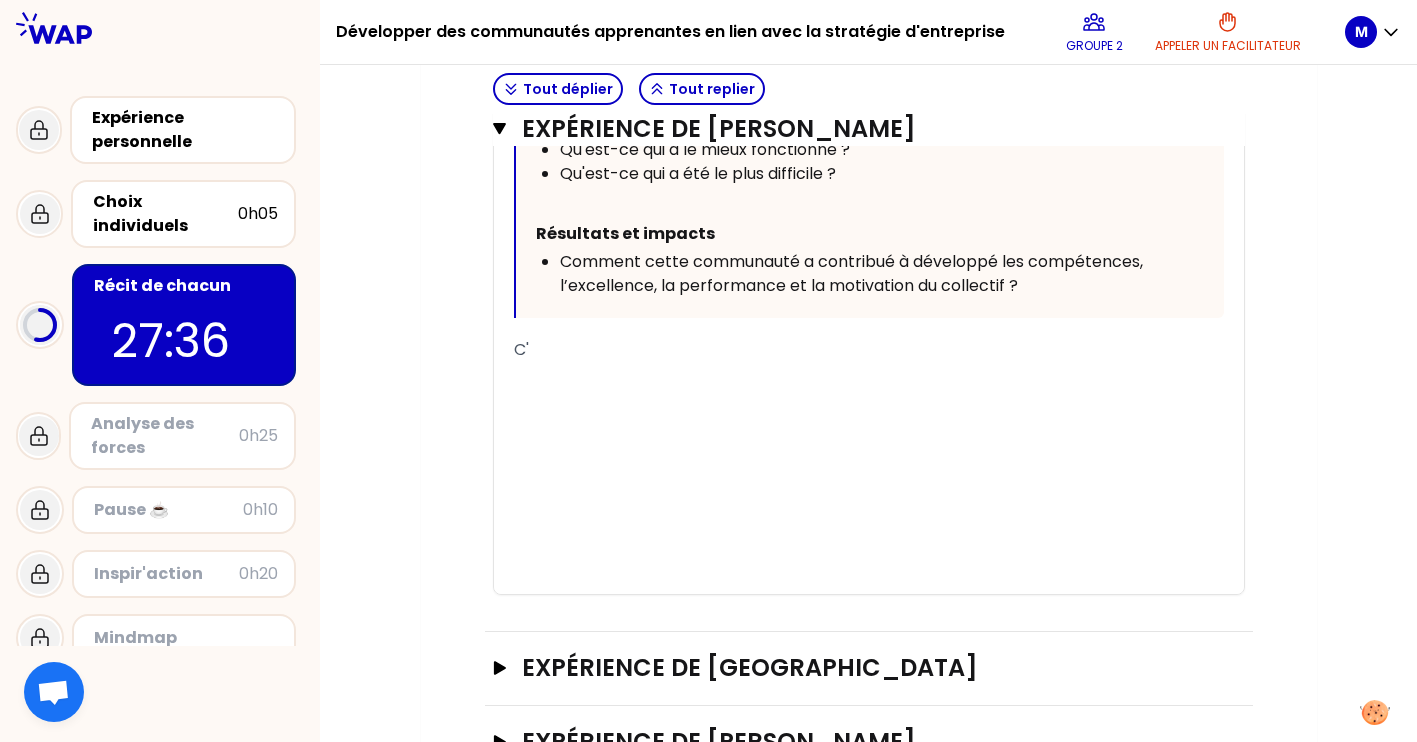 type 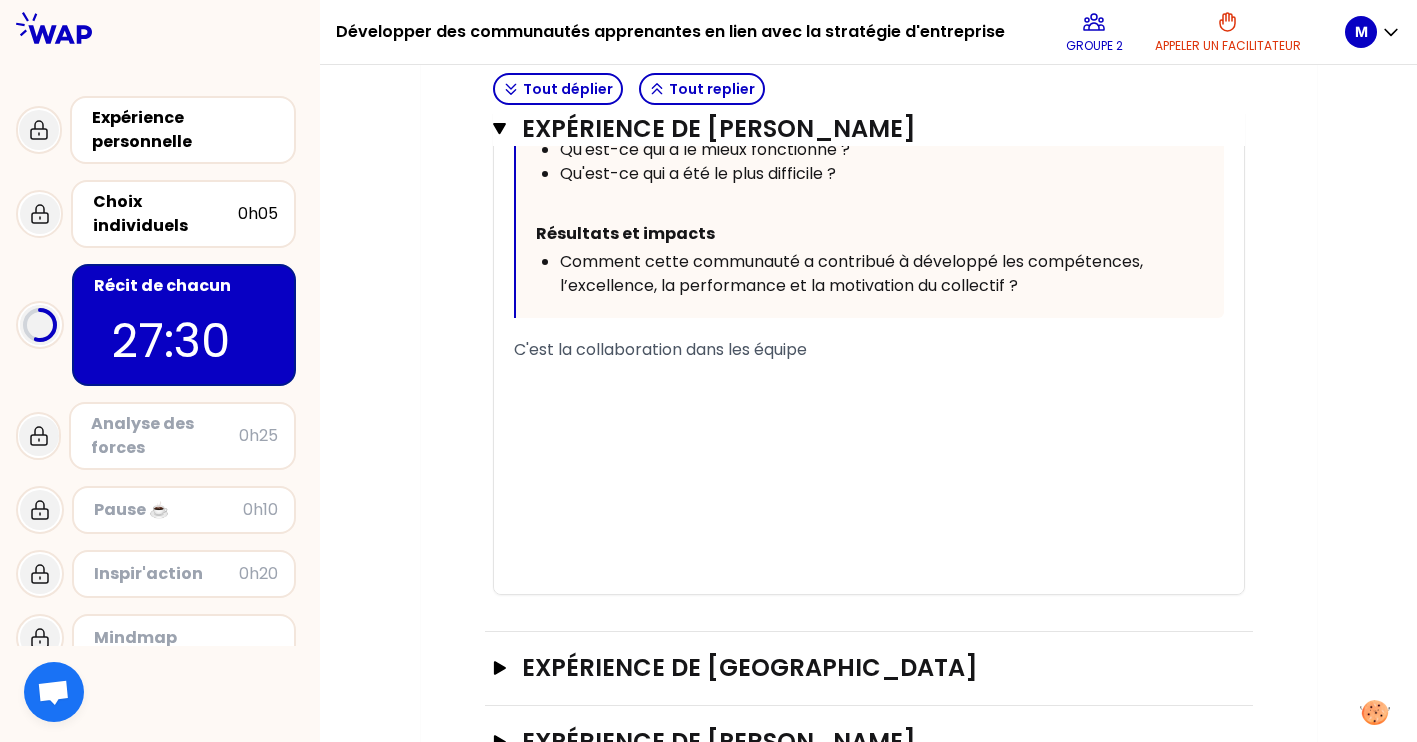 click on "C'est la collaboration dans les équipe" at bounding box center (660, 349) 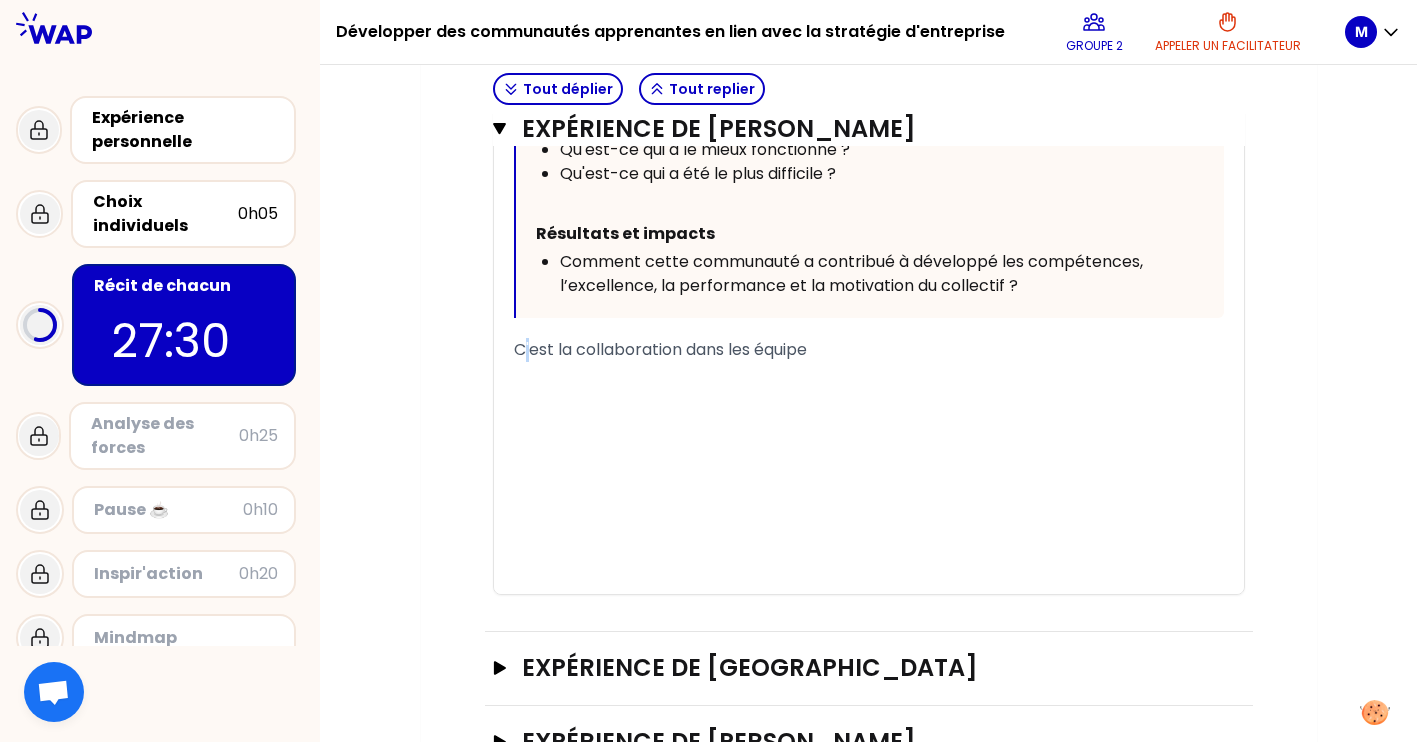 click on "C'est la collaboration dans les équipe" at bounding box center (660, 349) 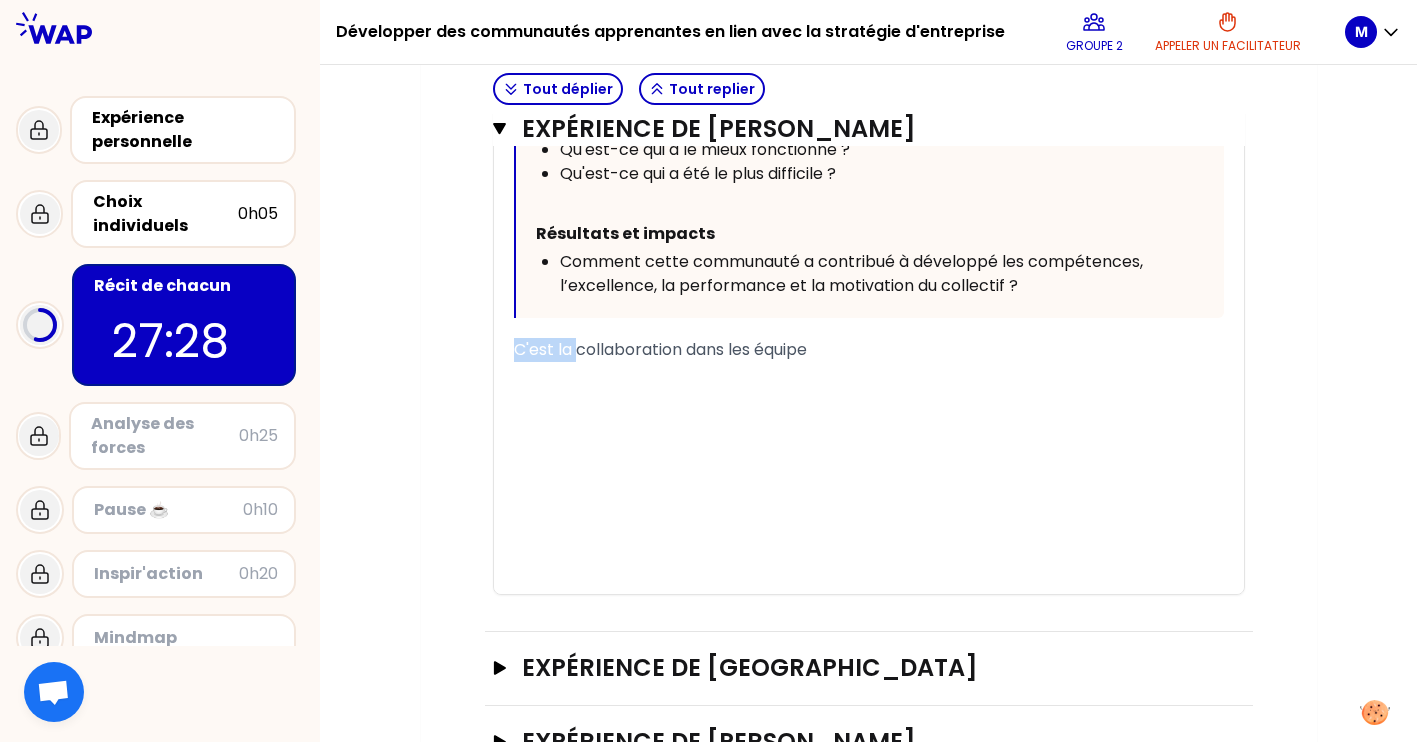 drag, startPoint x: 577, startPoint y: 417, endPoint x: 388, endPoint y: 408, distance: 189.21416 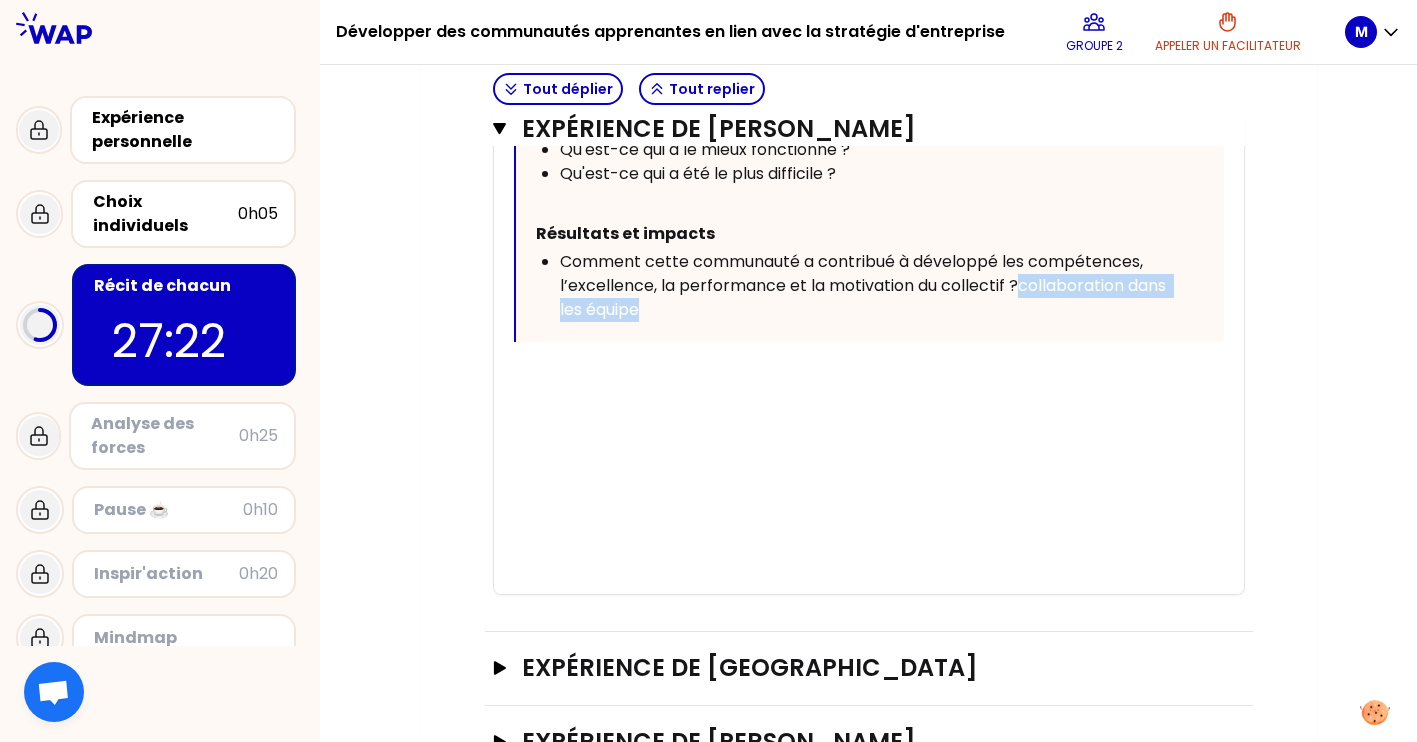 drag, startPoint x: 1020, startPoint y: 360, endPoint x: 1158, endPoint y: 375, distance: 138.81282 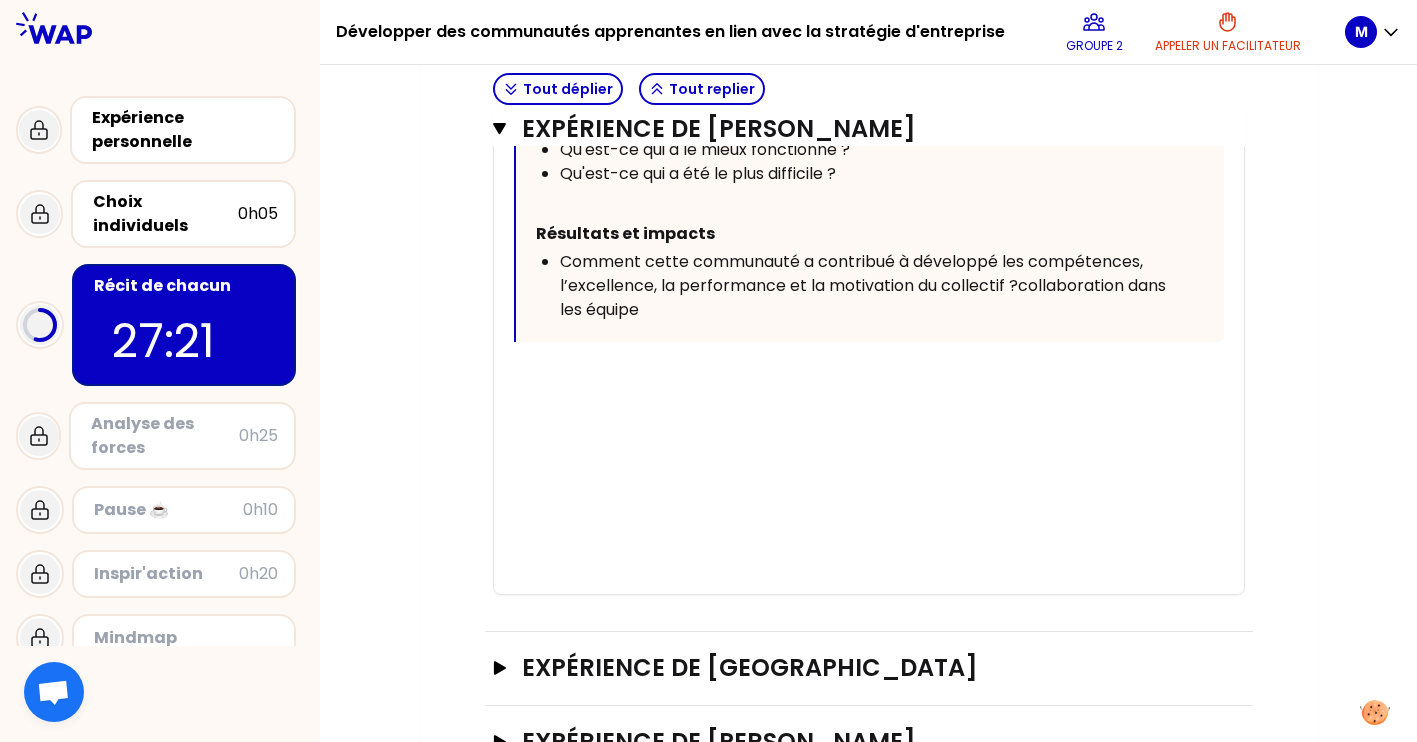 click on "﻿" at bounding box center [869, 430] 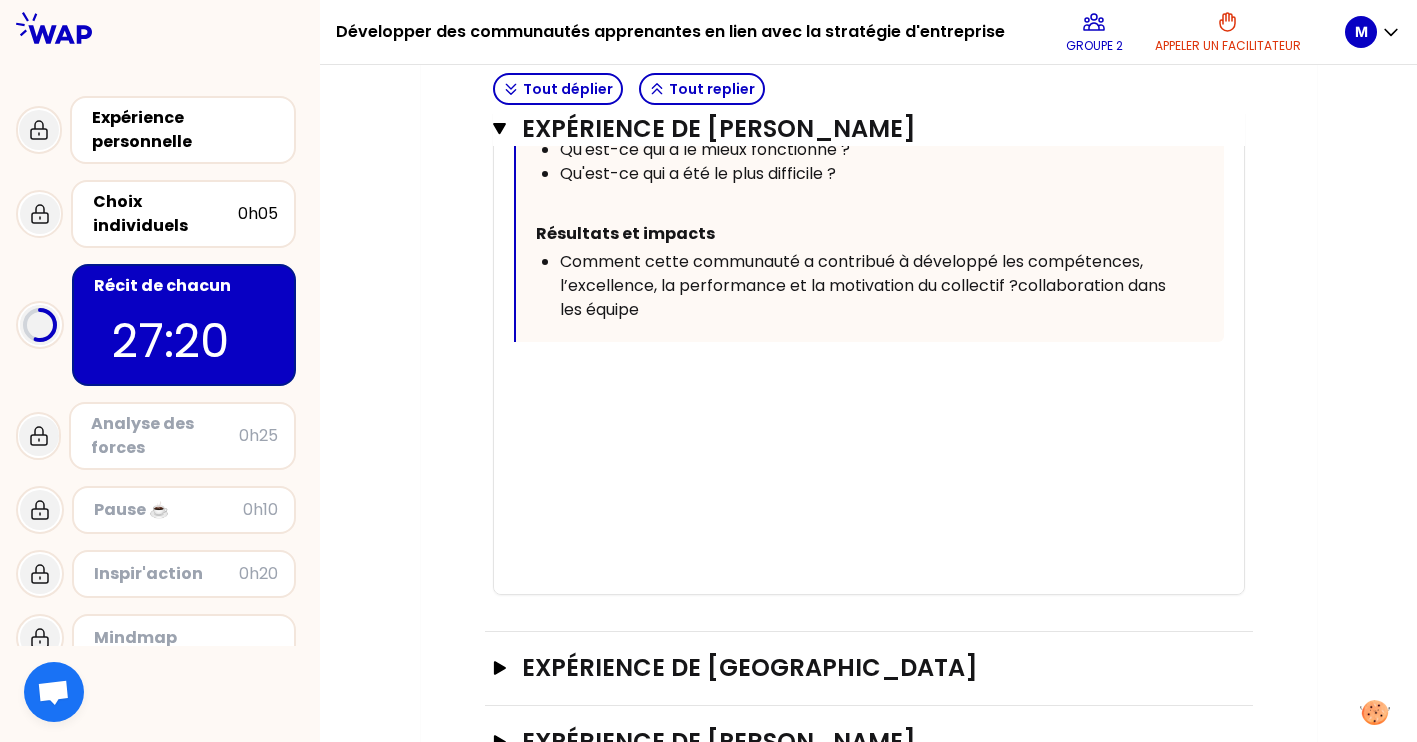 click on "﻿" at bounding box center [869, 406] 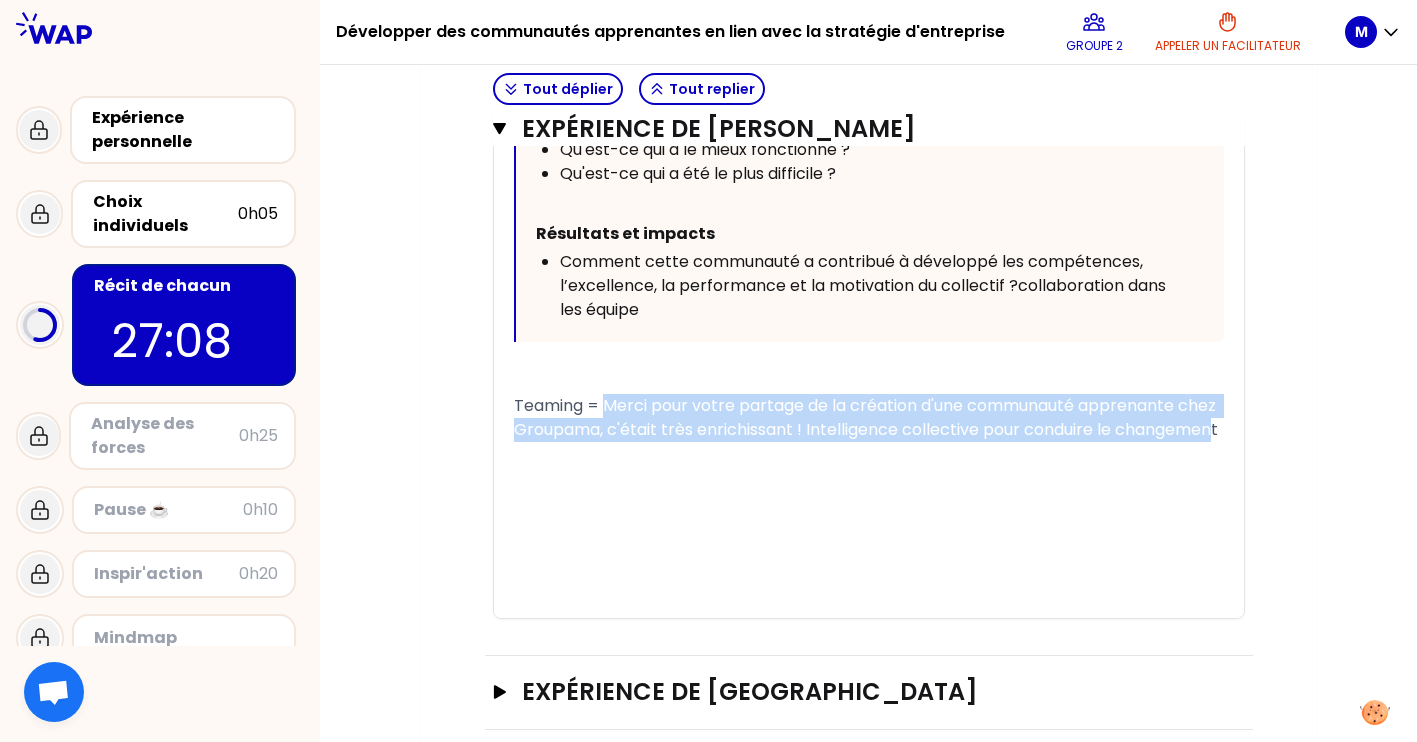 drag, startPoint x: 1220, startPoint y: 503, endPoint x: 608, endPoint y: 473, distance: 612.73486 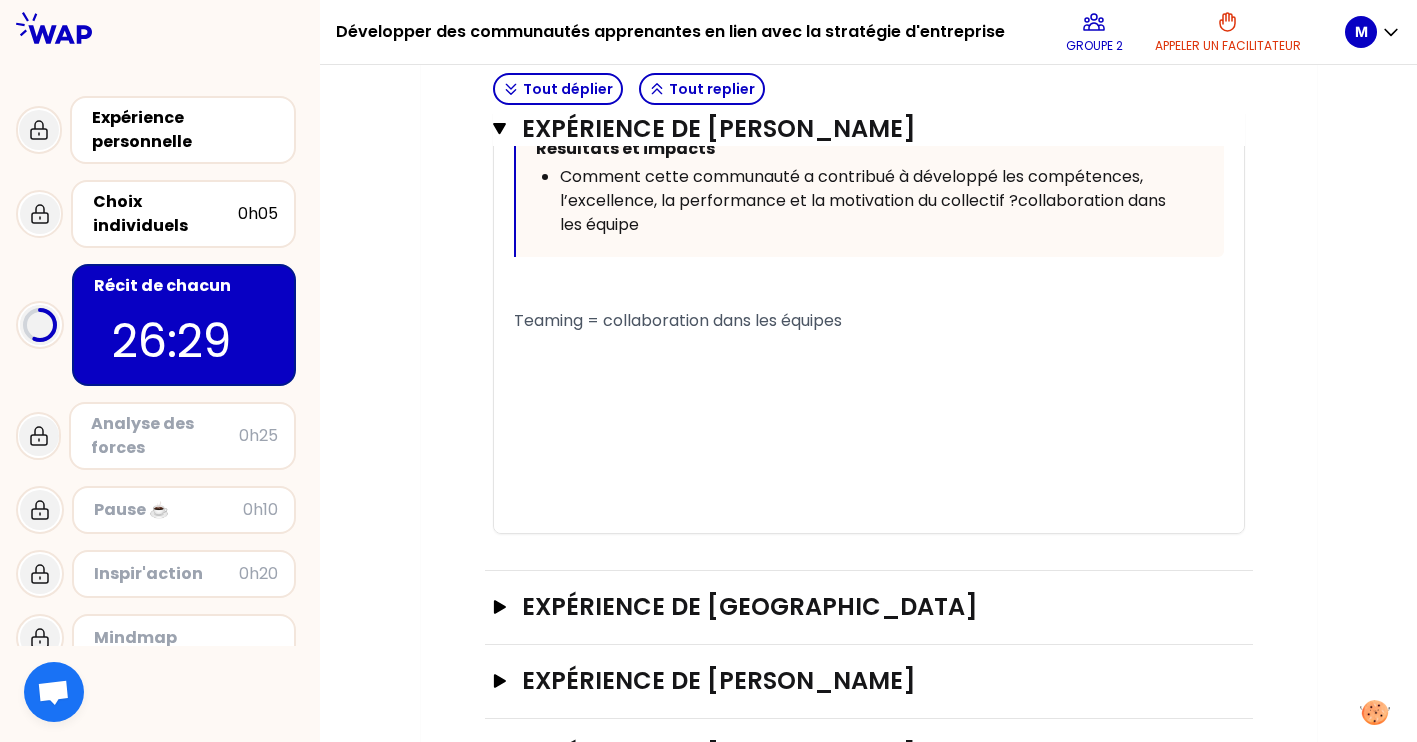 scroll, scrollTop: 4946, scrollLeft: 0, axis: vertical 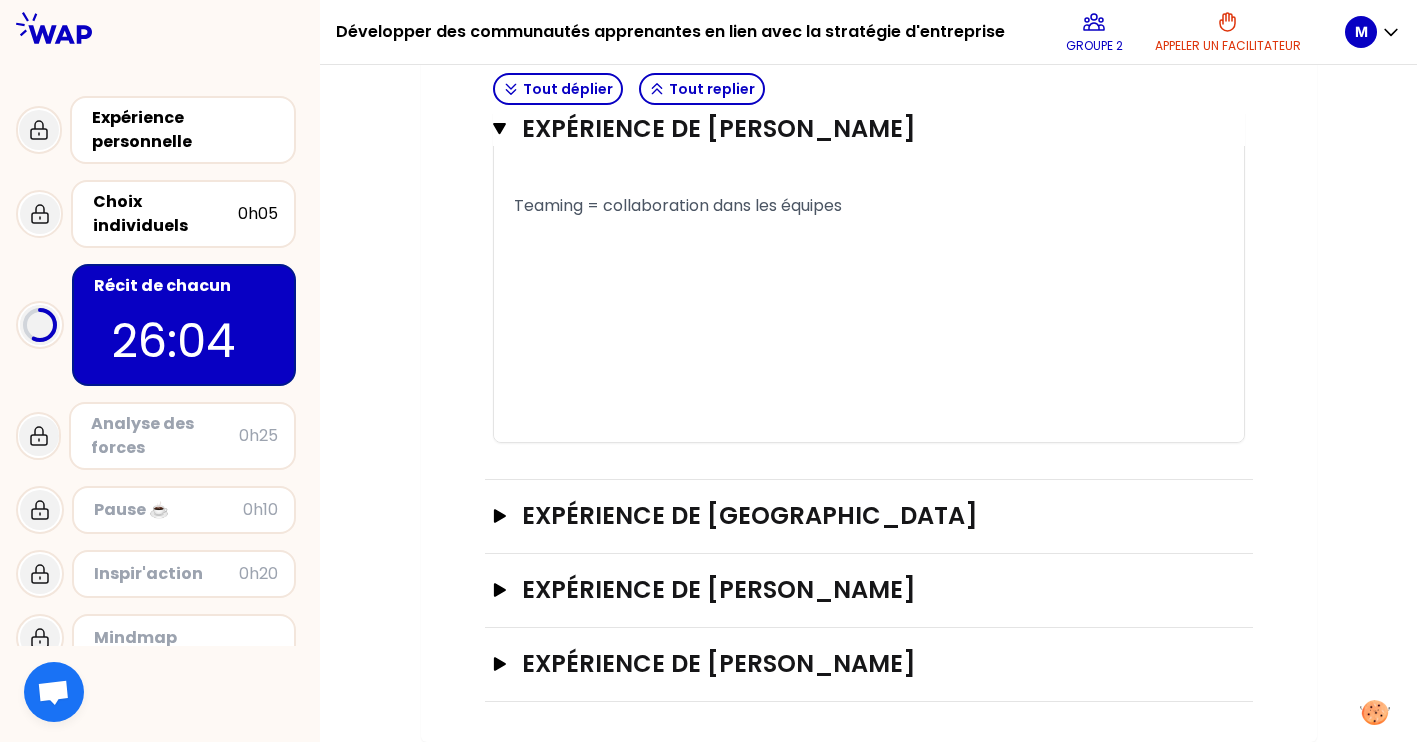 click at bounding box center (869, 254) 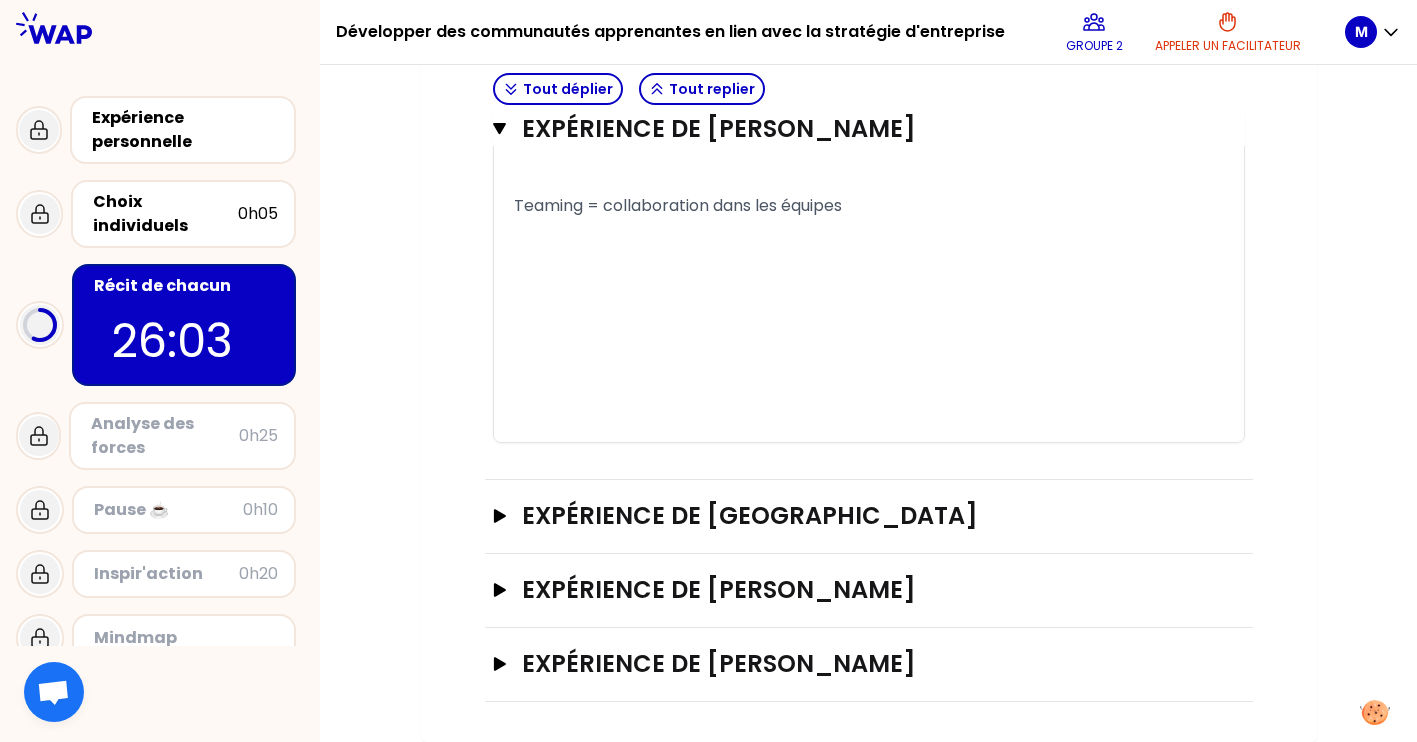 click on "Teaming = collaboration dans les équipes" at bounding box center [869, 206] 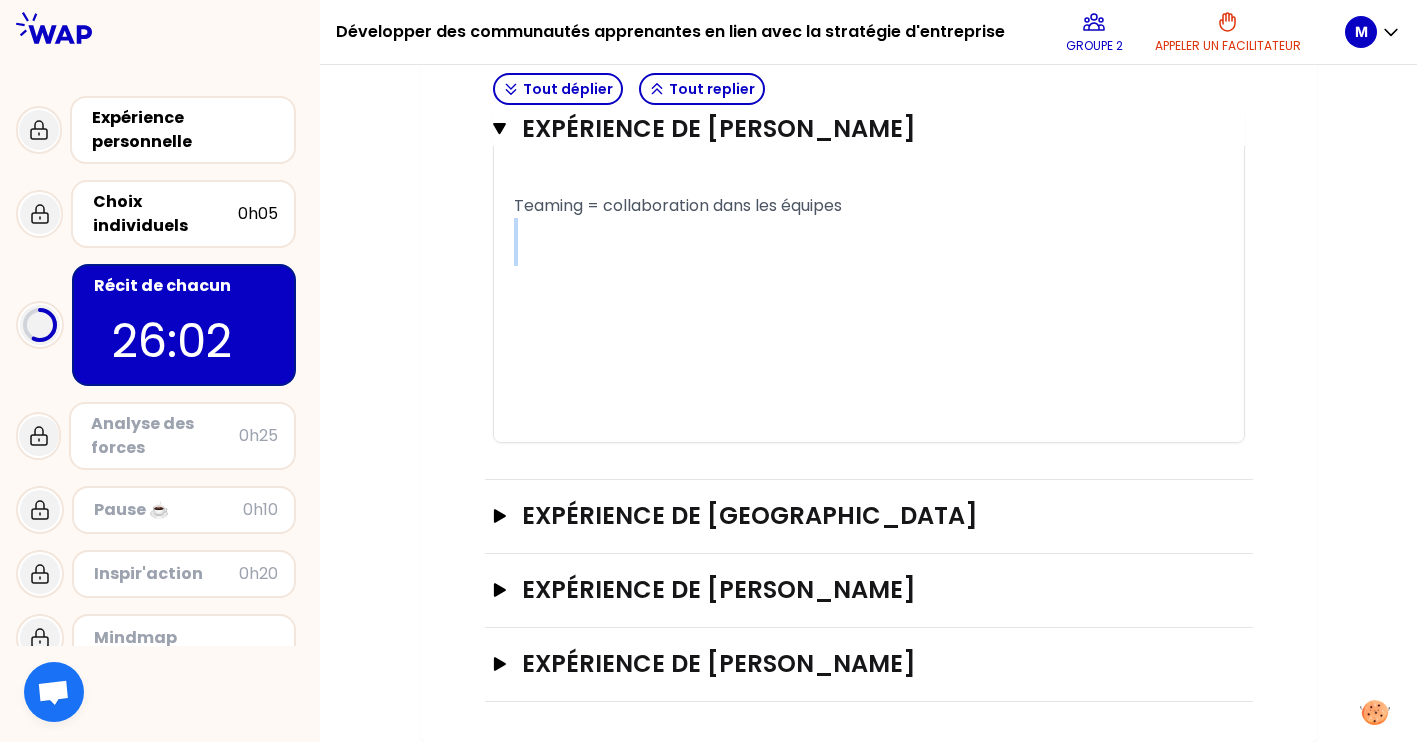 drag, startPoint x: 880, startPoint y: 270, endPoint x: 880, endPoint y: 295, distance: 25 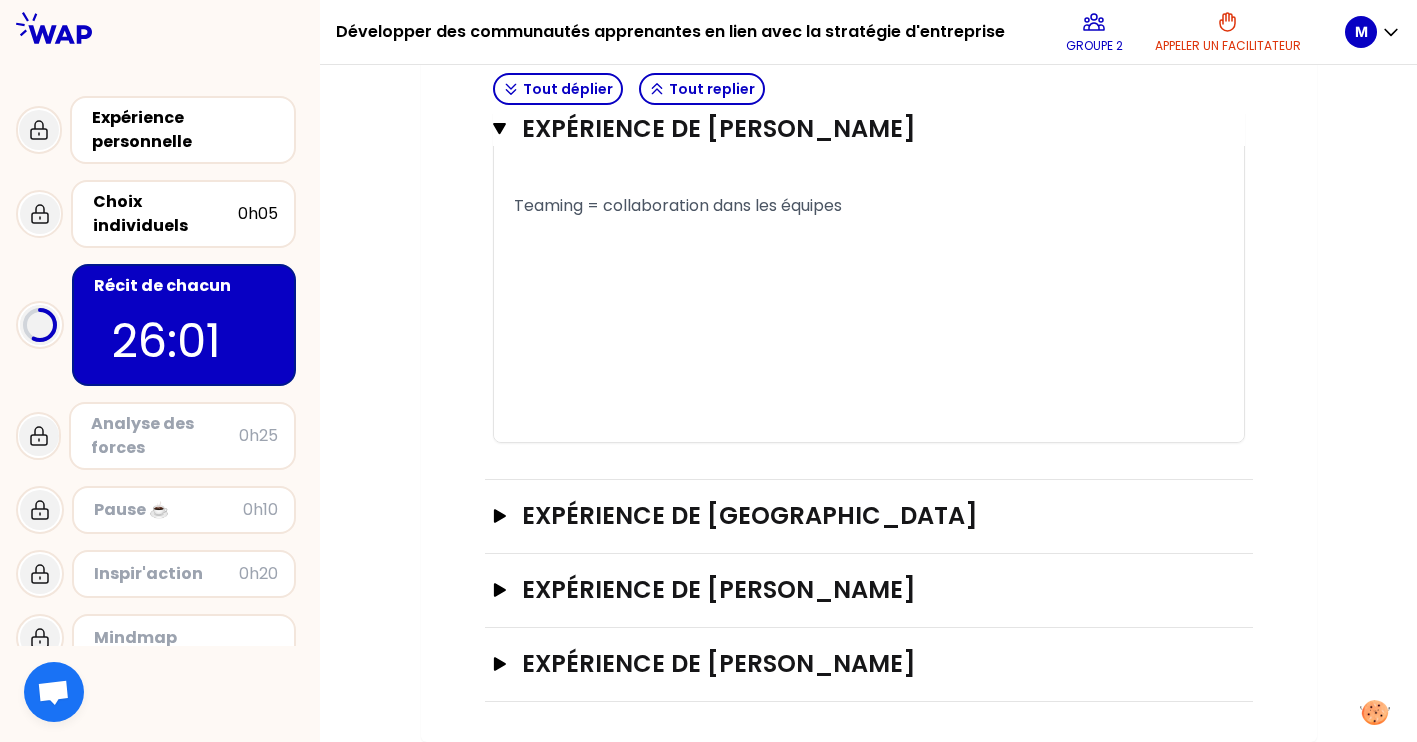 click at bounding box center (869, 254) 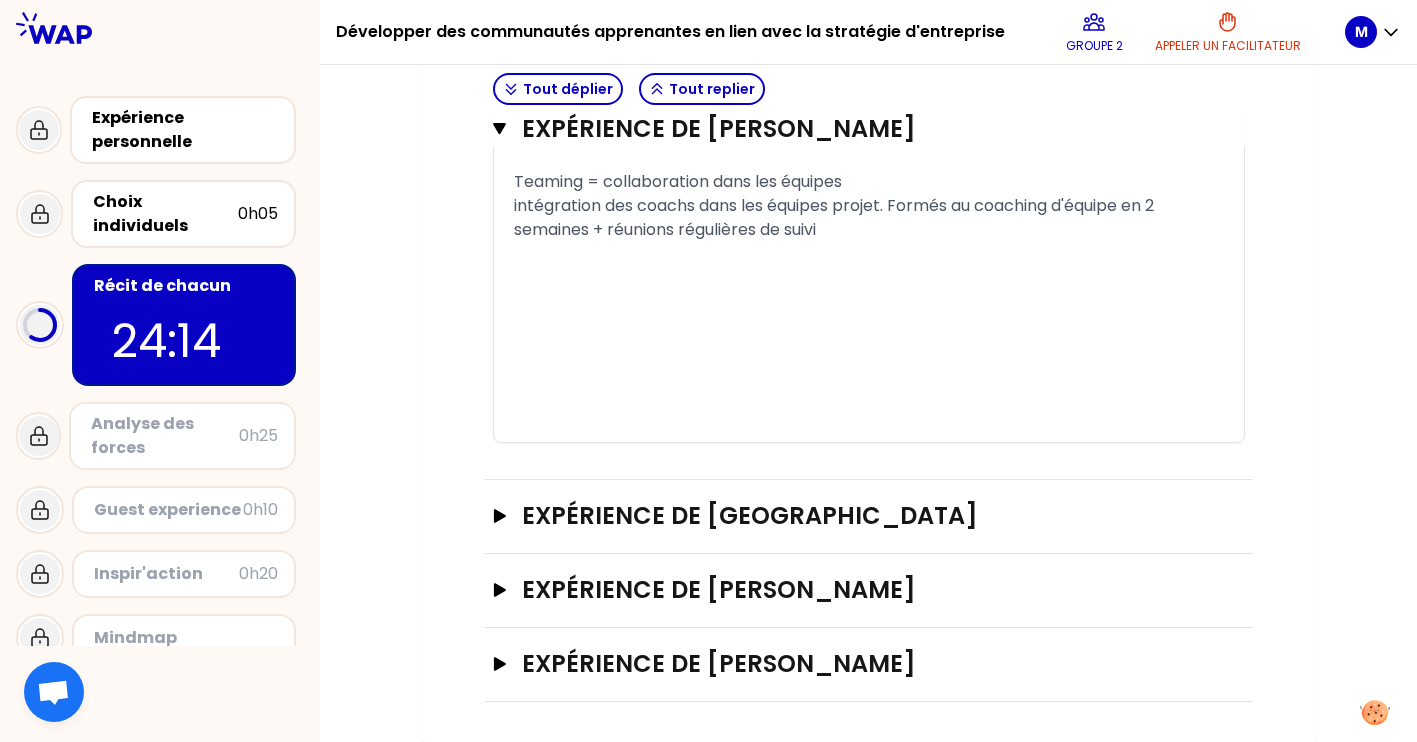 type 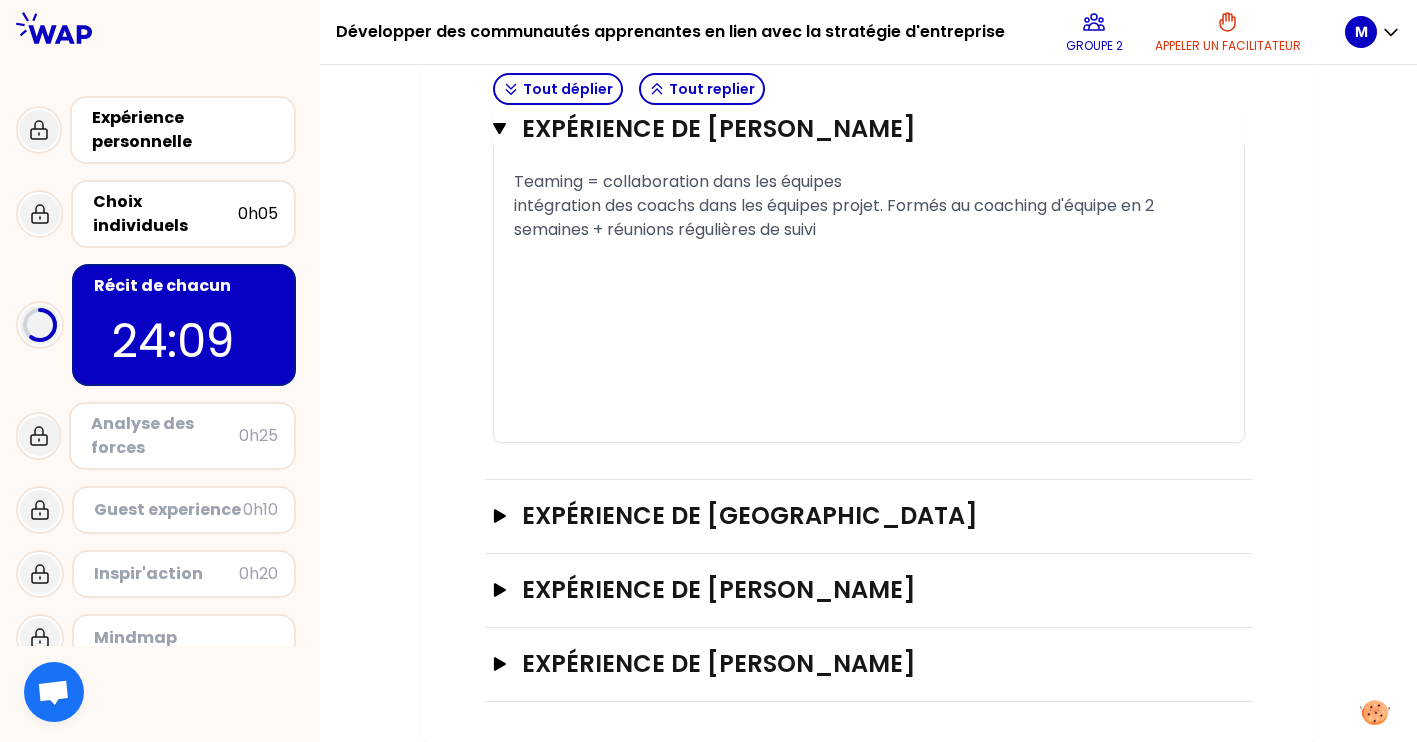 click at bounding box center [1375, 712] 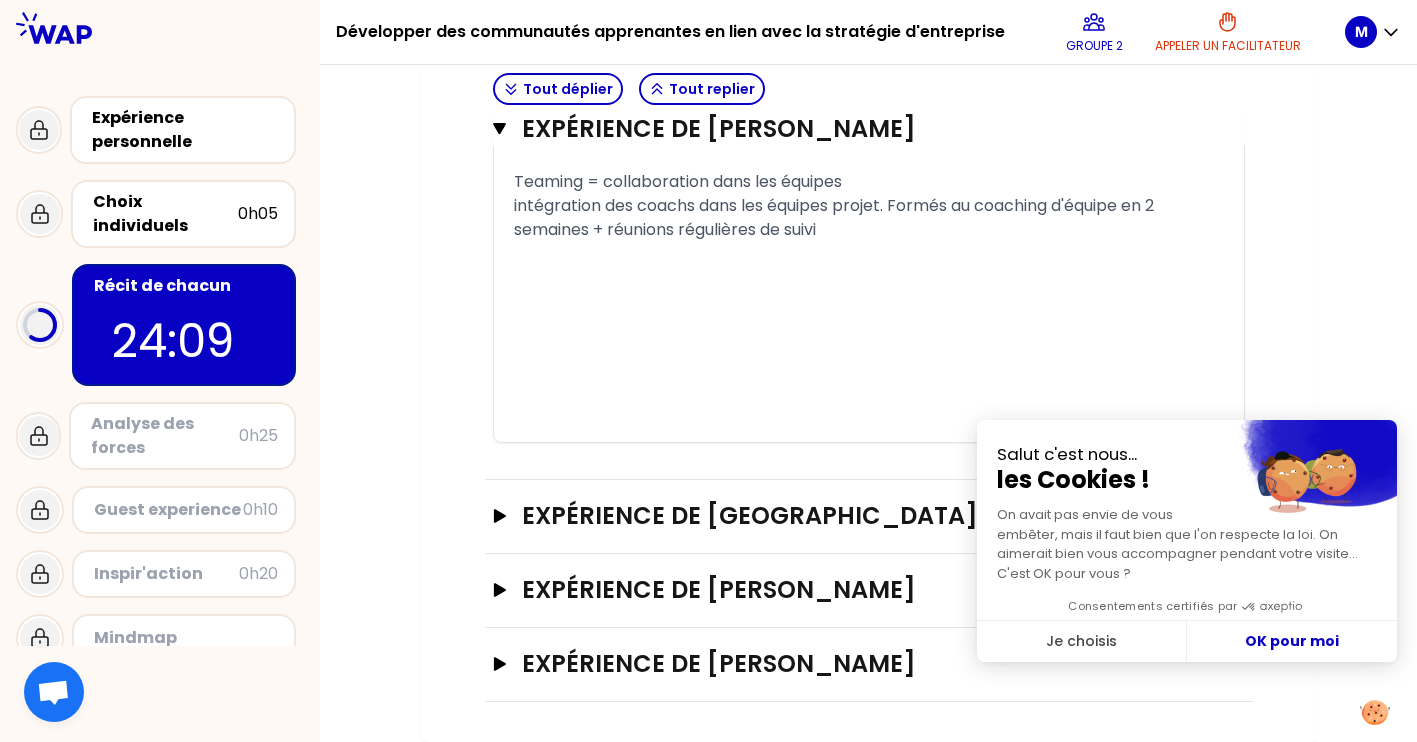 checkbox on "true" 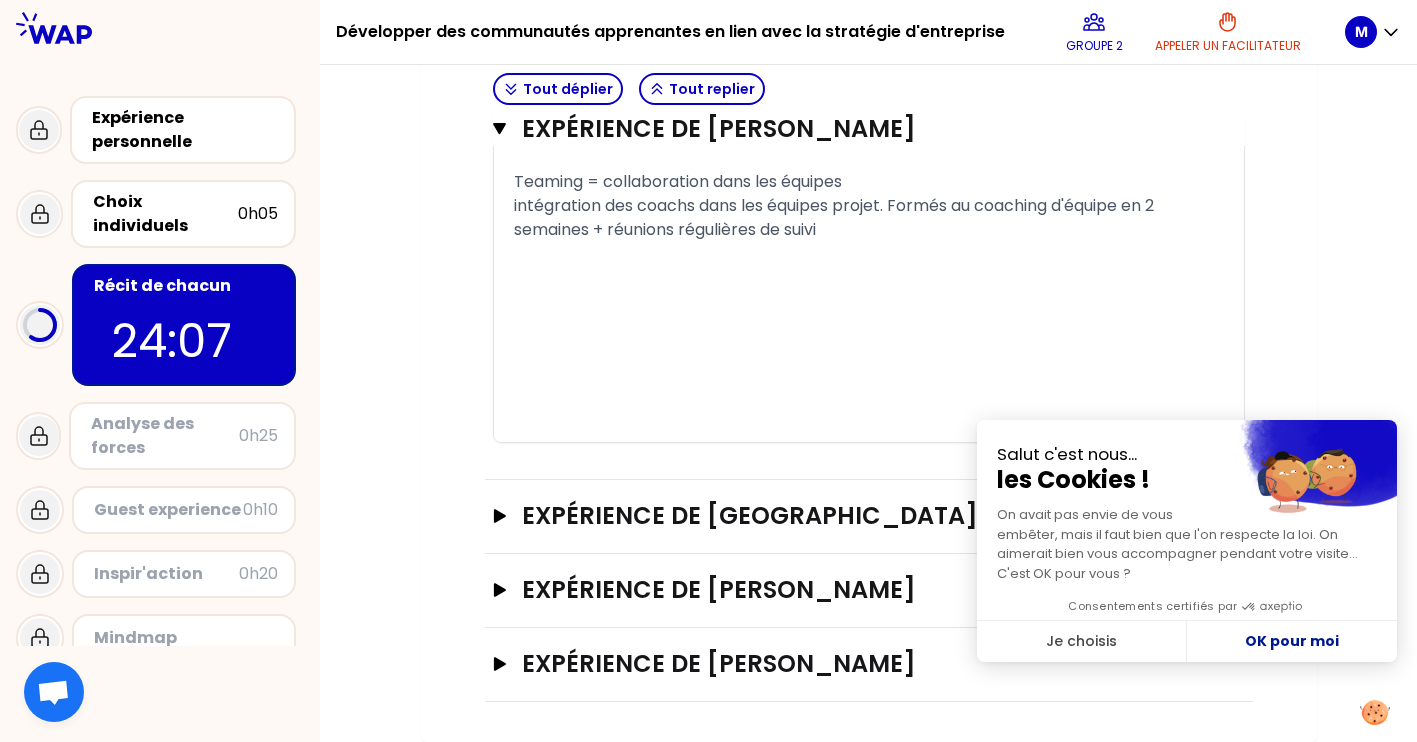 click on "OK pour moi" at bounding box center (1292, 642) 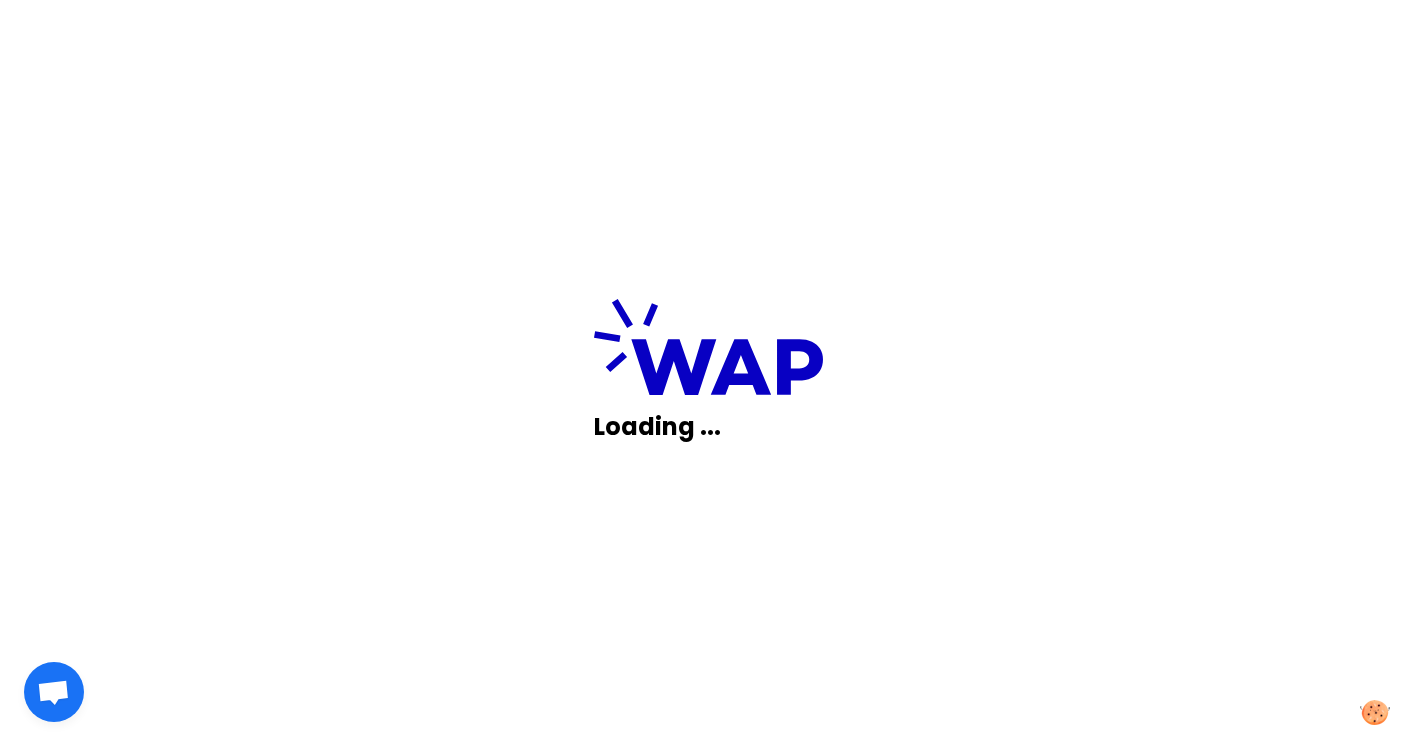 scroll, scrollTop: 0, scrollLeft: 0, axis: both 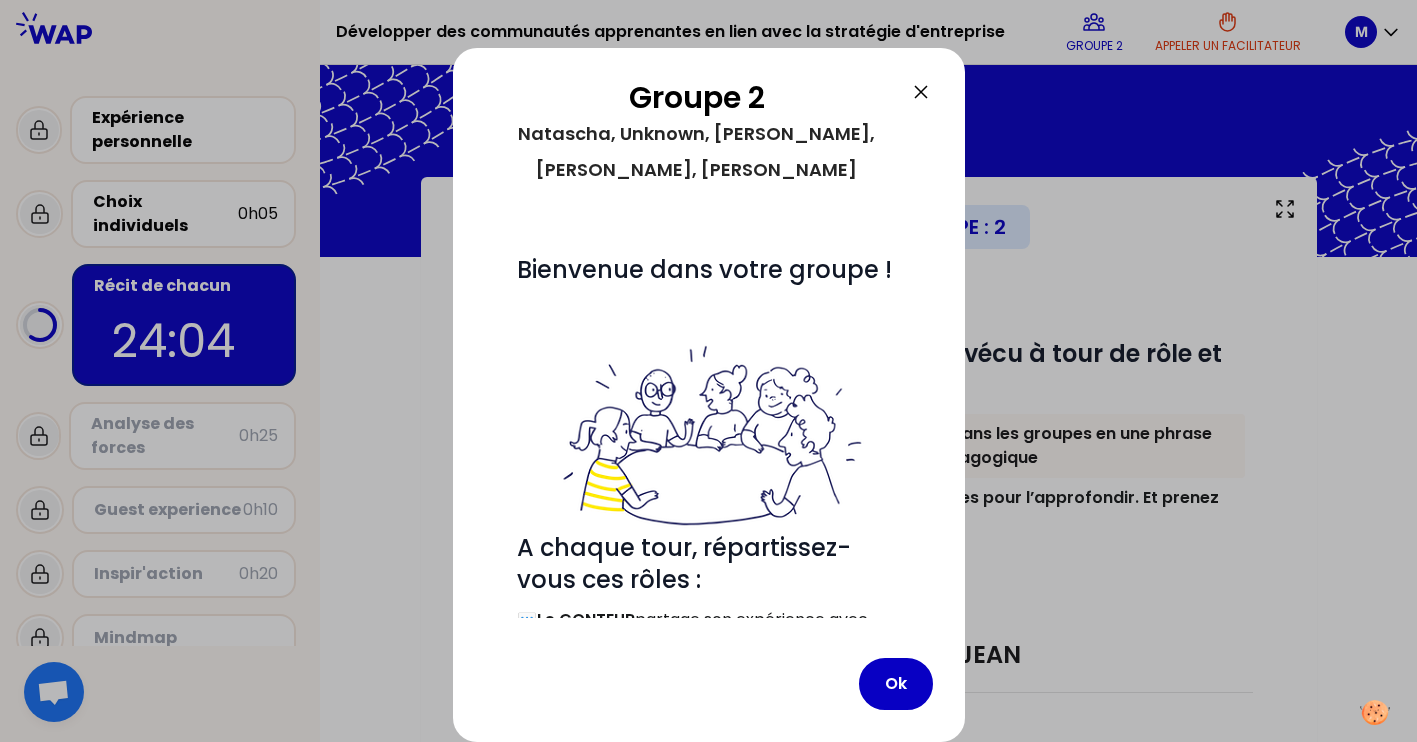 click 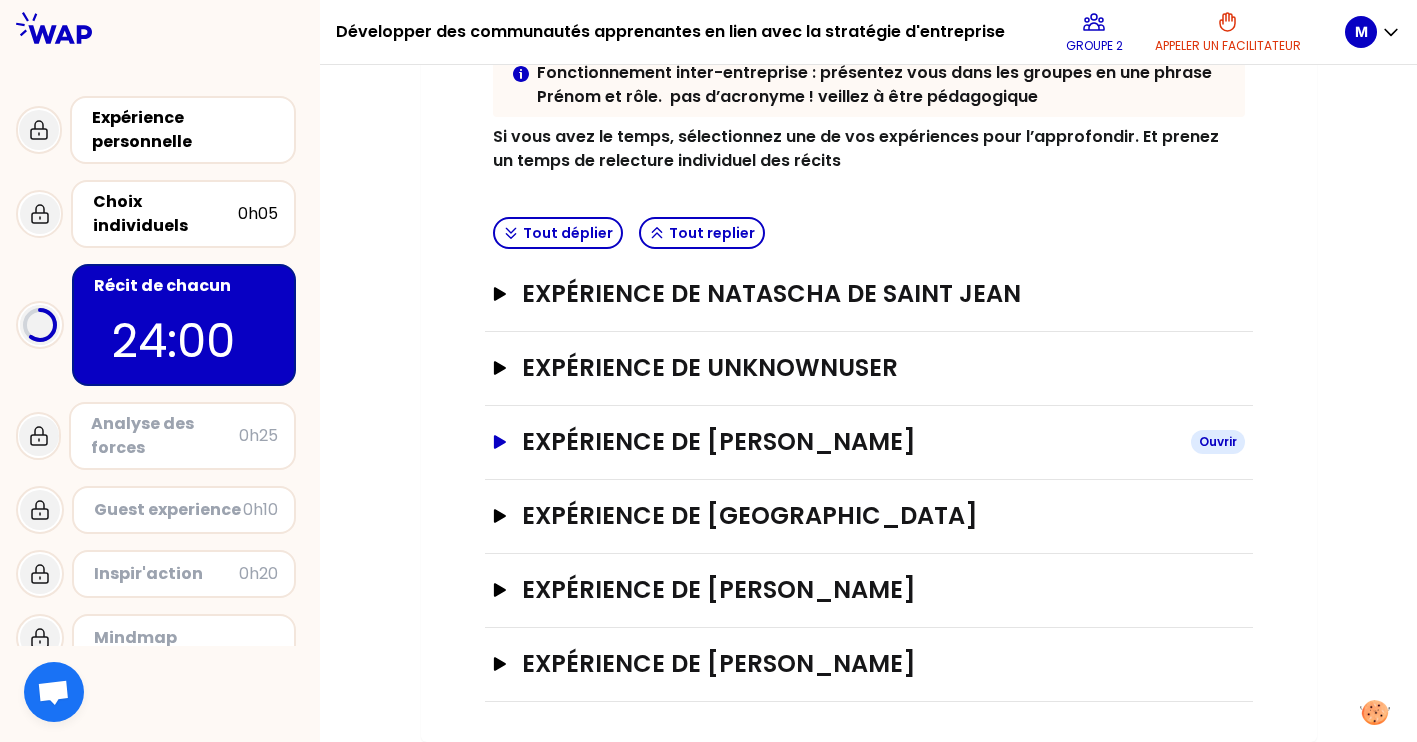 scroll, scrollTop: 361, scrollLeft: 0, axis: vertical 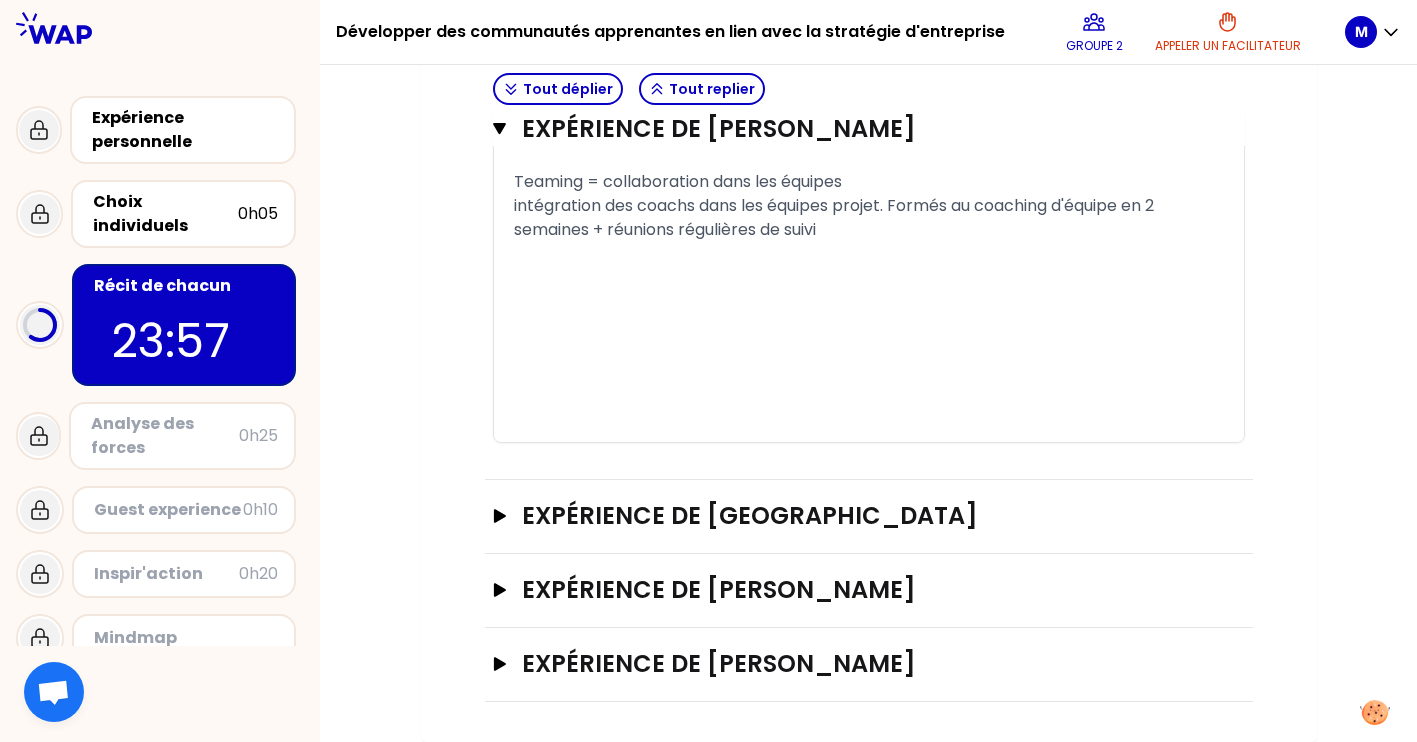 click on "﻿" at bounding box center [869, 334] 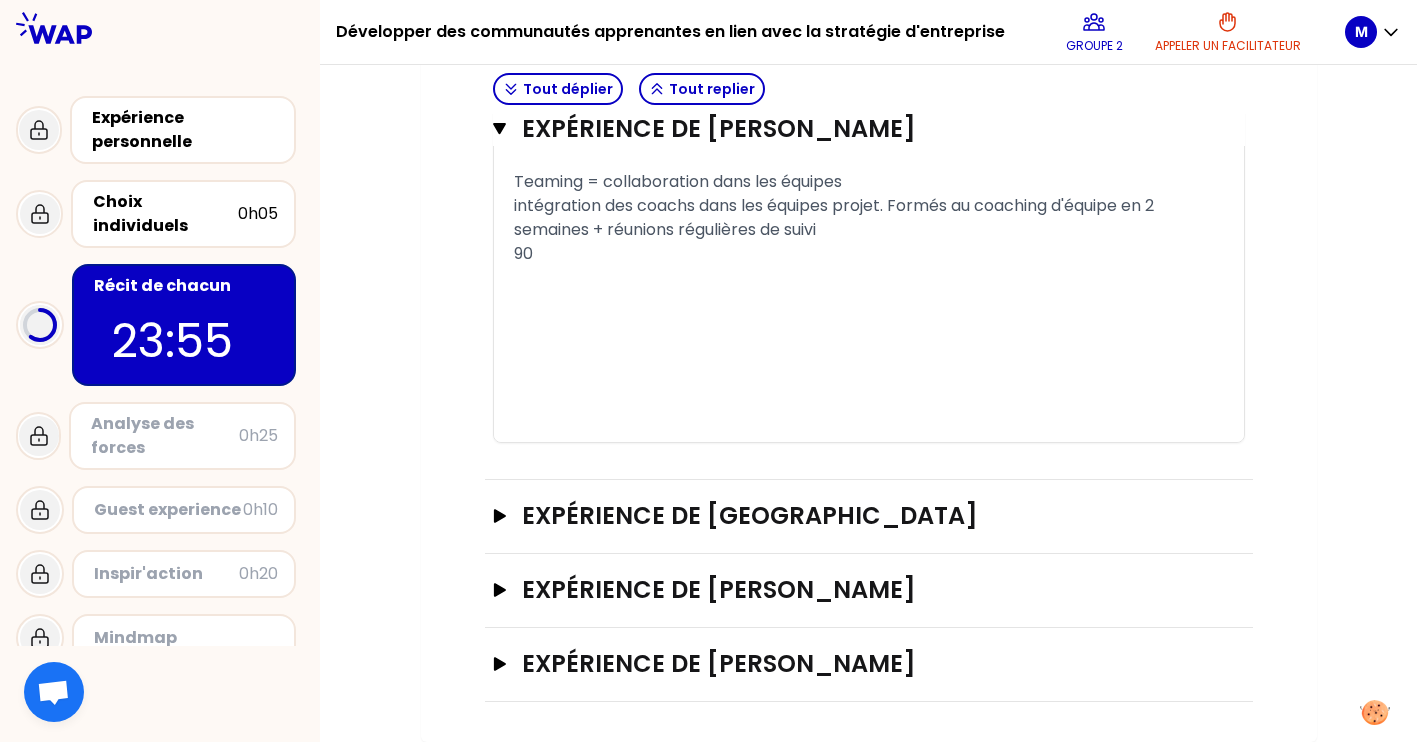 type 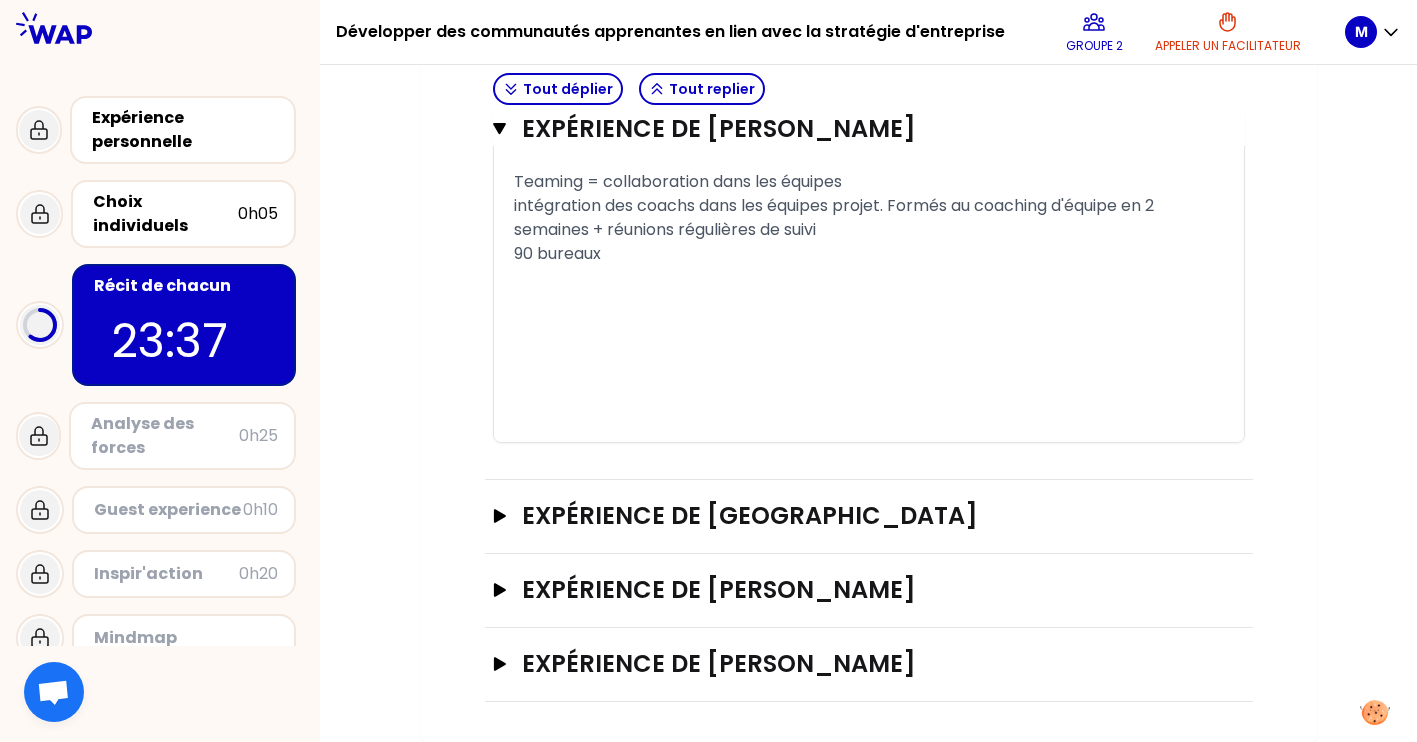 click on "Teaming = collaboration dans les équipes" at bounding box center (869, 182) 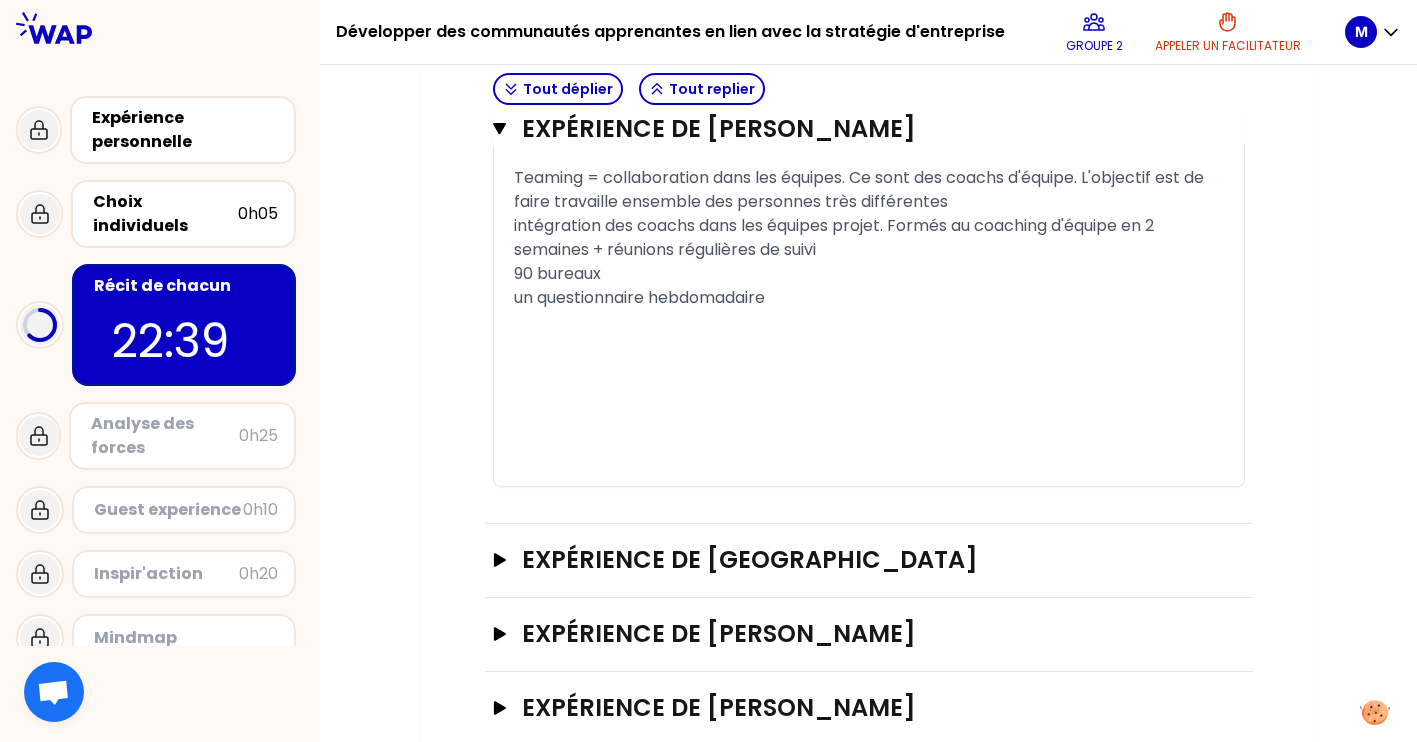 click on "Teaming = collaboration dans les équipes. Ce sont des coachs d'équipe. L'objectif est de faire travaille ensemble des personnes très différentes" at bounding box center [869, 190] 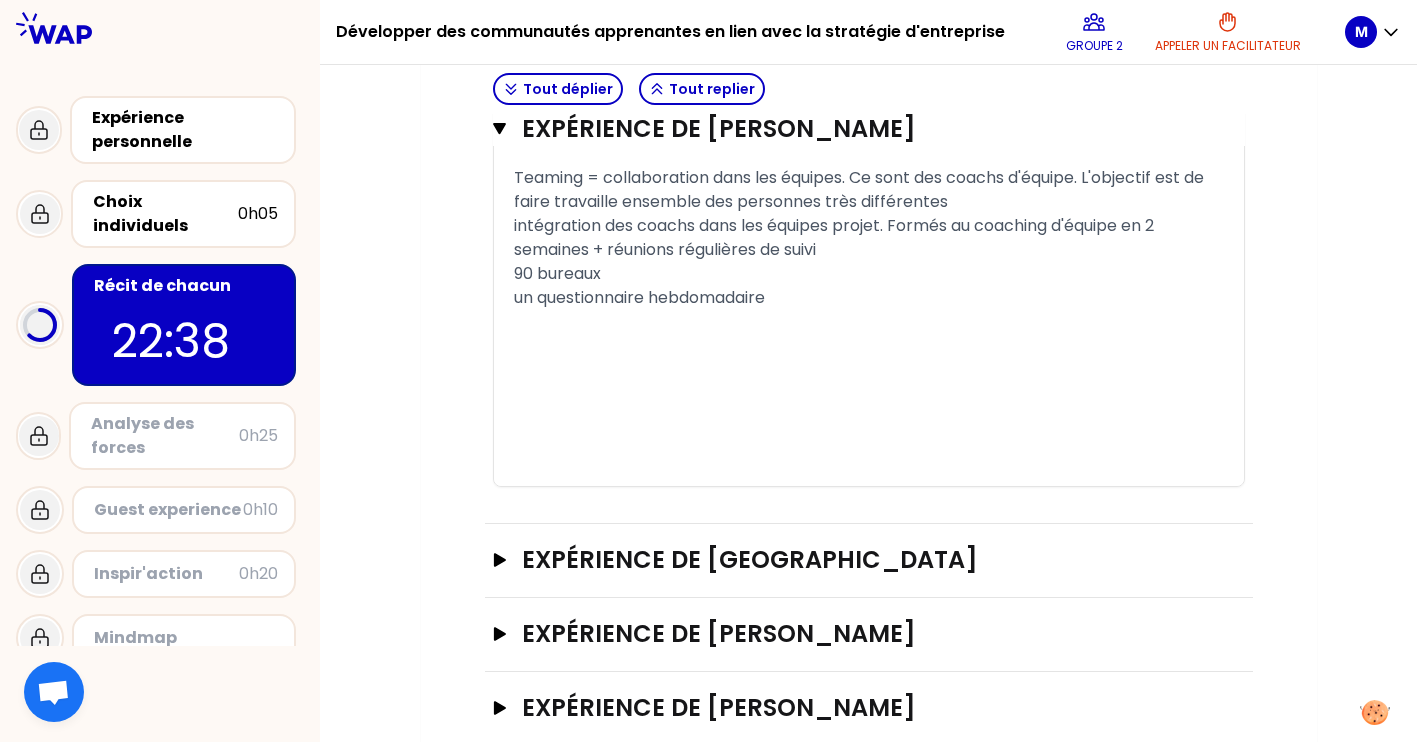 click on "Teaming = collaboration dans les équipes. Ce sont des coachs d'équipe. L'objectif est de faire travaille ensemble des personnes très différentes" at bounding box center (861, 189) 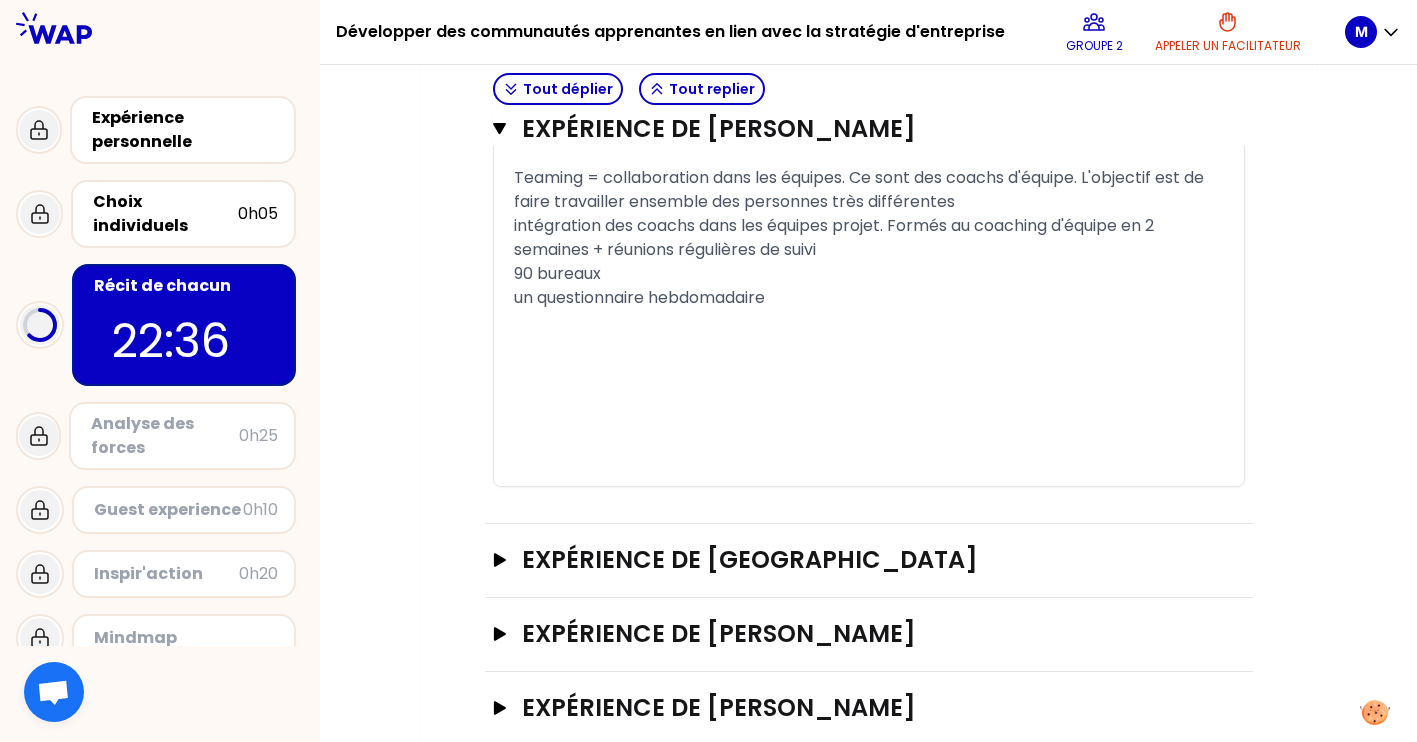 click on "Teaming = collaboration dans les équipes. Ce sont des coachs d'équipe. L'objectif est de faire travailler ensemble des personnes très différentes" at bounding box center [869, 190] 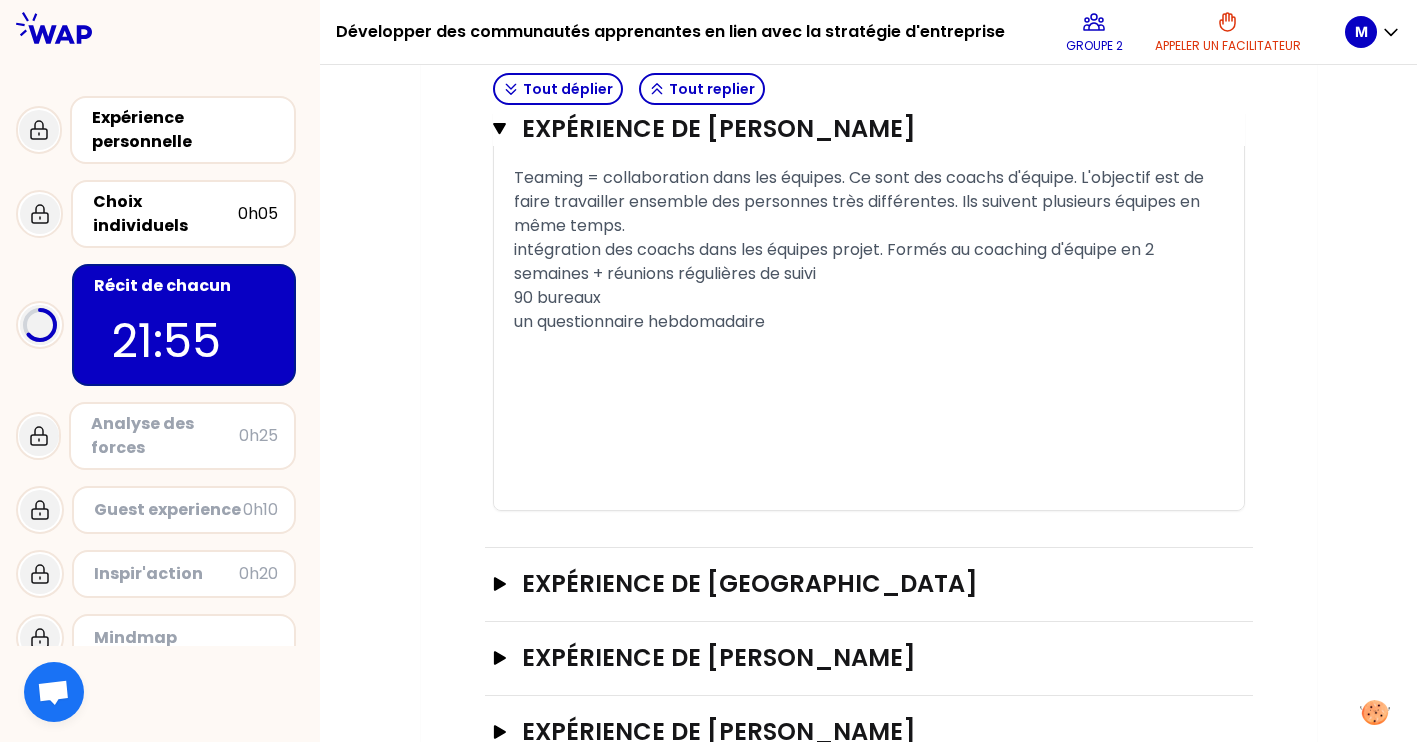 click on "un questionnaire hebdomadaire" at bounding box center [869, 322] 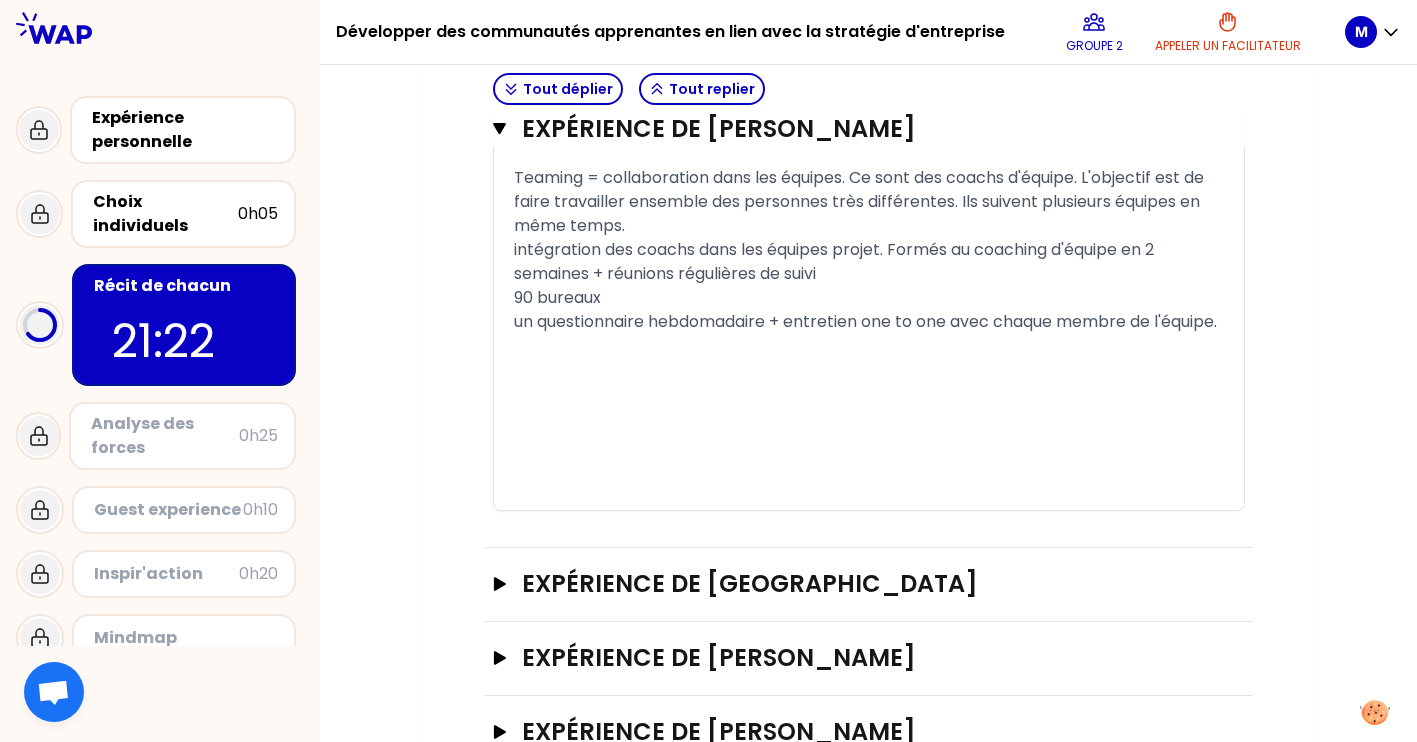 click on "un questionnaire hebdomadaire + entretien one to one avec chaque membre de l'équipe." at bounding box center (865, 321) 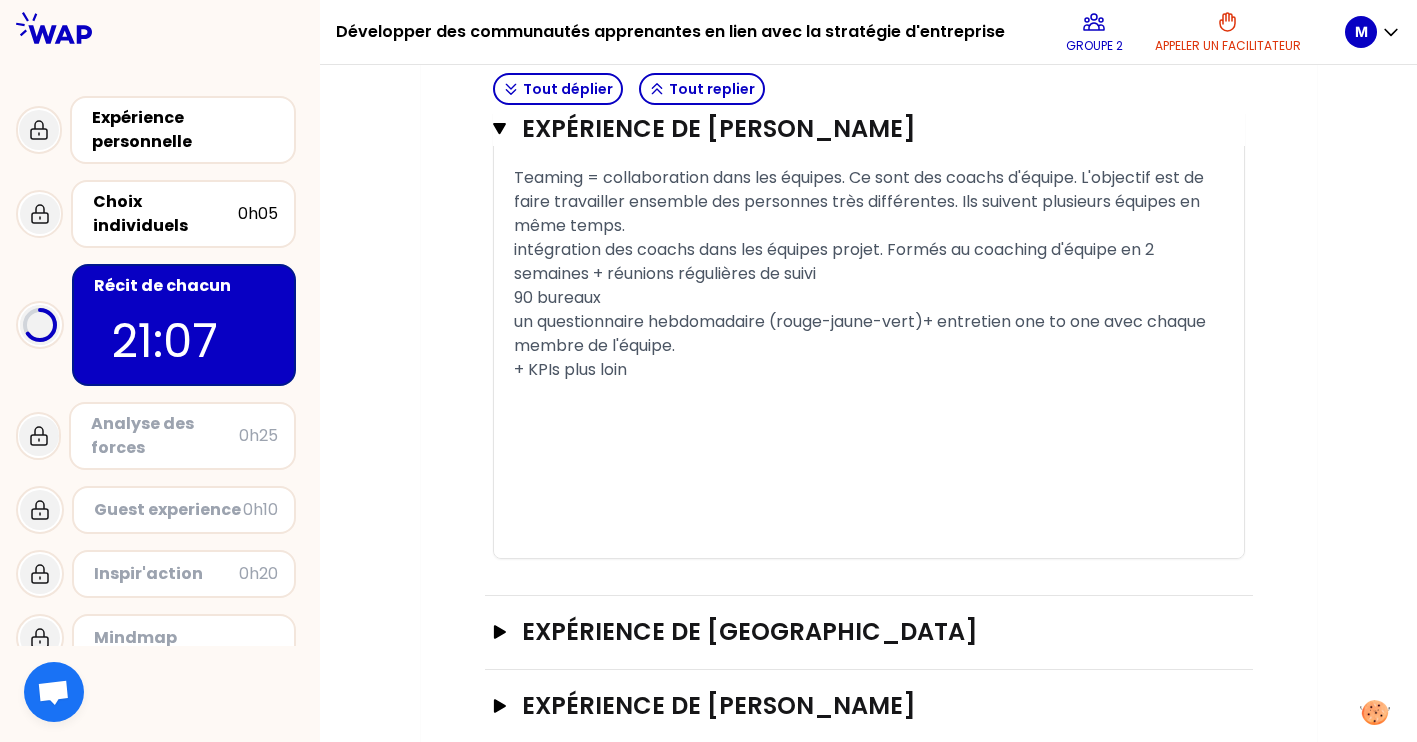 type 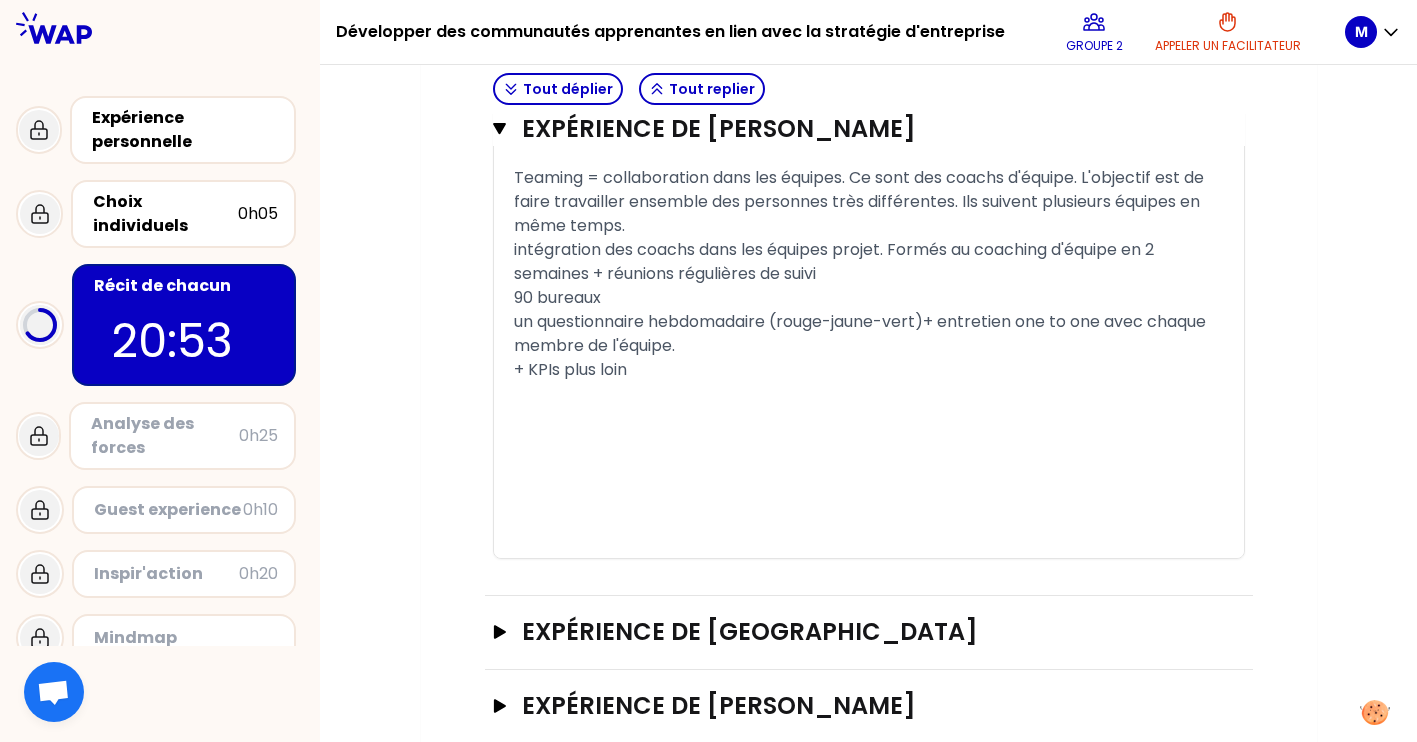 click on "+ KPIs plus loin" at bounding box center (869, 370) 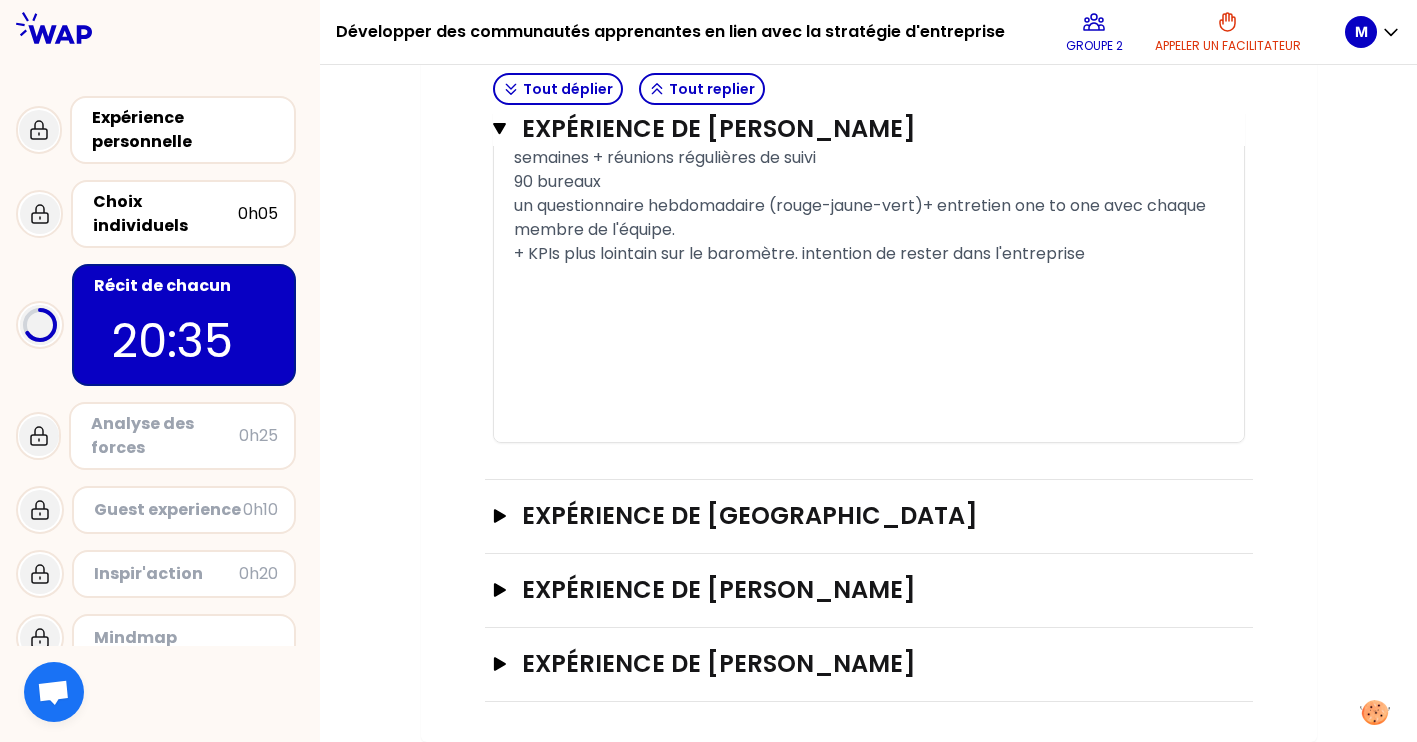 scroll, scrollTop: 1754, scrollLeft: 0, axis: vertical 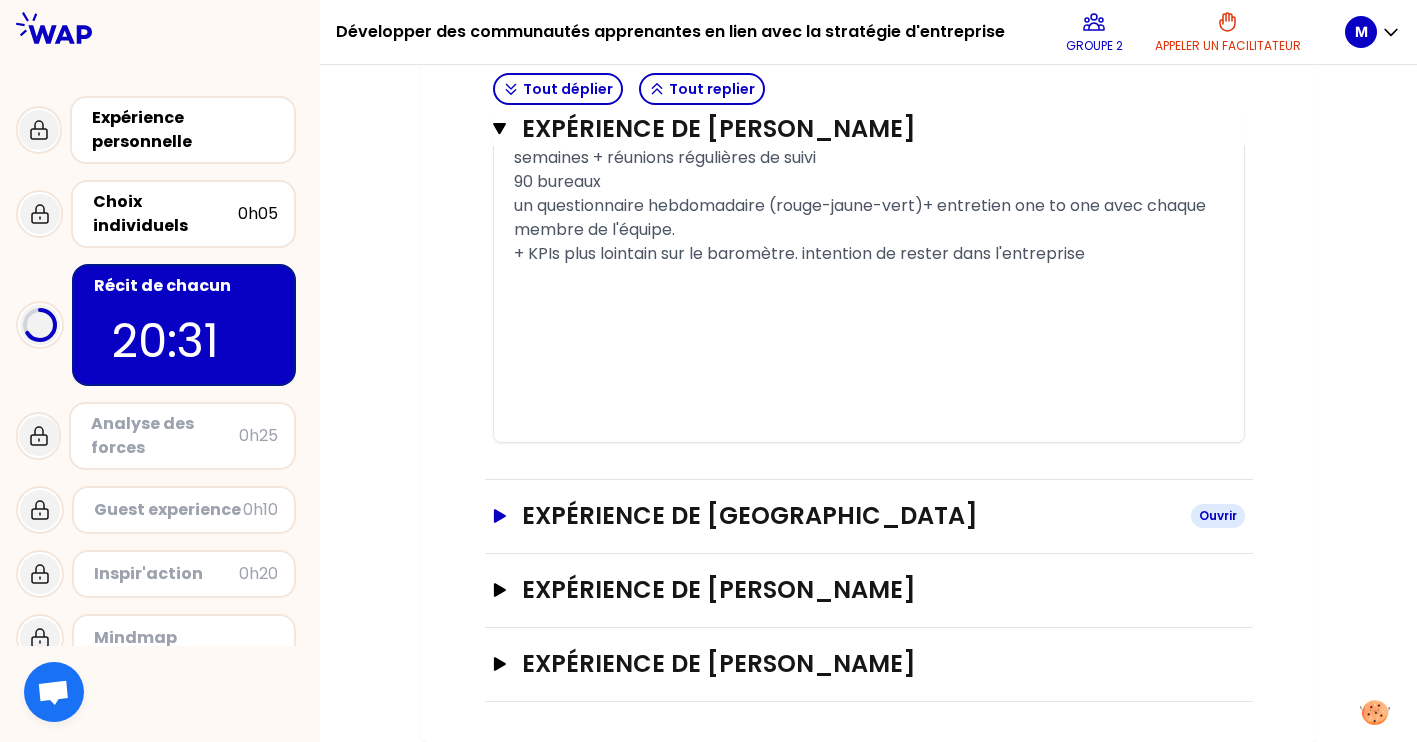 click on "Expérience de Malville Ouvrir" at bounding box center (869, 516) 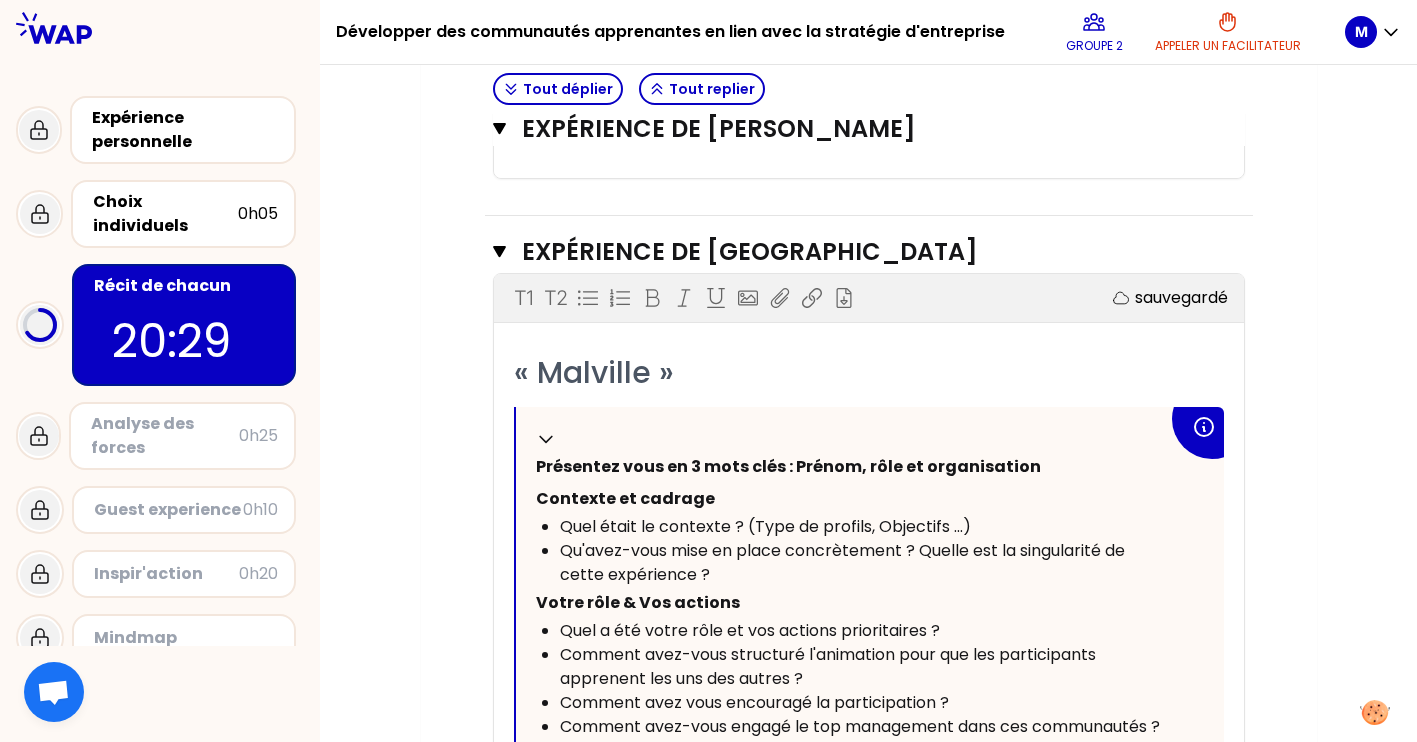 scroll, scrollTop: 2003, scrollLeft: 0, axis: vertical 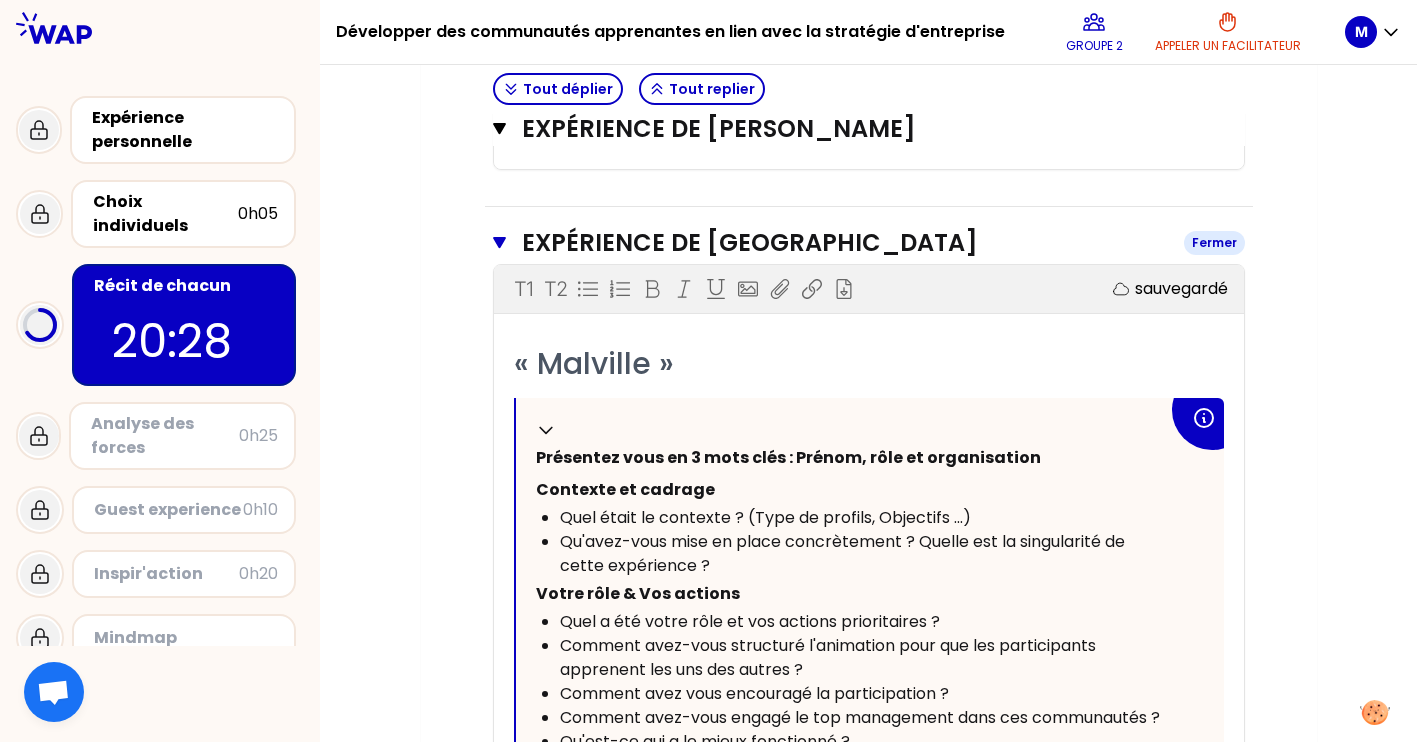 click 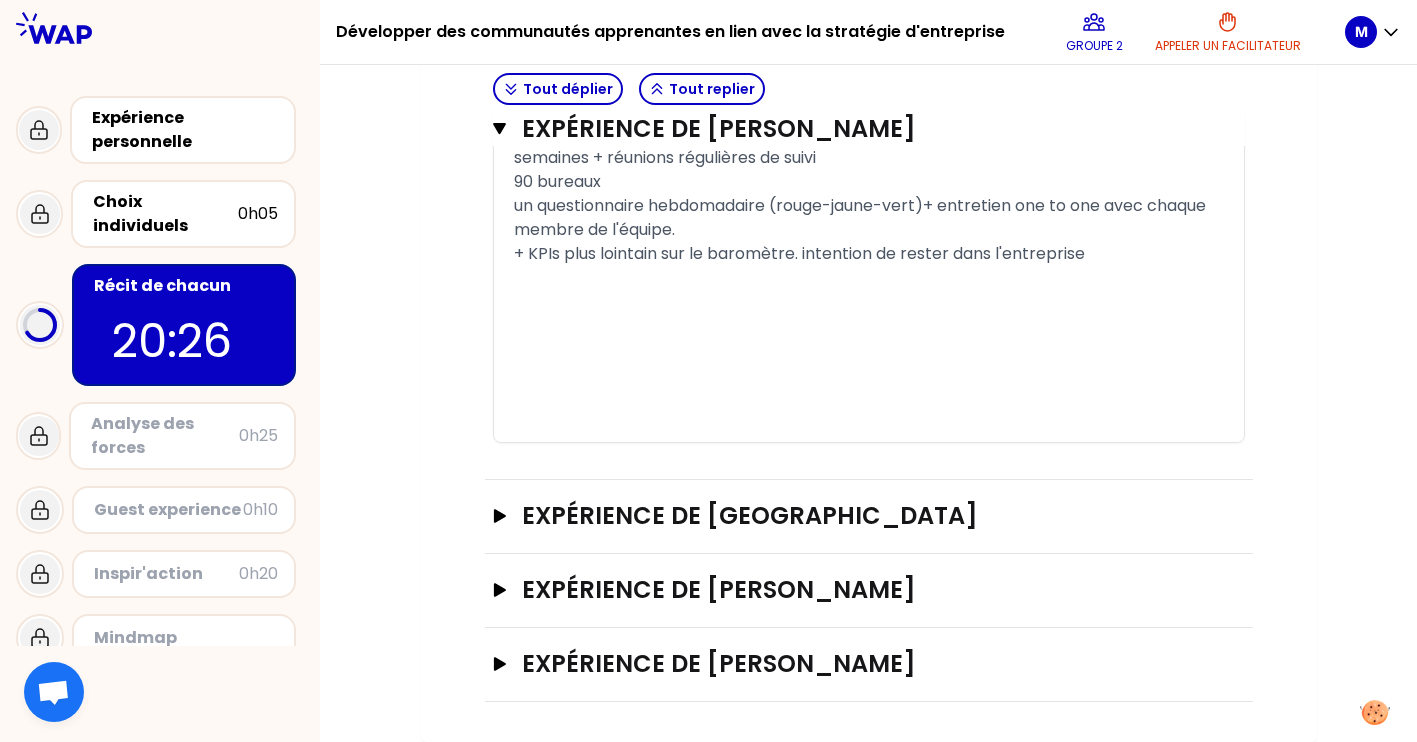 scroll, scrollTop: 1754, scrollLeft: 0, axis: vertical 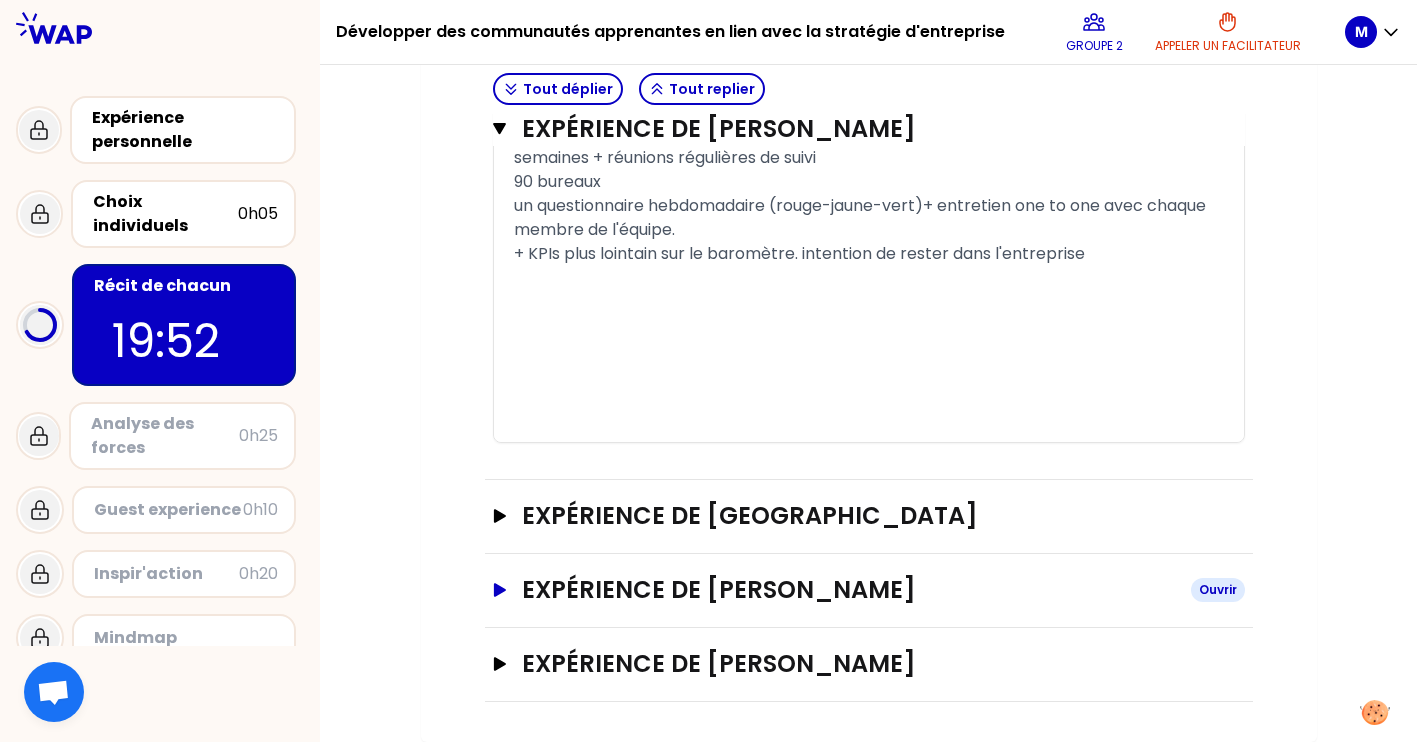 click 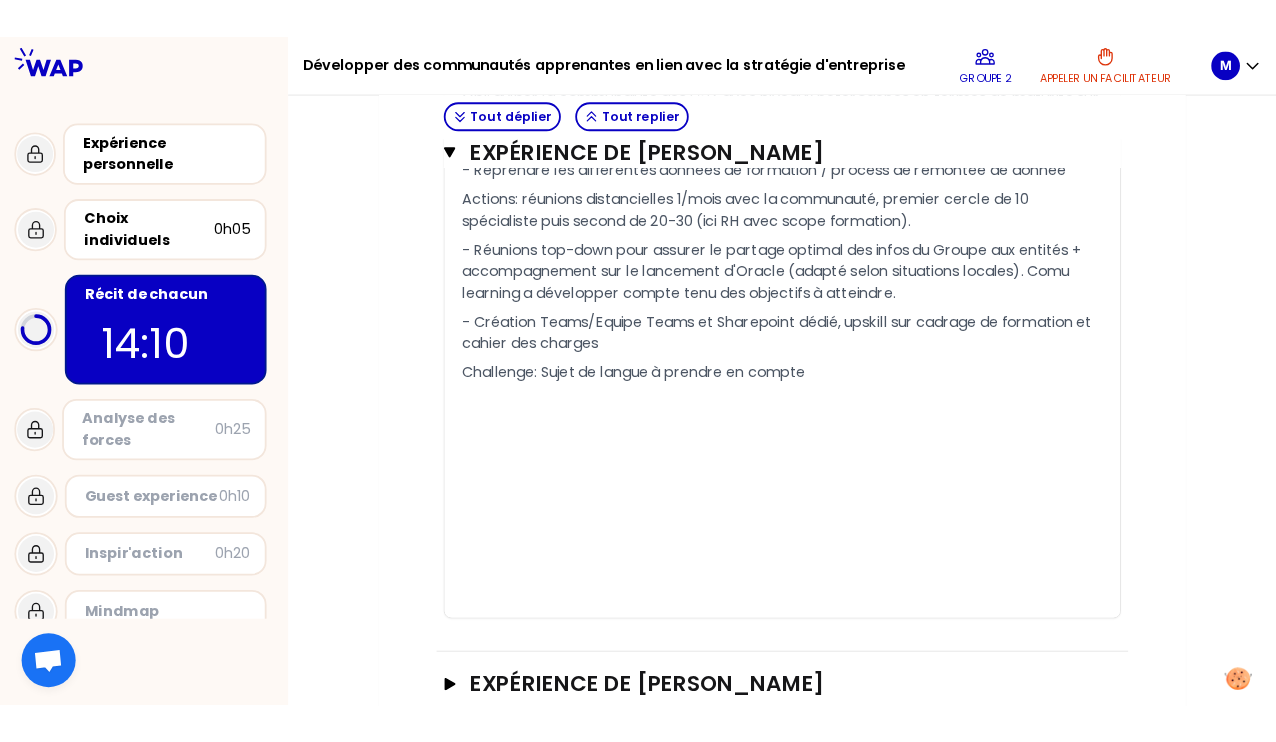 scroll, scrollTop: 3310, scrollLeft: 0, axis: vertical 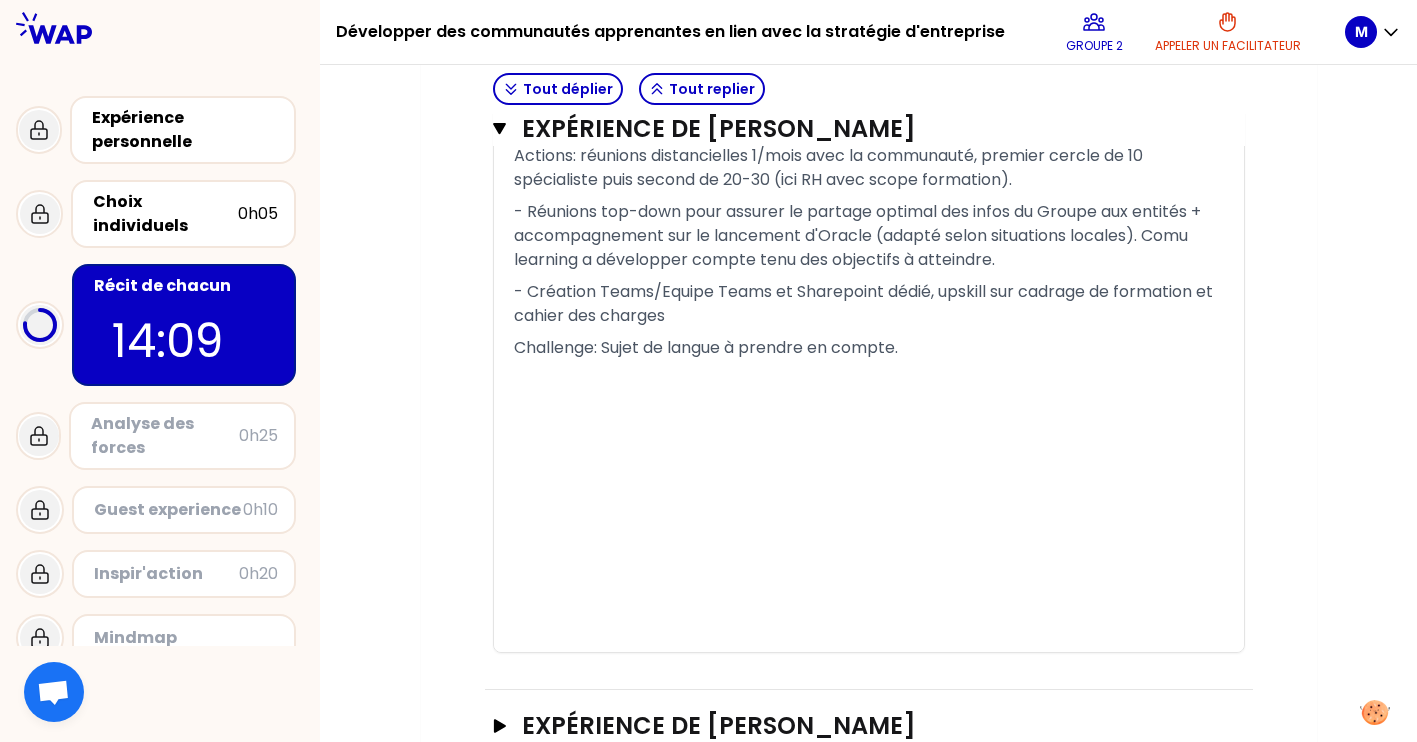 click on "﻿" at bounding box center (869, 380) 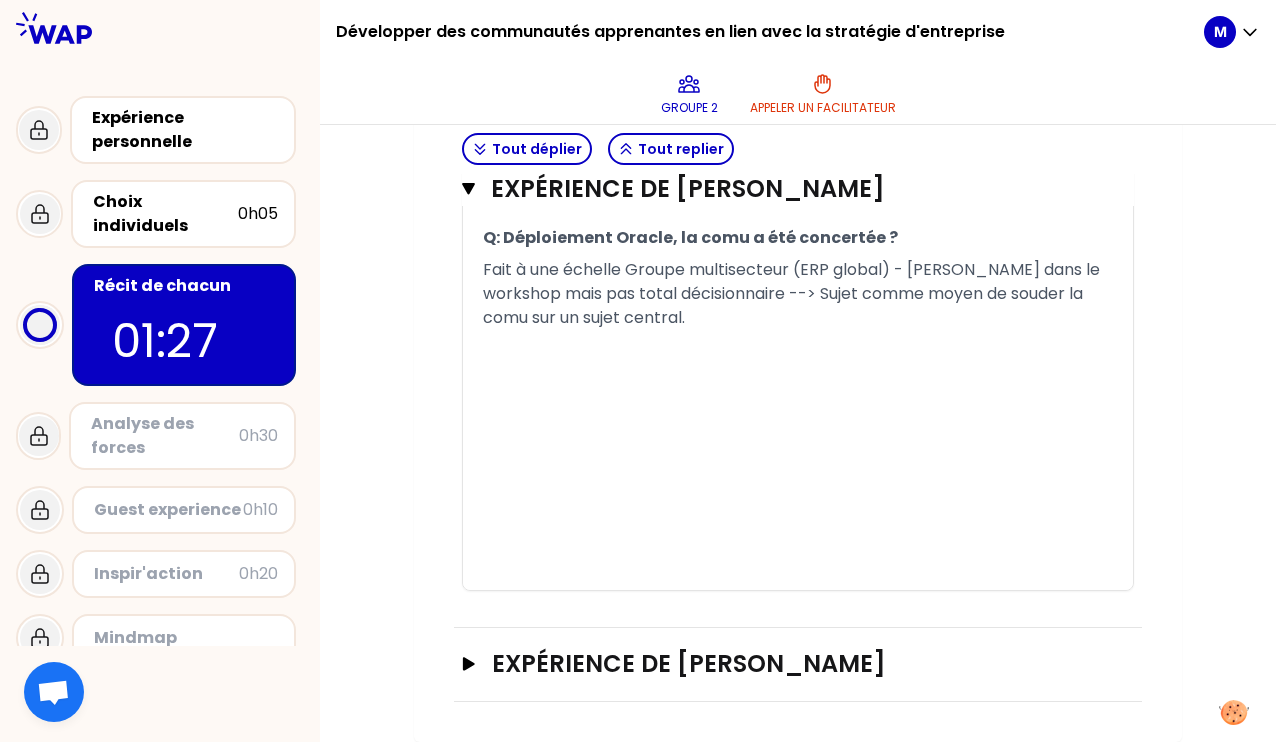 scroll, scrollTop: 4141, scrollLeft: 0, axis: vertical 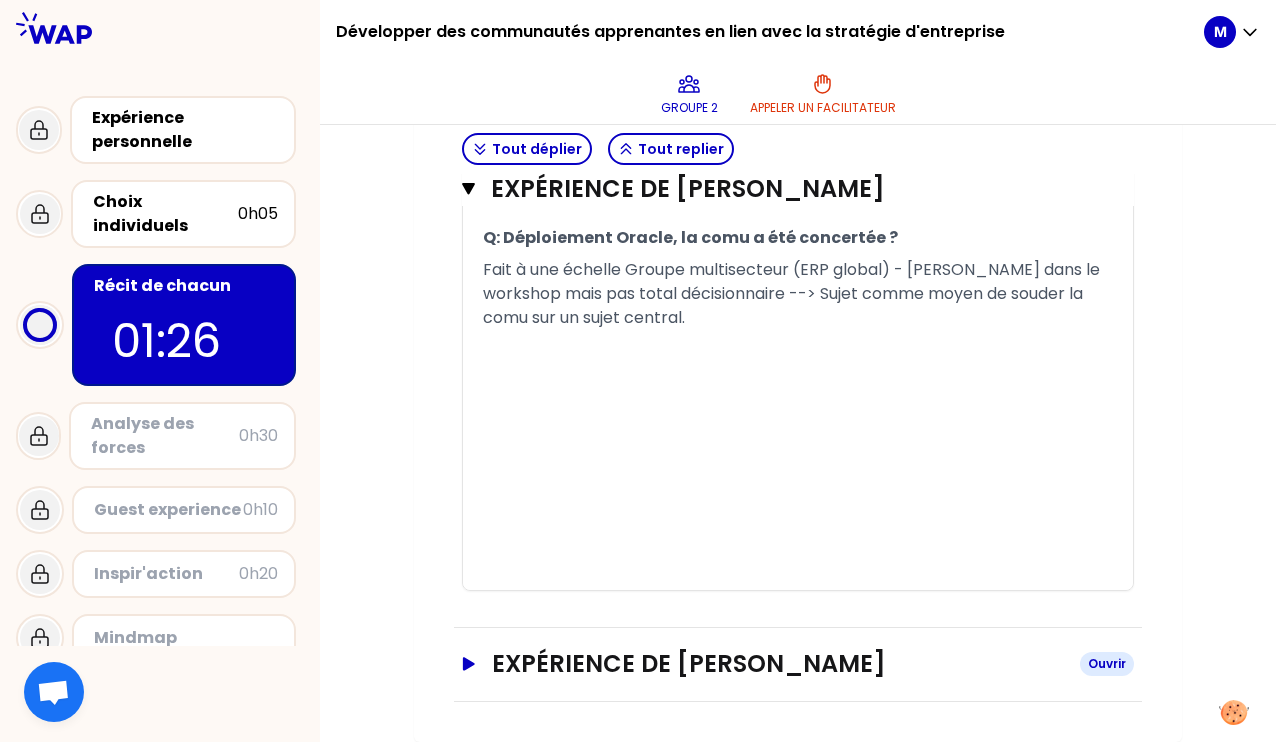 click 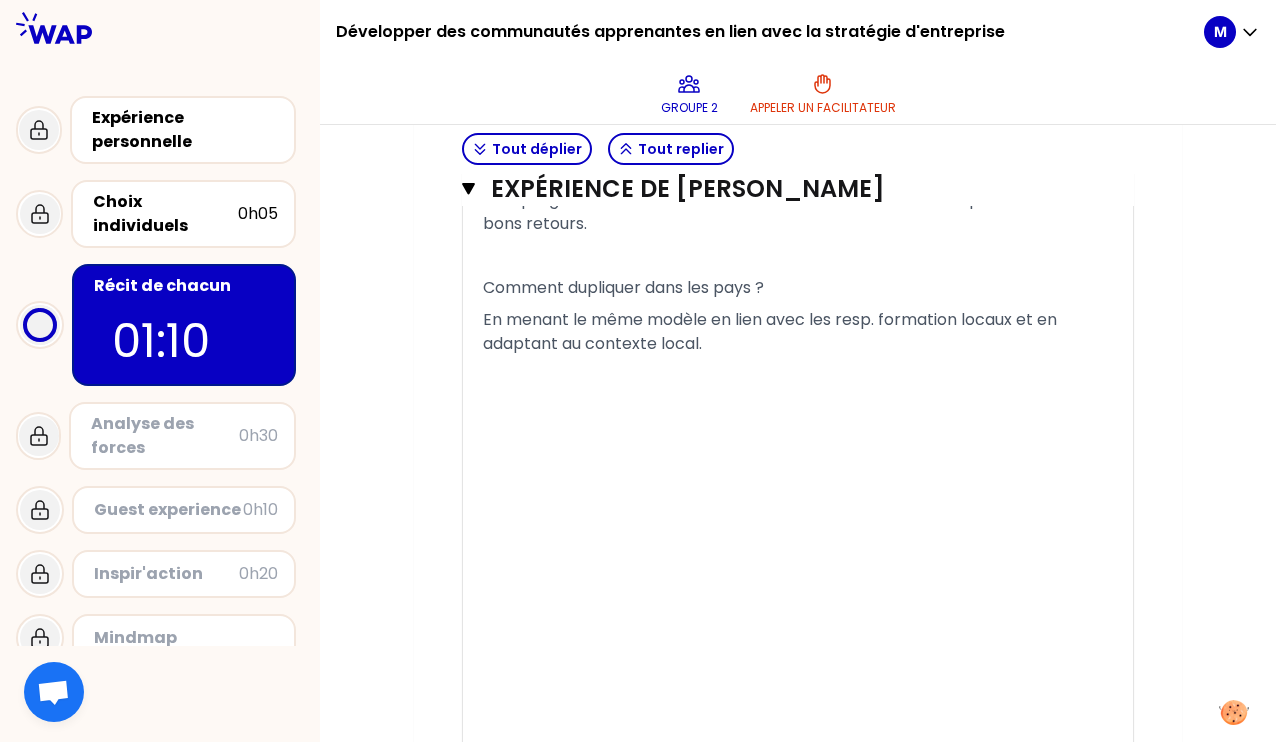scroll, scrollTop: 5656, scrollLeft: 0, axis: vertical 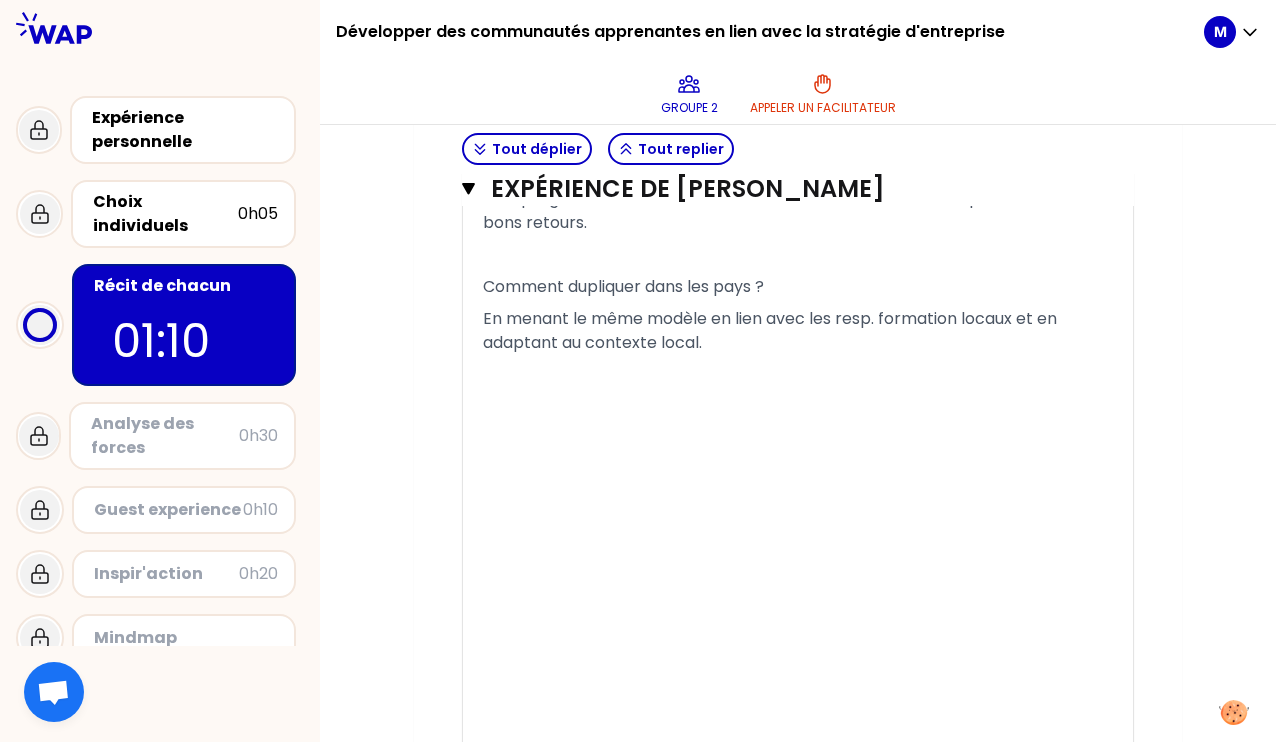 click on "﻿" at bounding box center [798, 407] 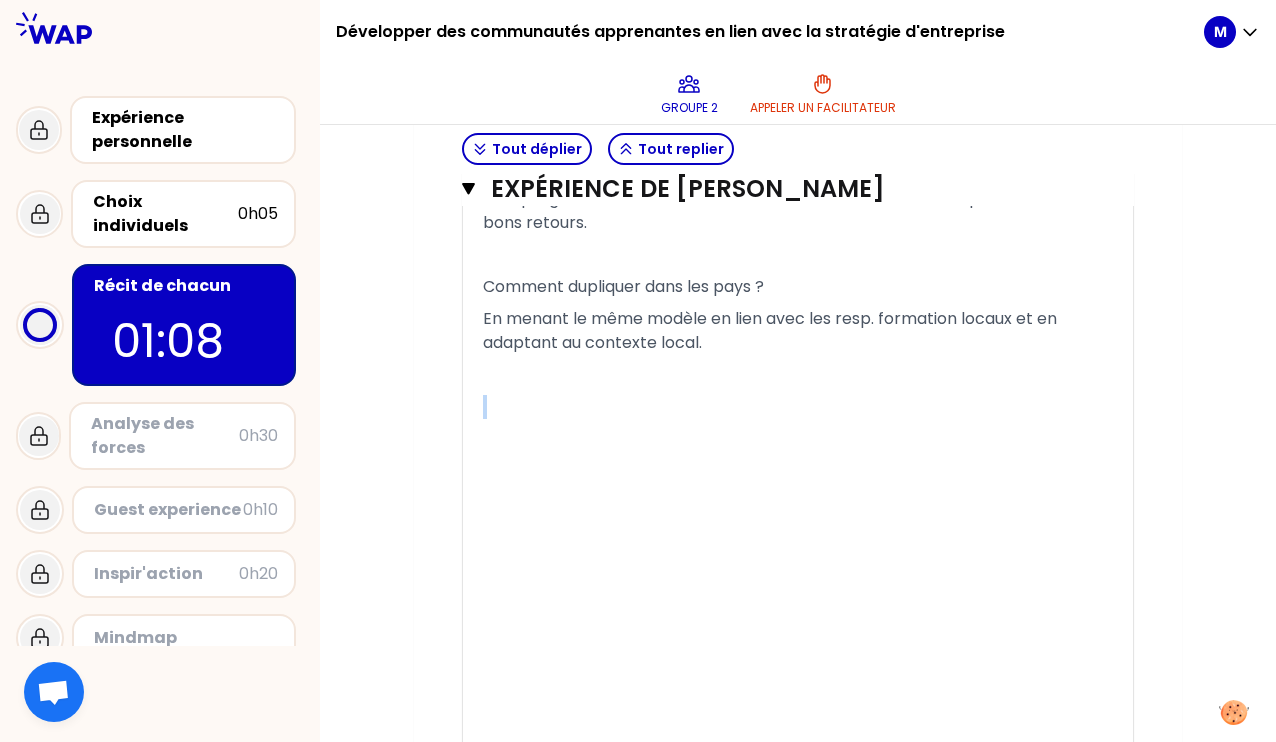 drag, startPoint x: 687, startPoint y: 640, endPoint x: 692, endPoint y: 675, distance: 35.35534 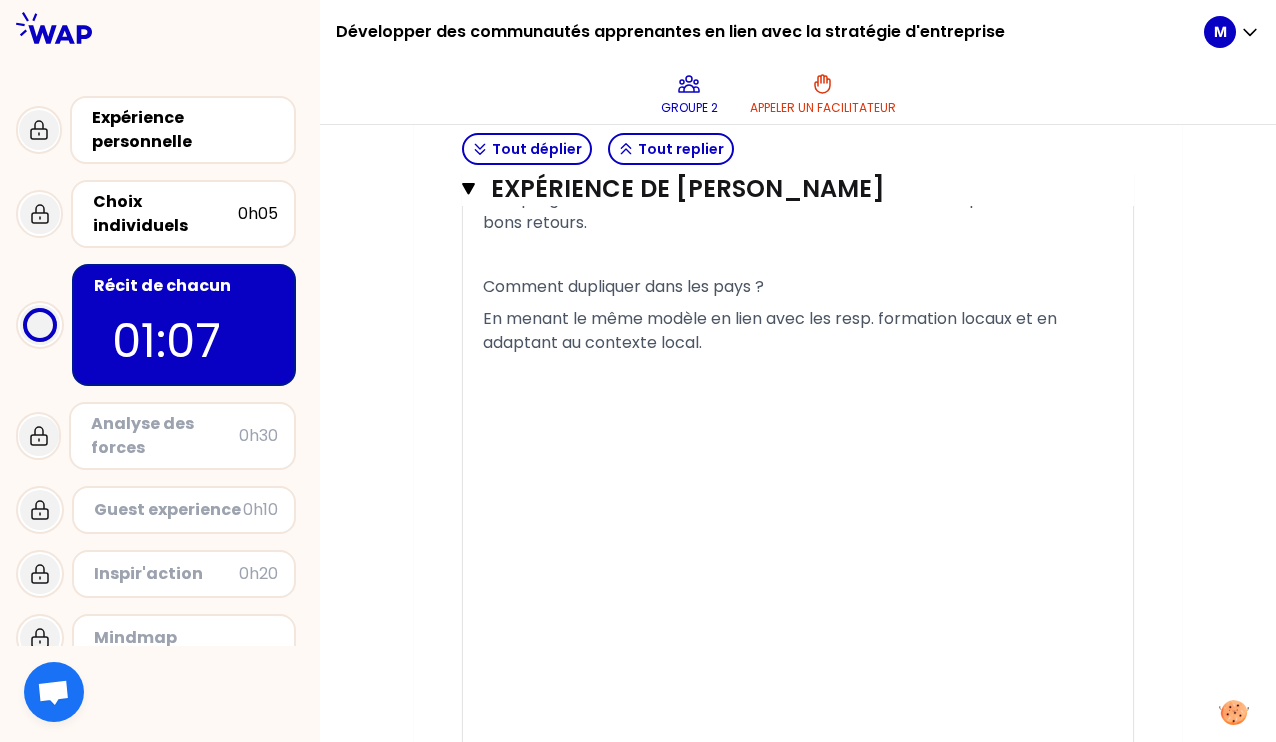 click on "﻿" at bounding box center (798, 407) 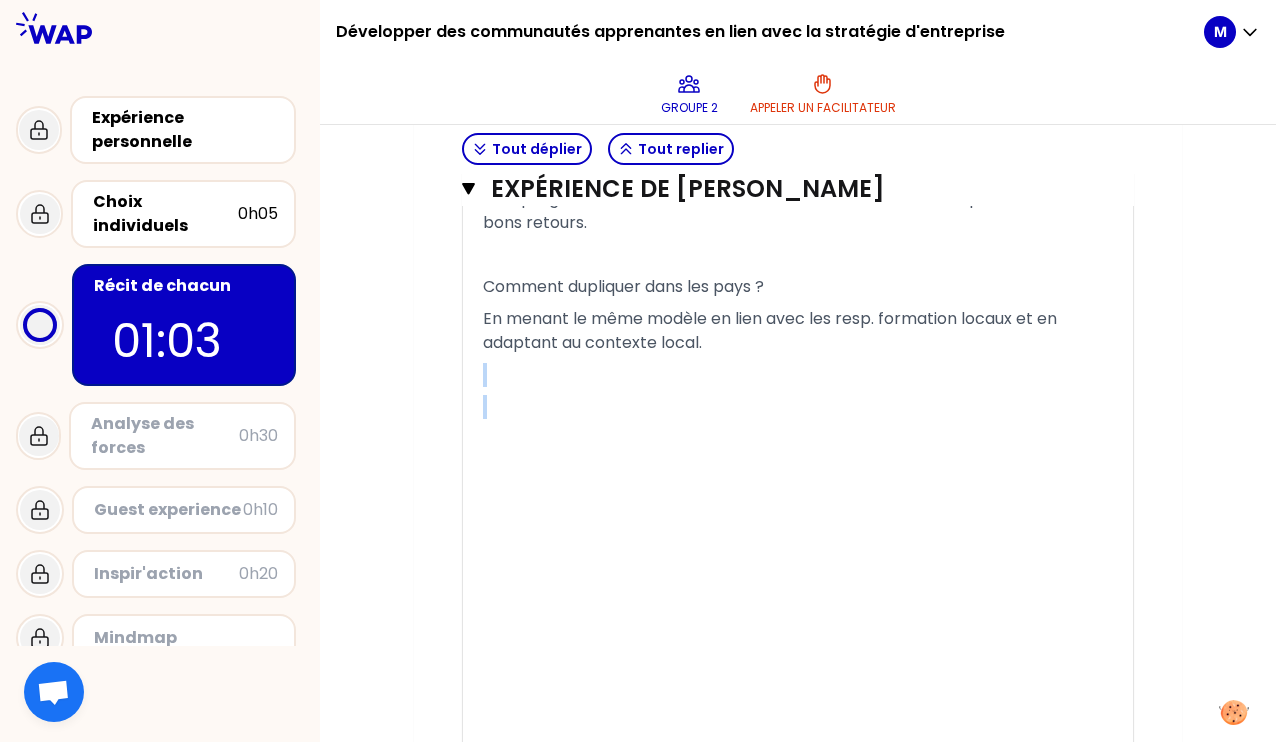 drag, startPoint x: 696, startPoint y: 612, endPoint x: 711, endPoint y: 672, distance: 61.846584 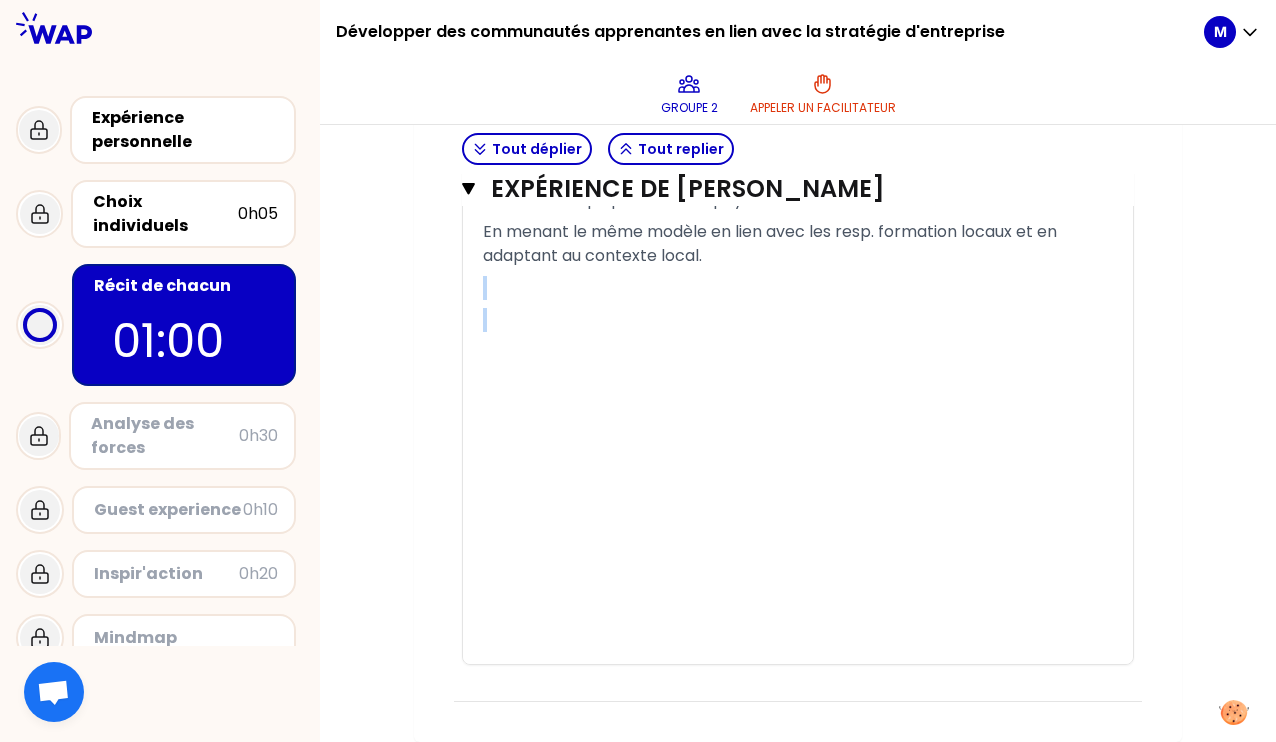 scroll, scrollTop: 5974, scrollLeft: 0, axis: vertical 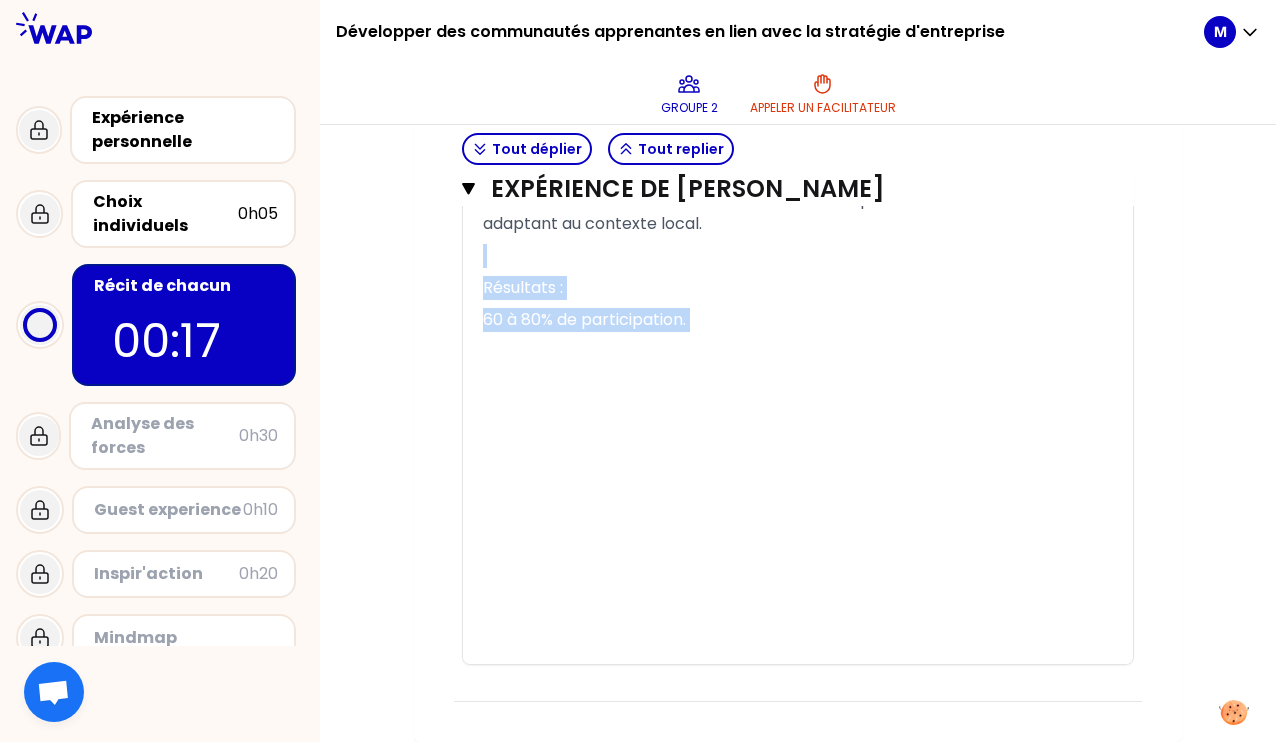 click on "60 à 80% de participation." at bounding box center [798, 320] 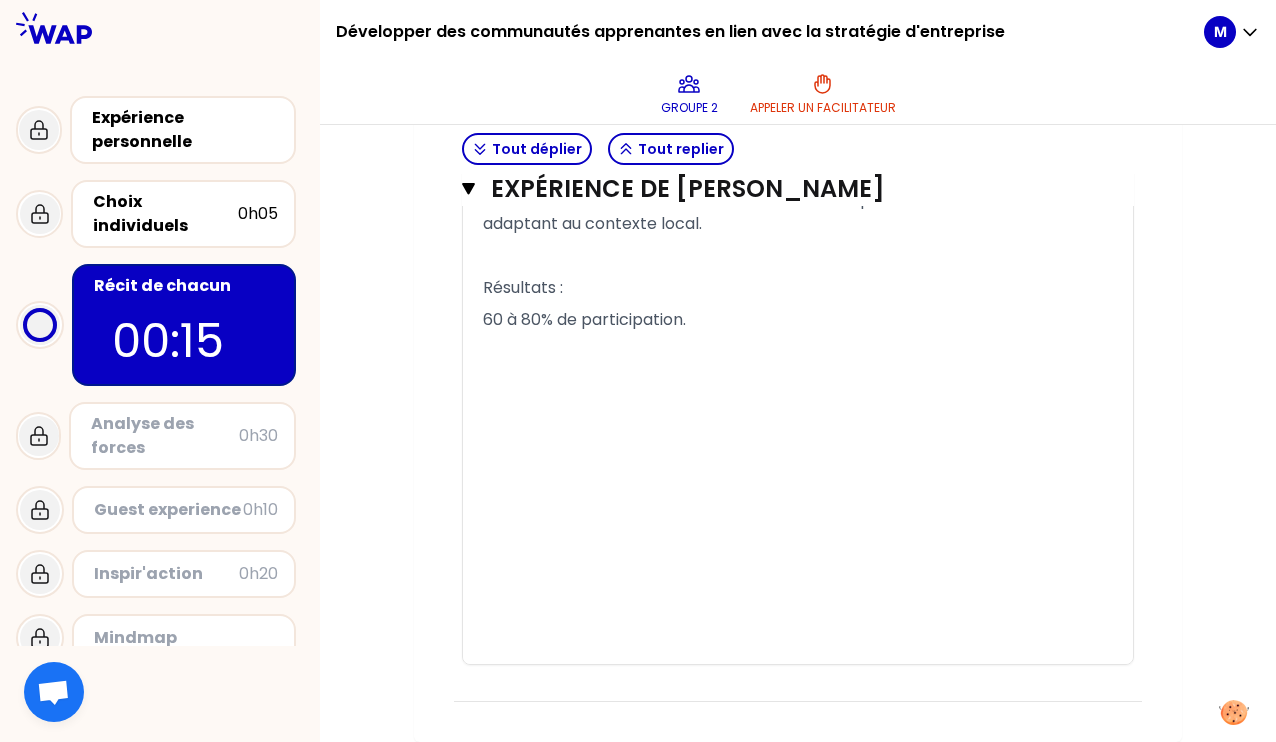 scroll, scrollTop: 5836, scrollLeft: 0, axis: vertical 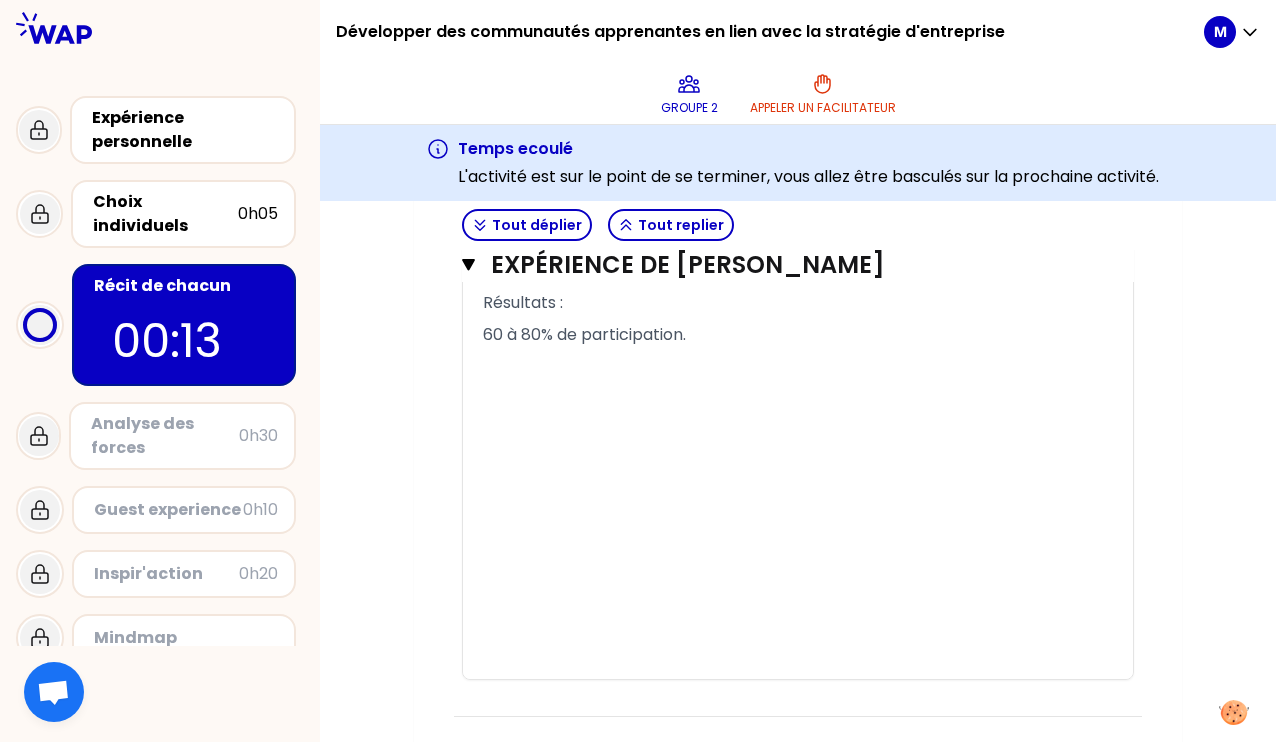 drag, startPoint x: 876, startPoint y: 346, endPoint x: 878, endPoint y: 496, distance: 150.01334 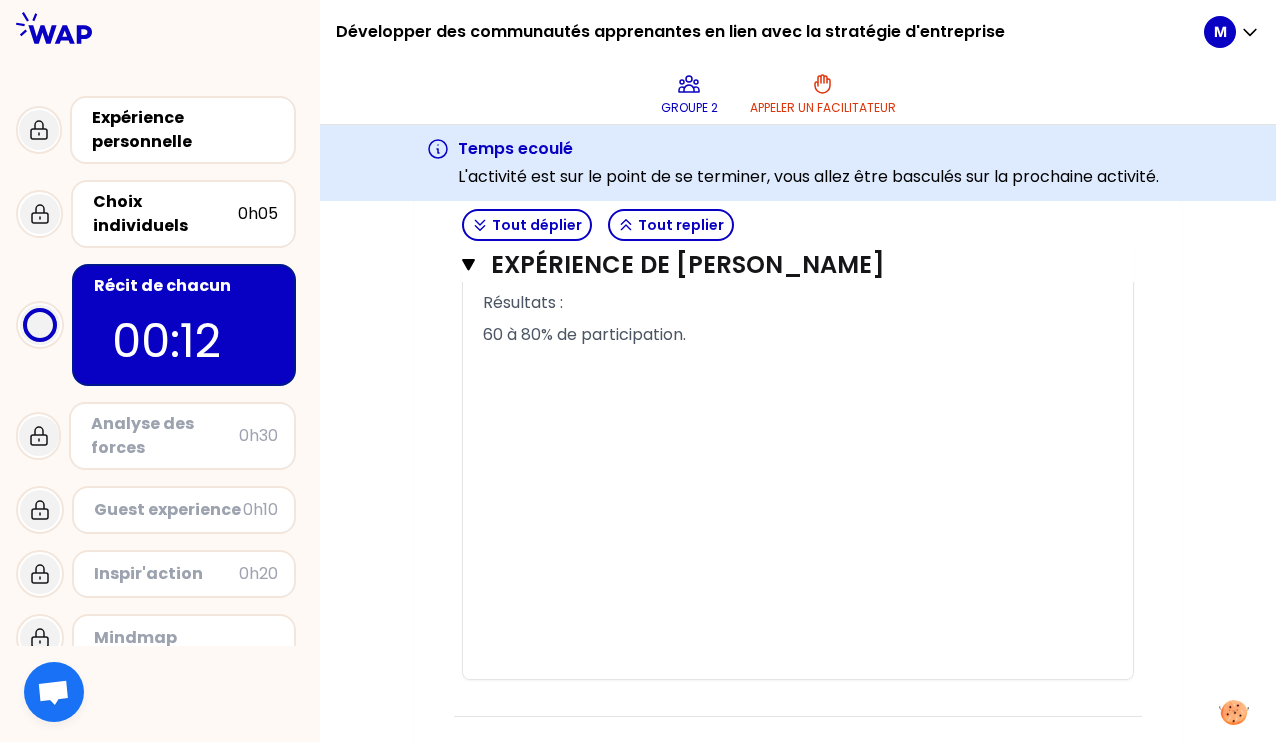 click on "﻿" at bounding box center (798, 271) 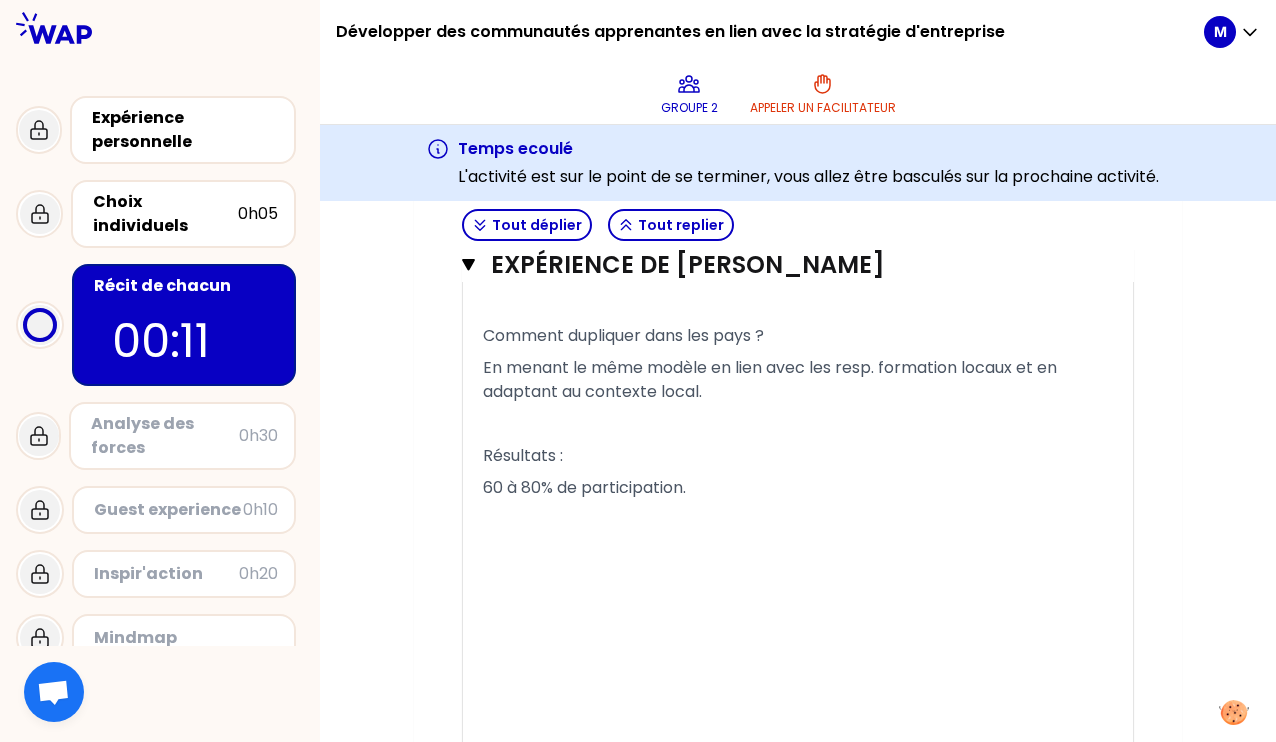 scroll, scrollTop: 5671, scrollLeft: 0, axis: vertical 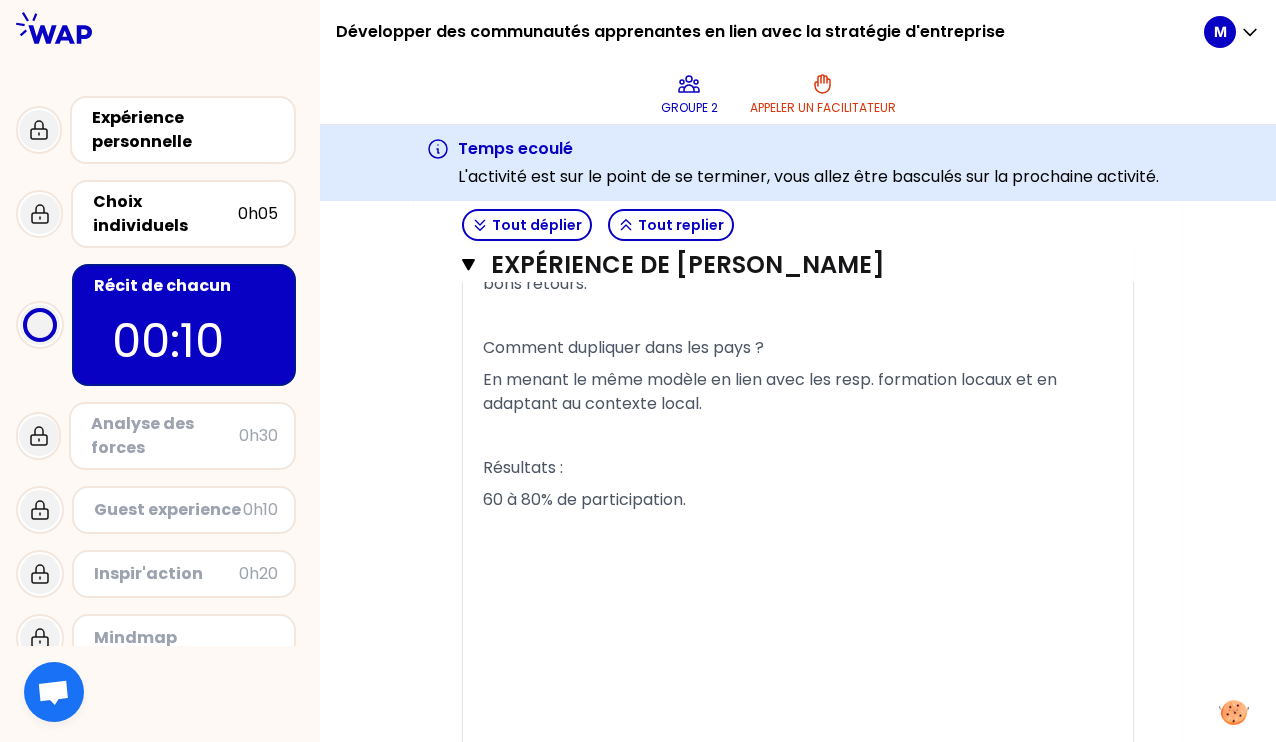 click on "D'où programme à destination de Talents.  2ème année de déploiement et très bons retours." at bounding box center (797, 271) 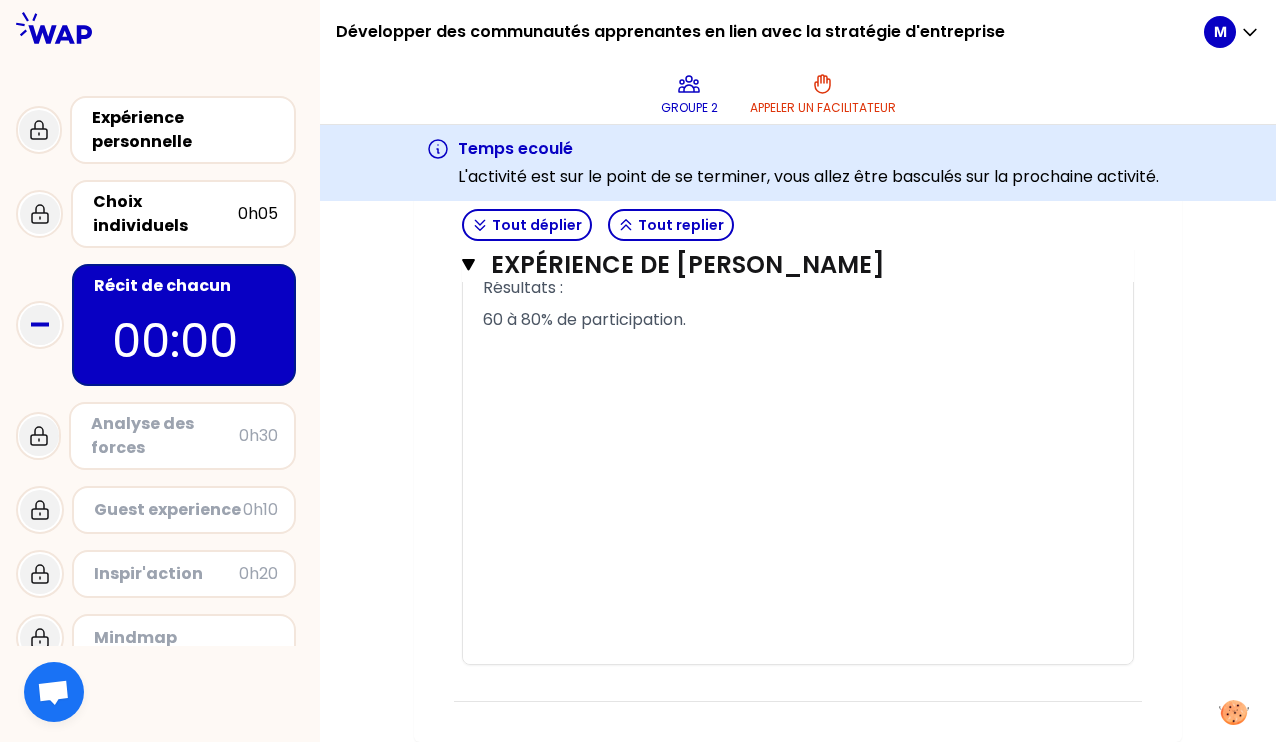scroll, scrollTop: 6082, scrollLeft: 0, axis: vertical 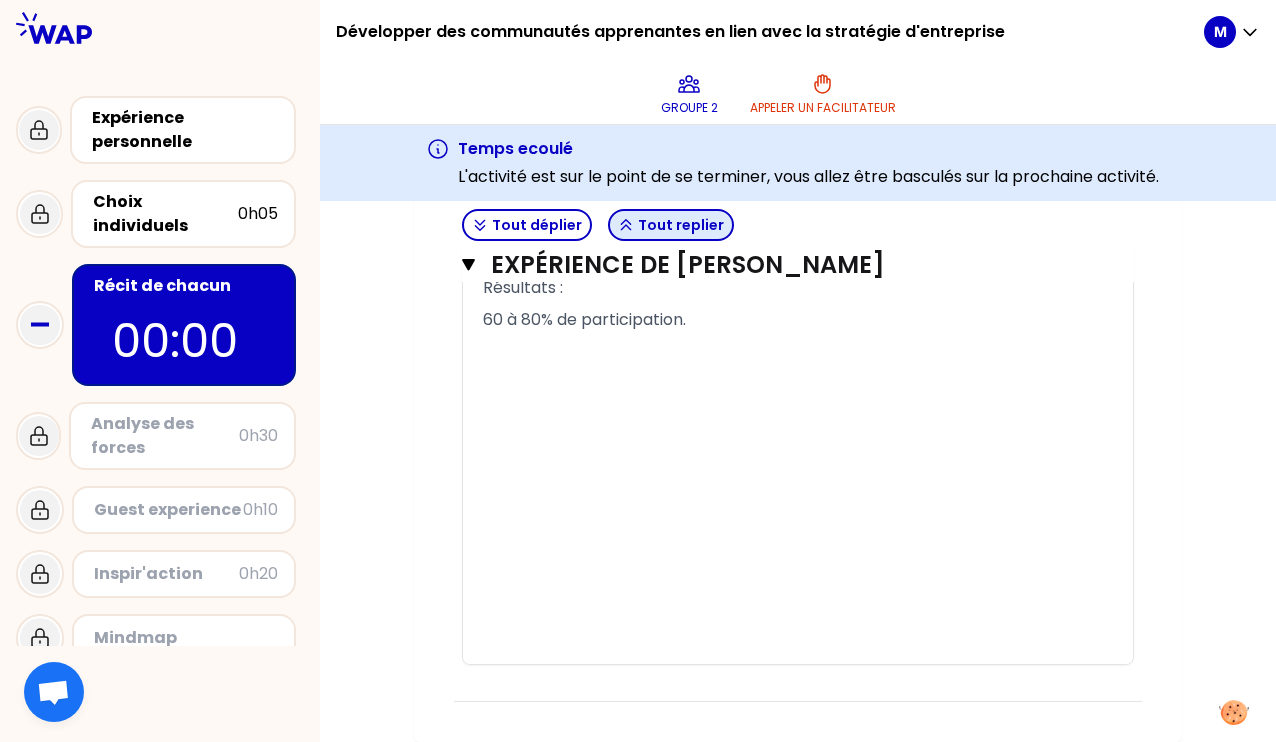 click on "Tout replier" at bounding box center (671, 225) 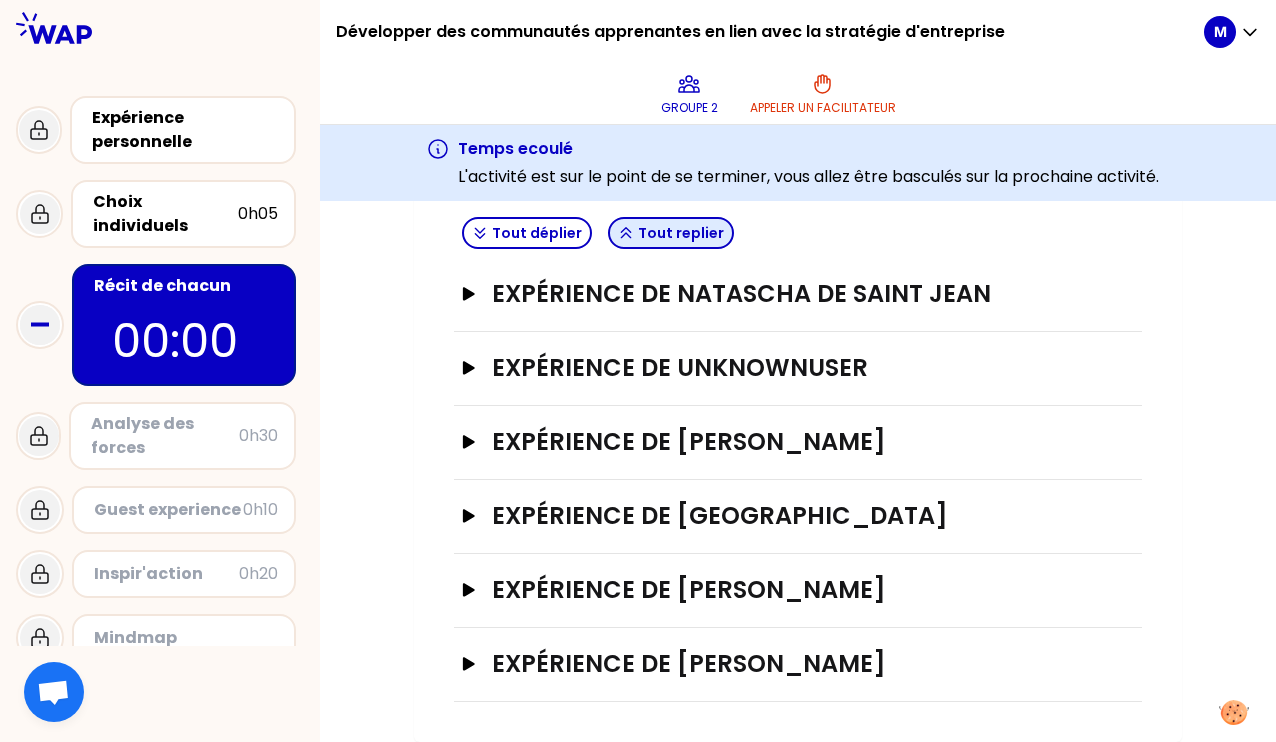 scroll, scrollTop: 497, scrollLeft: 0, axis: vertical 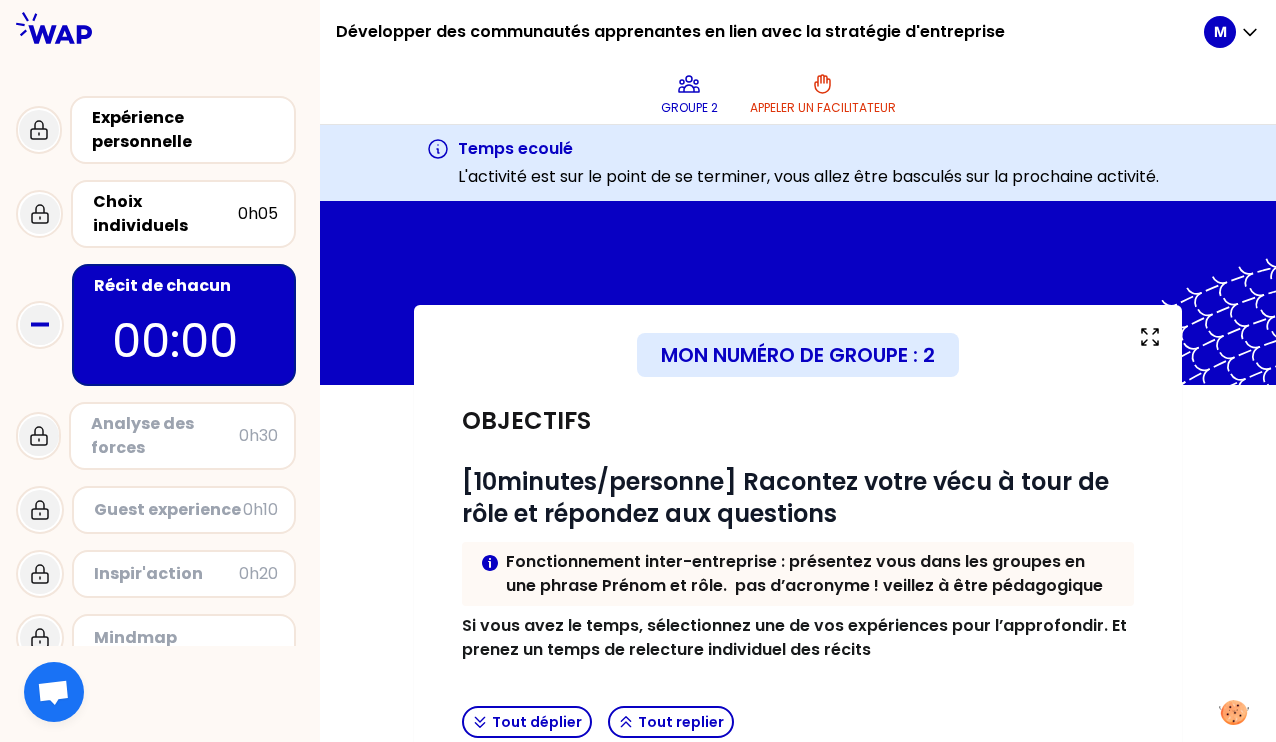 click on "0h30" at bounding box center [258, 436] 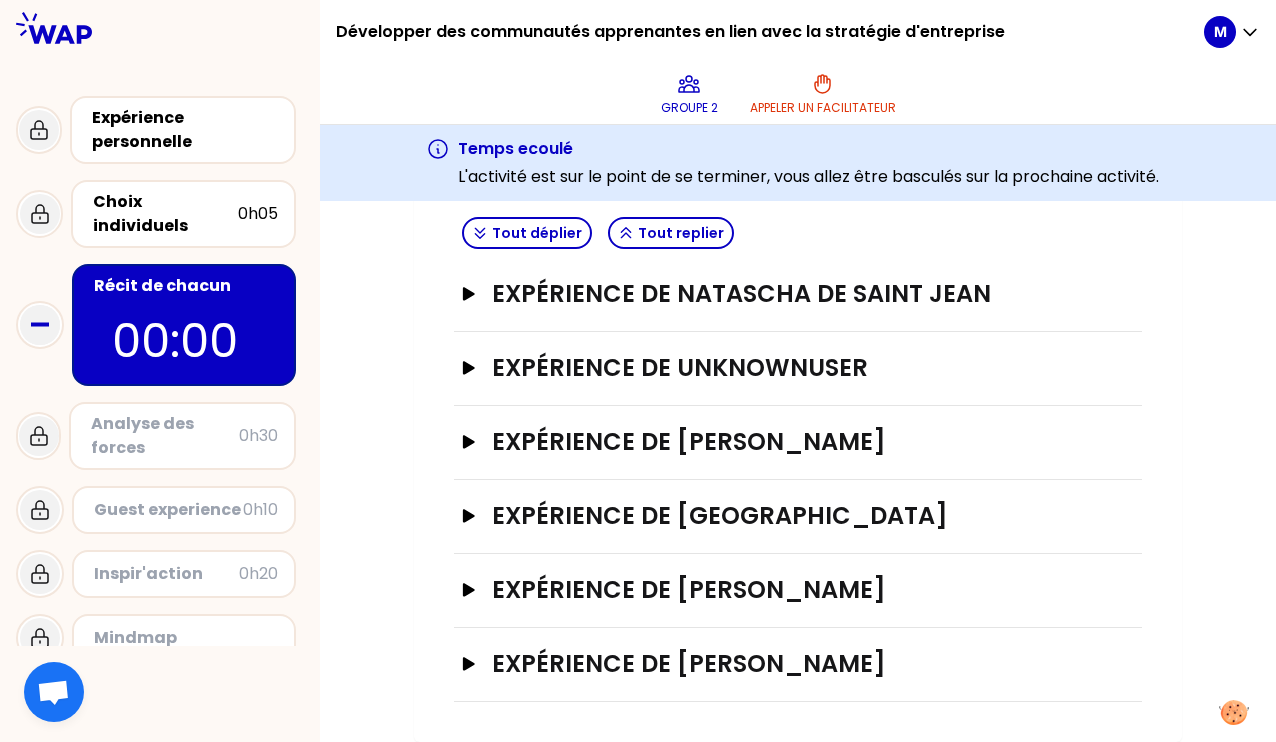 scroll, scrollTop: 497, scrollLeft: 0, axis: vertical 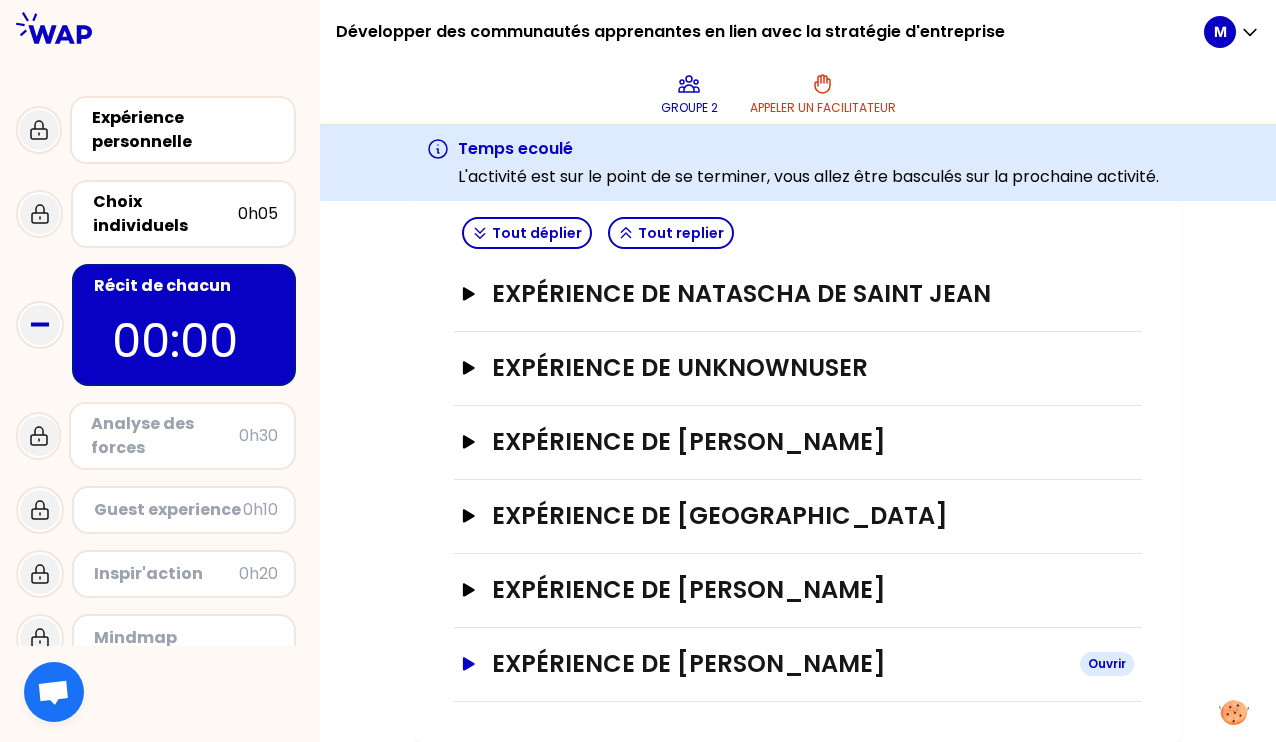 click 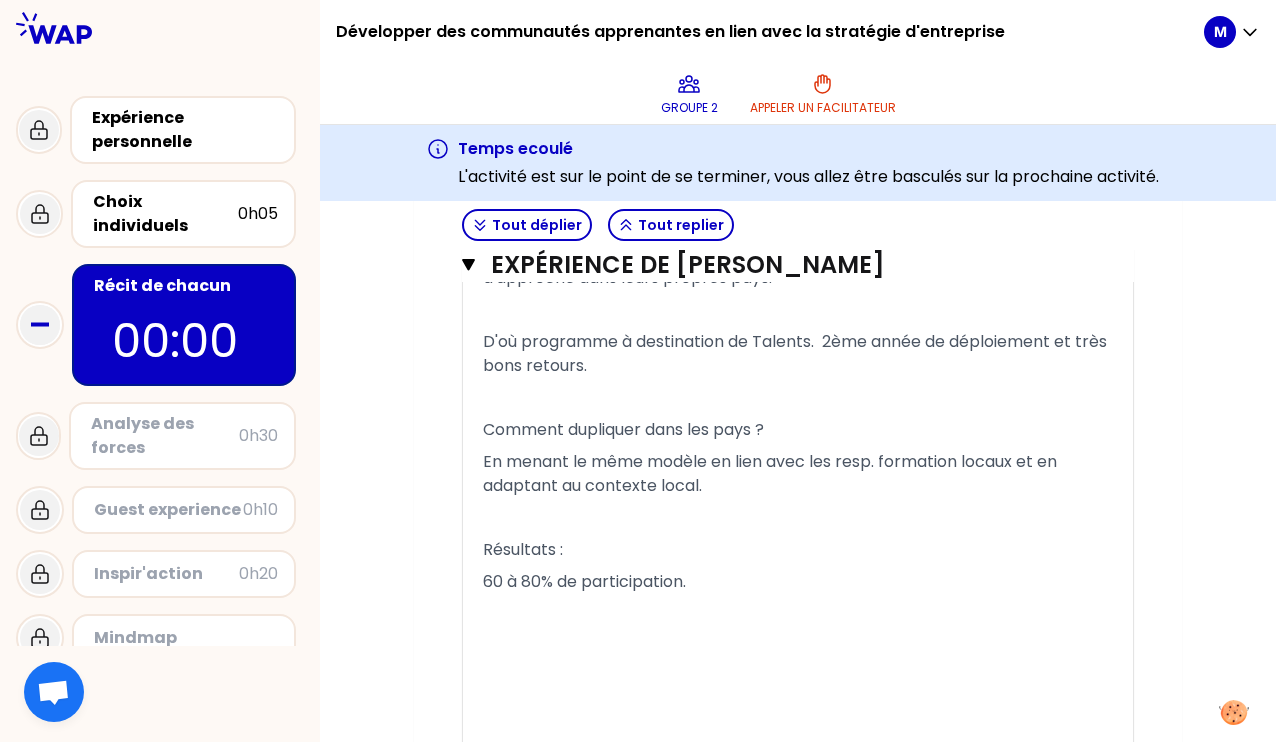 scroll, scrollTop: 2079, scrollLeft: 0, axis: vertical 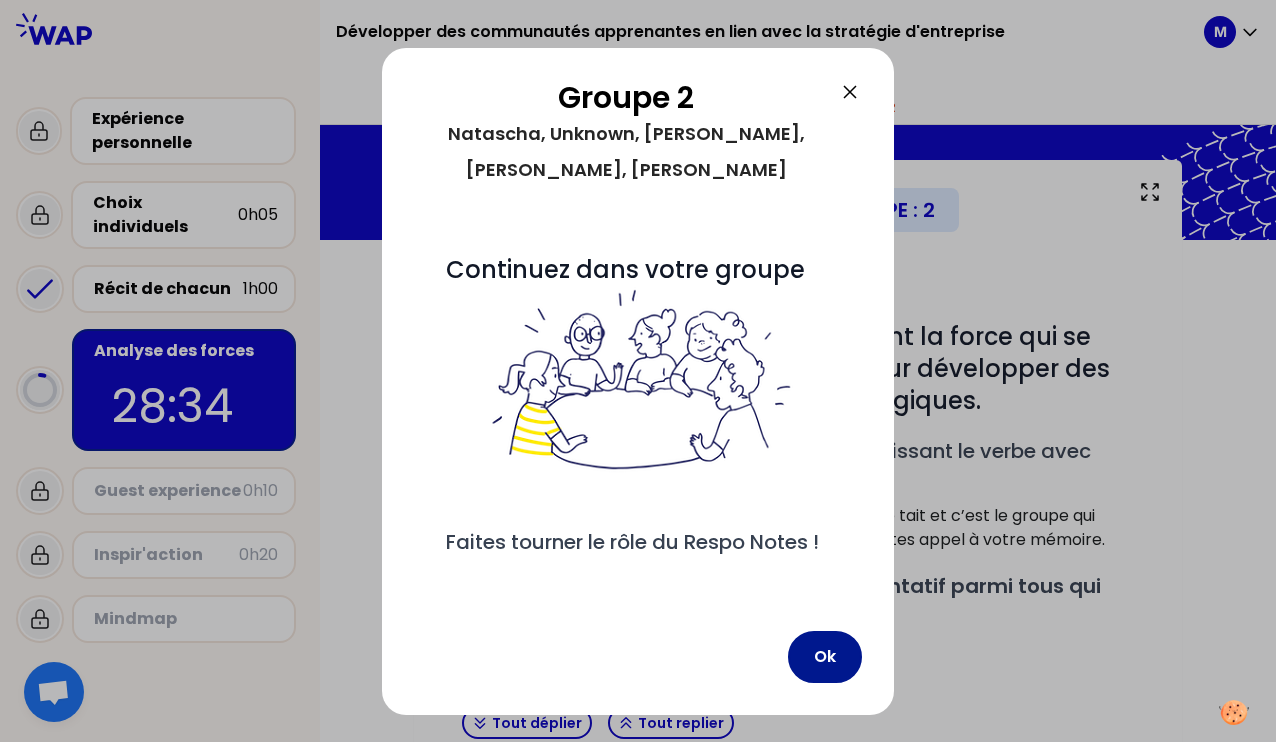 click on "Ok" at bounding box center [825, 657] 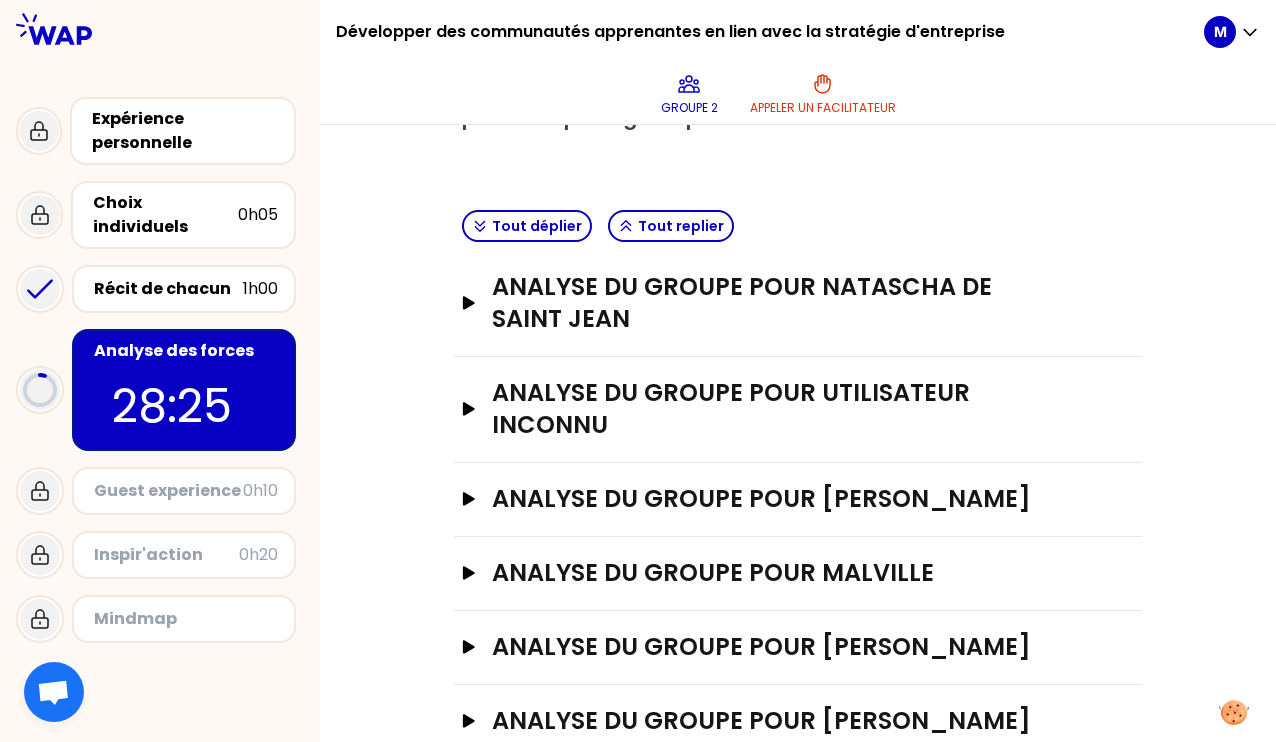 scroll, scrollTop: 577, scrollLeft: 0, axis: vertical 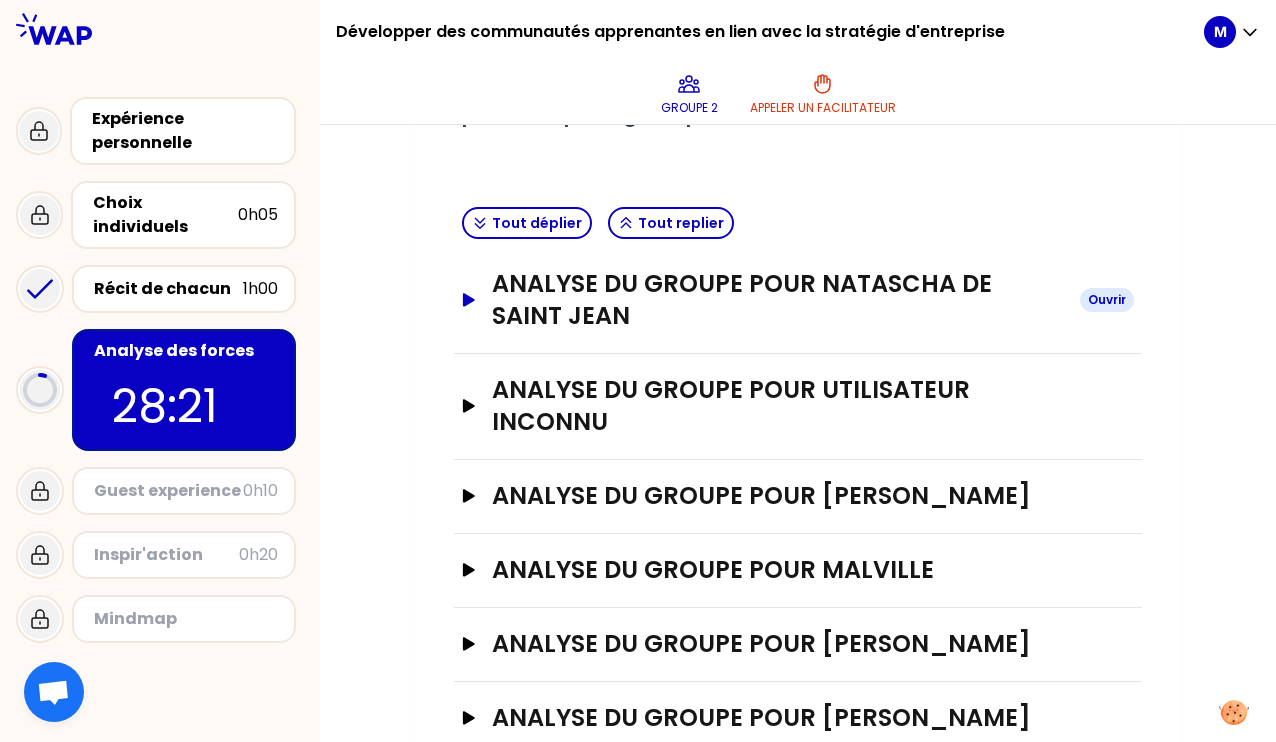 click 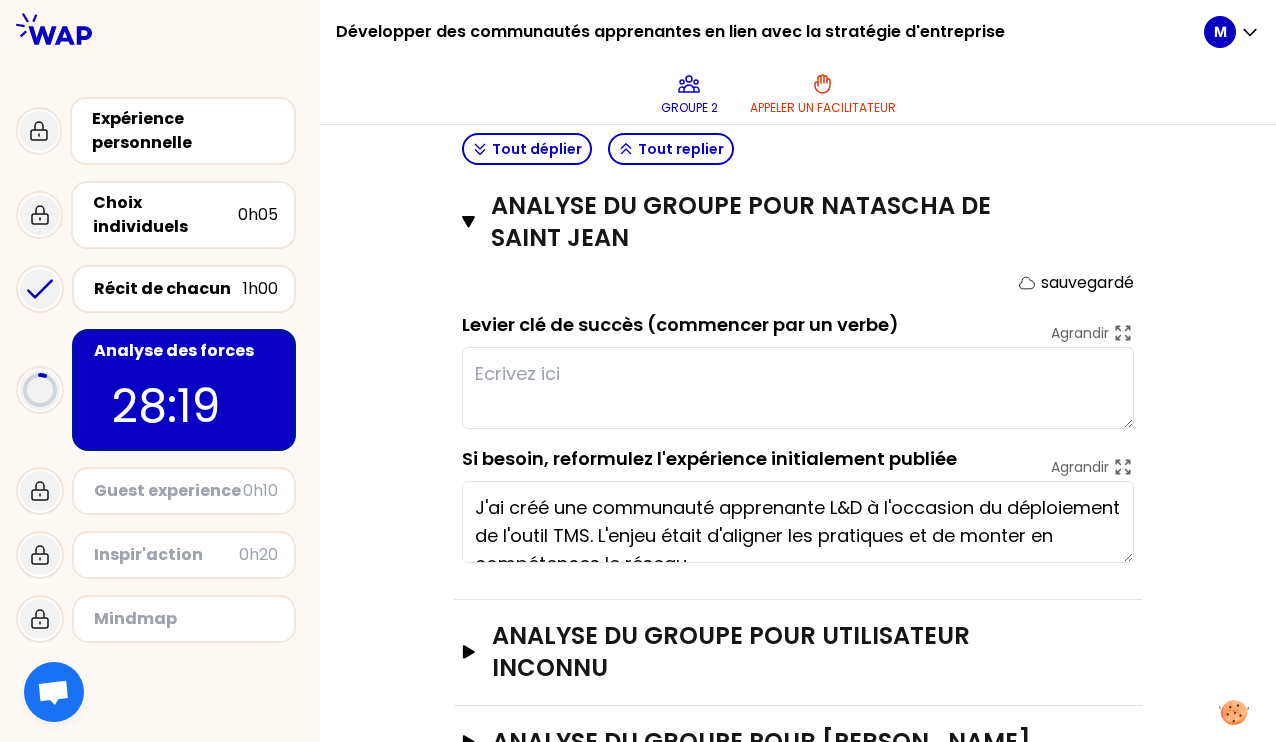 scroll, scrollTop: 660, scrollLeft: 0, axis: vertical 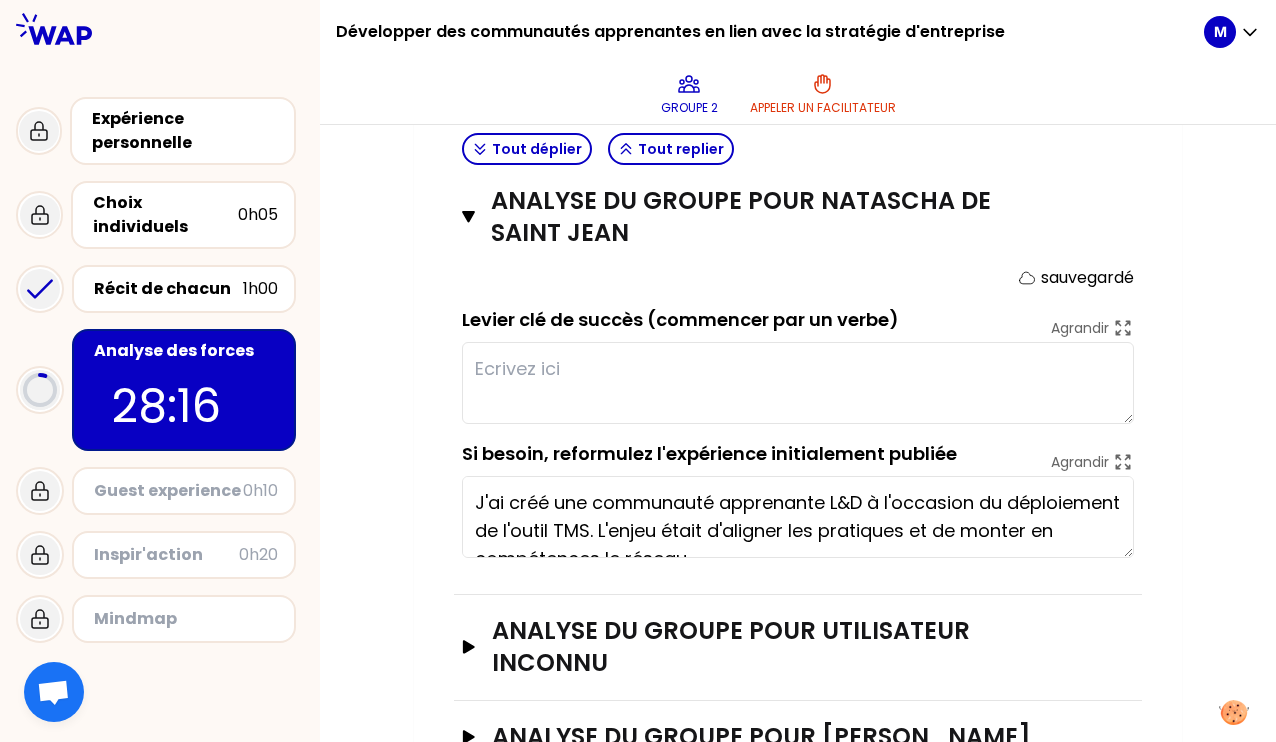 drag, startPoint x: 571, startPoint y: 501, endPoint x: 571, endPoint y: 551, distance: 50 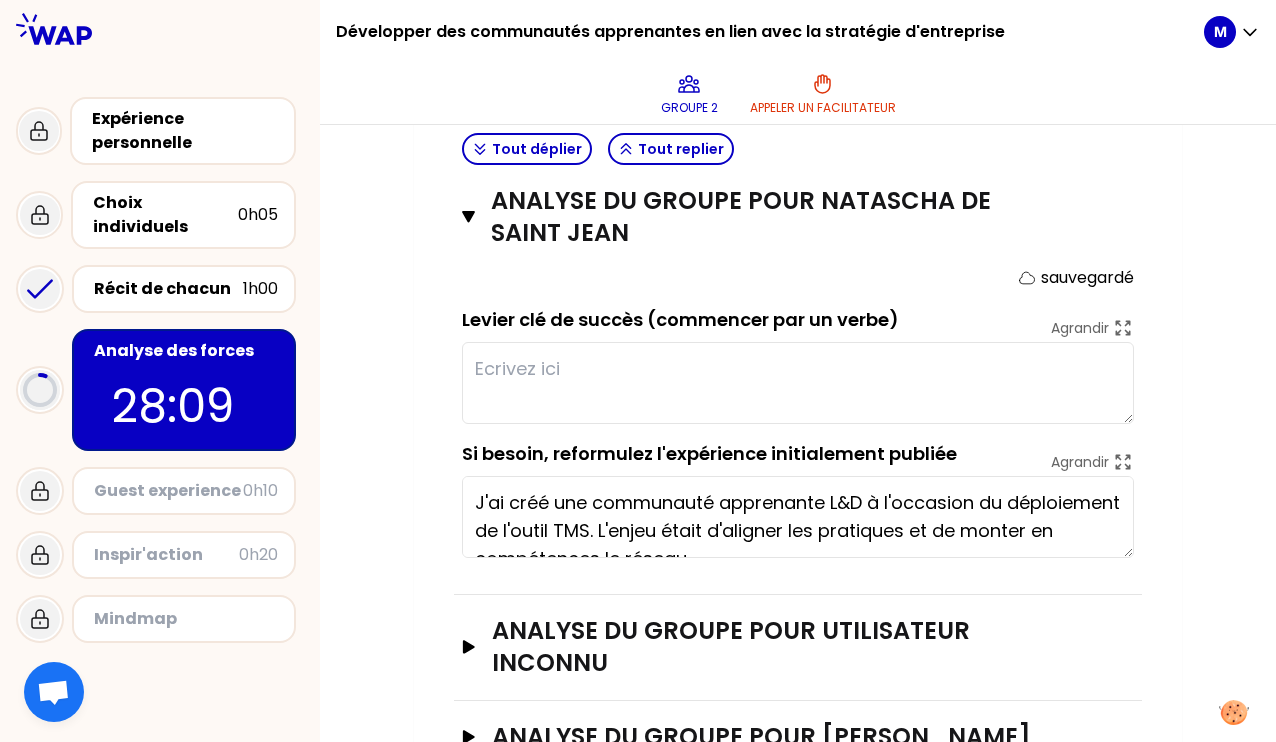 click at bounding box center [798, 383] 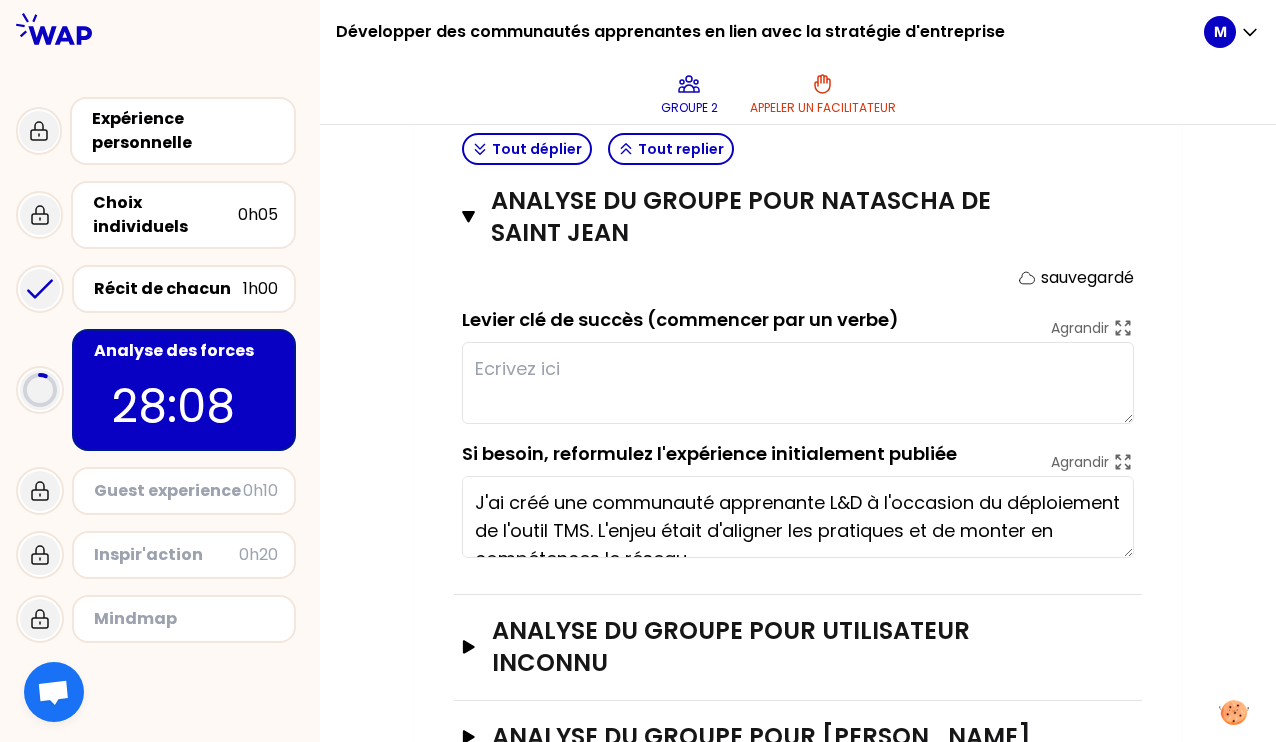 click on "Mon numéro de groupe : 2 Objectifs # 1. En groupe, identifiez collectivement la force qui se cache dans chaque expérience pour développer des communautés apprenantes stratégiques. # Trouver une phrase par expérience en choisissant le verbe avec soin et le moyen Cette fois, la personne qui a raconté son expérience se tait et c’est le groupe qui analyse collectivement la force de son expérience. Faites appel à votre mémoire. # 2. A la fin, choisissez le cas le plus représentatif parmi tous qui peut être partagé en plénière. Tout déplier Tout replier analyse du groupe pour Natascha DE SAINT JEAN Fermer sauvegardé Levier clé de succès (commencer par un verbe) Agrandir Si besoin, reformulez l'expérience initialement publiée Agrandir J'ai créé une communauté apprenante L&D à l'occasion du déploiement de l'outil TMS. L'enjeu était d'aligner les pratiques et de monter en compétences le réseau. analyse du groupe pour Utilisateur inconnu Ouvrir analyse du groupe pour Lidia Juszko Ouvrir" at bounding box center [798, 307] 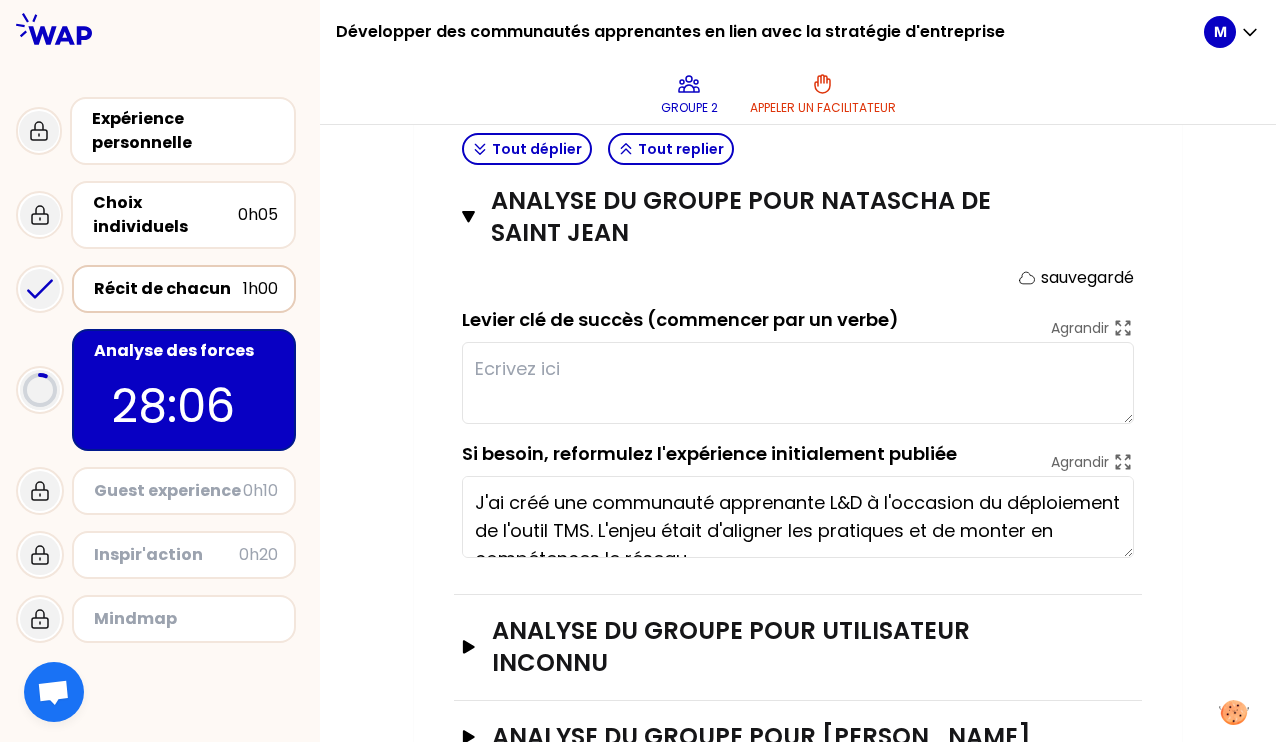 click on "Récit de chacun" at bounding box center (168, 289) 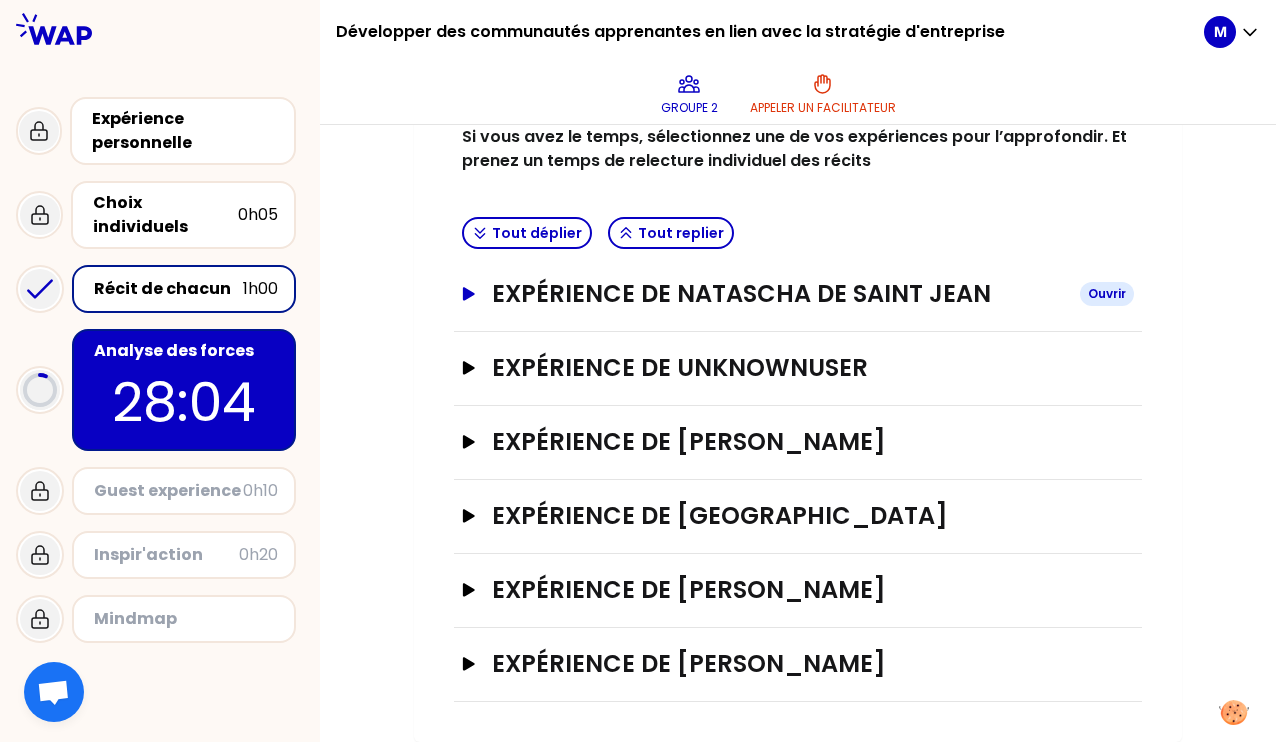 scroll, scrollTop: 421, scrollLeft: 0, axis: vertical 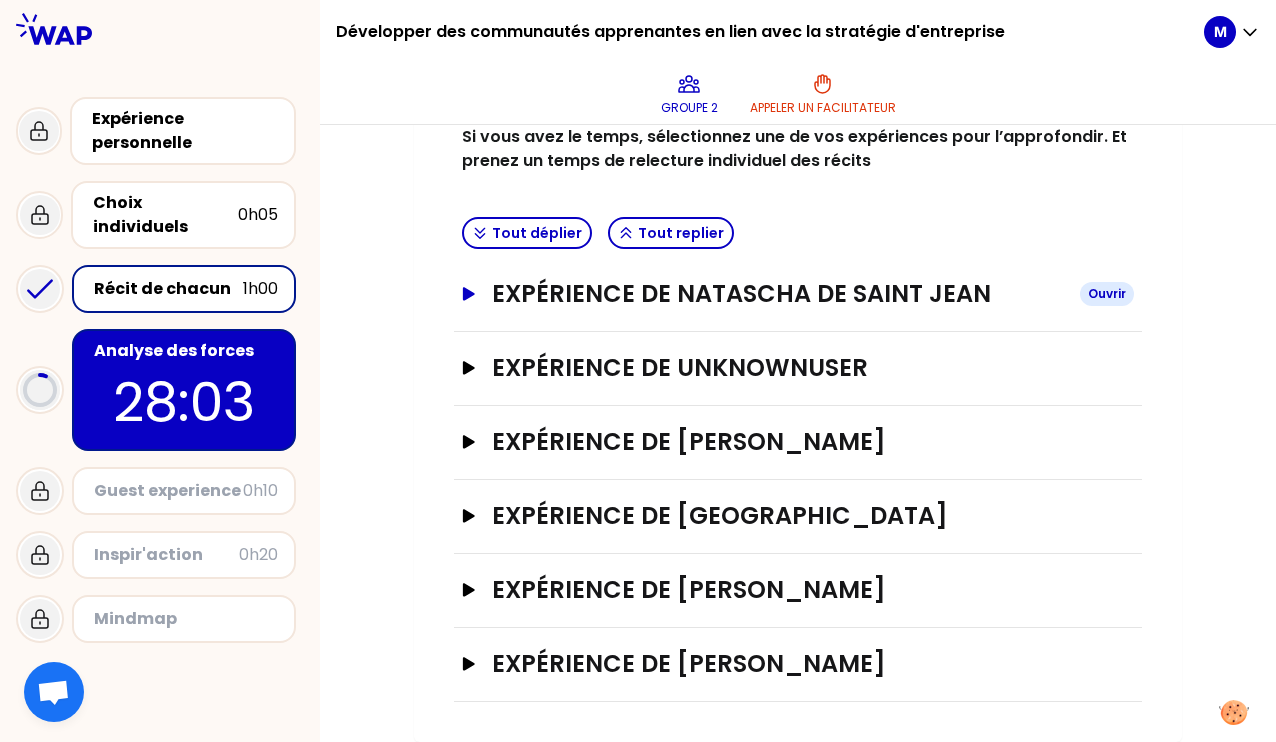 click 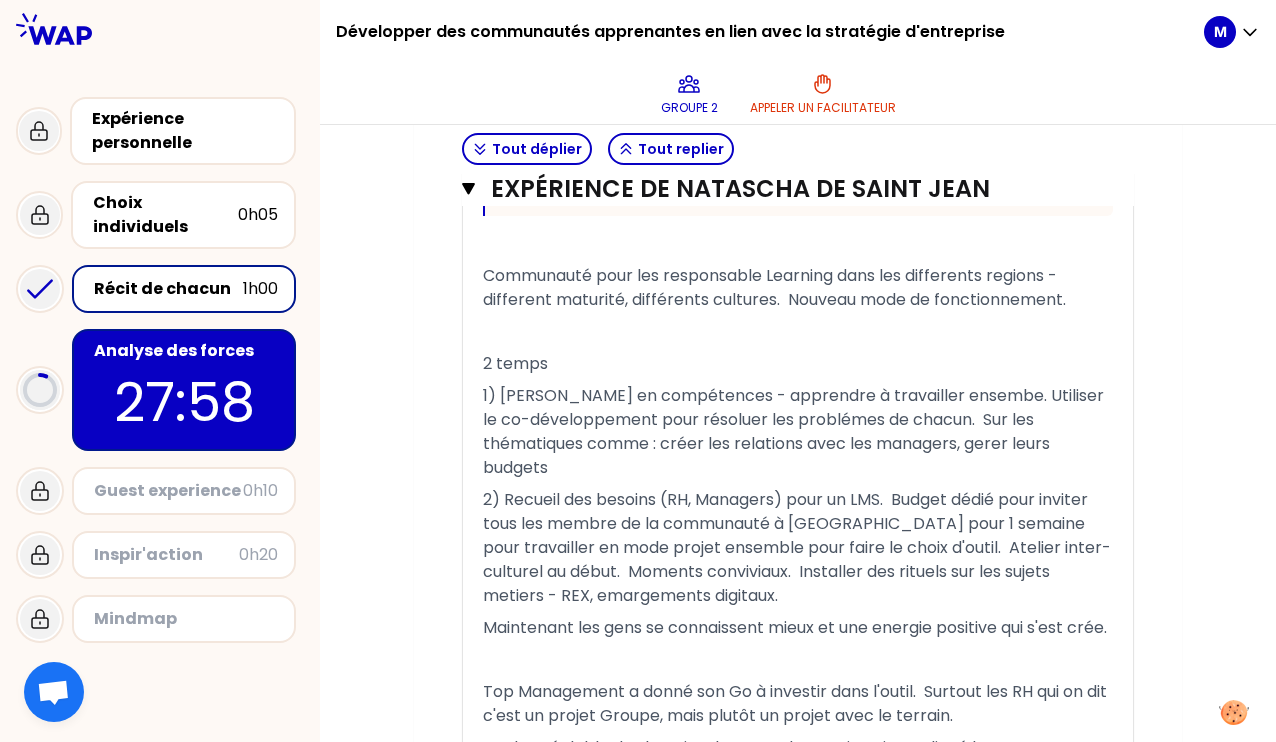 scroll, scrollTop: 1380, scrollLeft: 0, axis: vertical 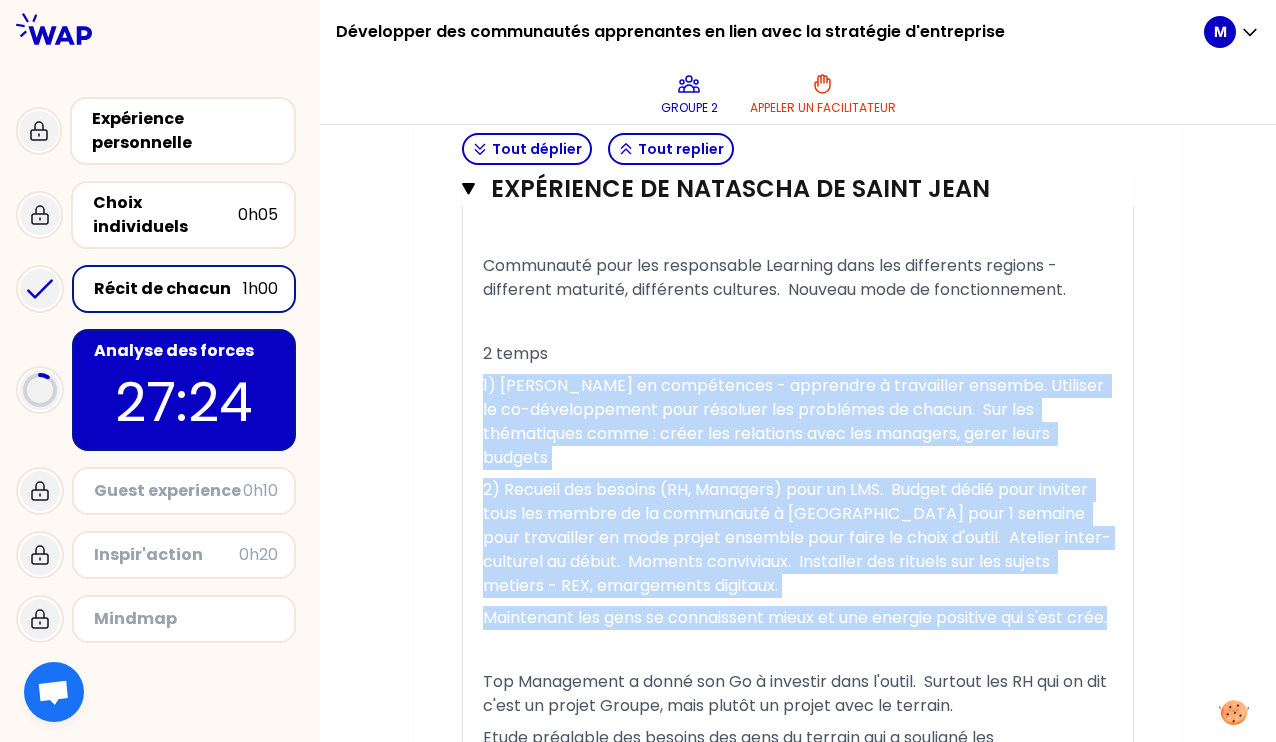 drag, startPoint x: 670, startPoint y: 357, endPoint x: 624, endPoint y: 617, distance: 264.03787 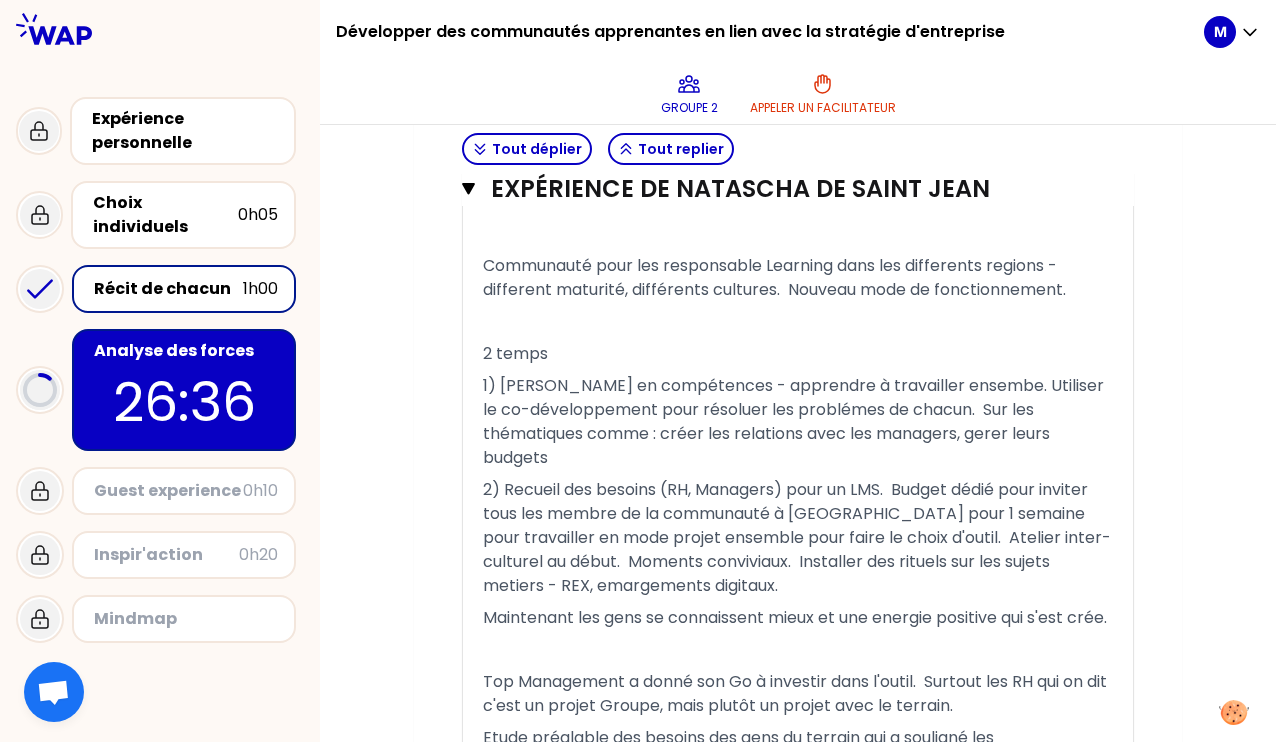 click on "2) Recueil des besoins (RH, Managers) pour un LMS.  Budget dédié pour inviter tous les membre de la communauté à Paris pour 1 semaine pour travailler en mode projet ensemble pour faire le choix d'outil.  Atelier inter-culturel au début.  Moments conviviaux.  Installer des rituels sur les sujets metiers - REX, emargements digitaux." at bounding box center [797, 537] 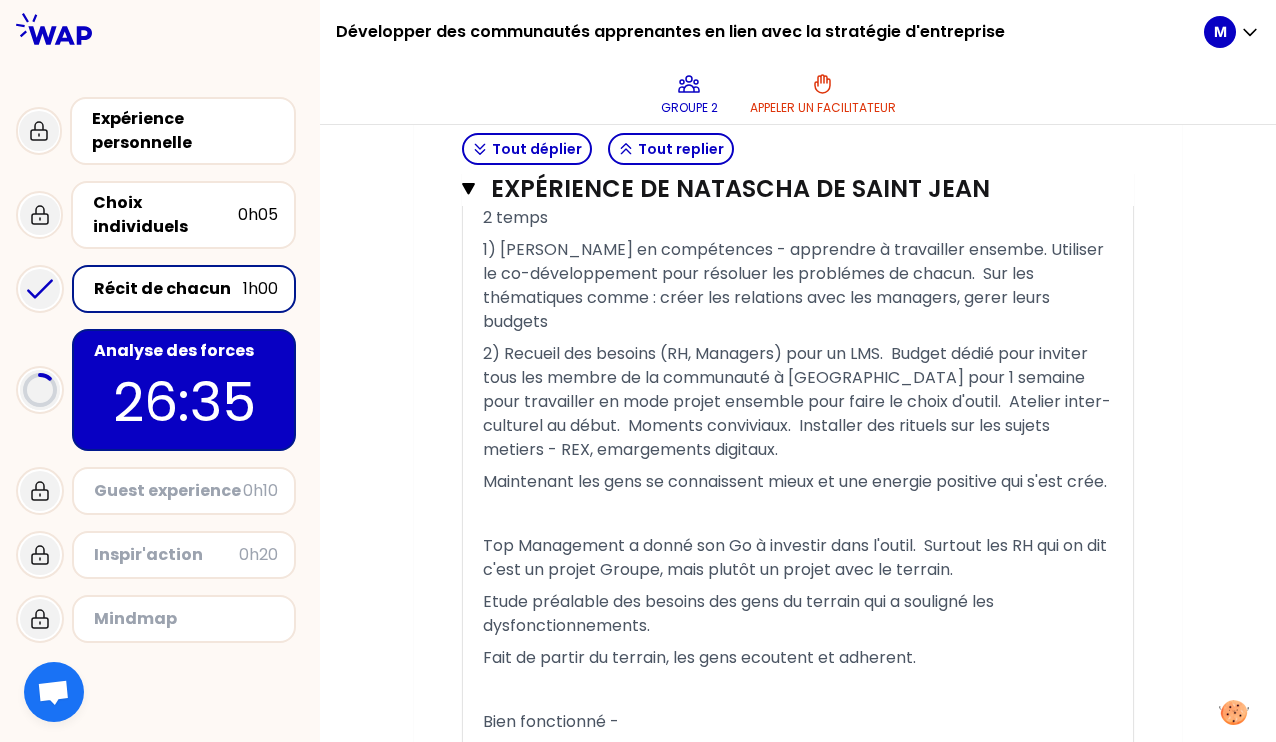 scroll, scrollTop: 1518, scrollLeft: 0, axis: vertical 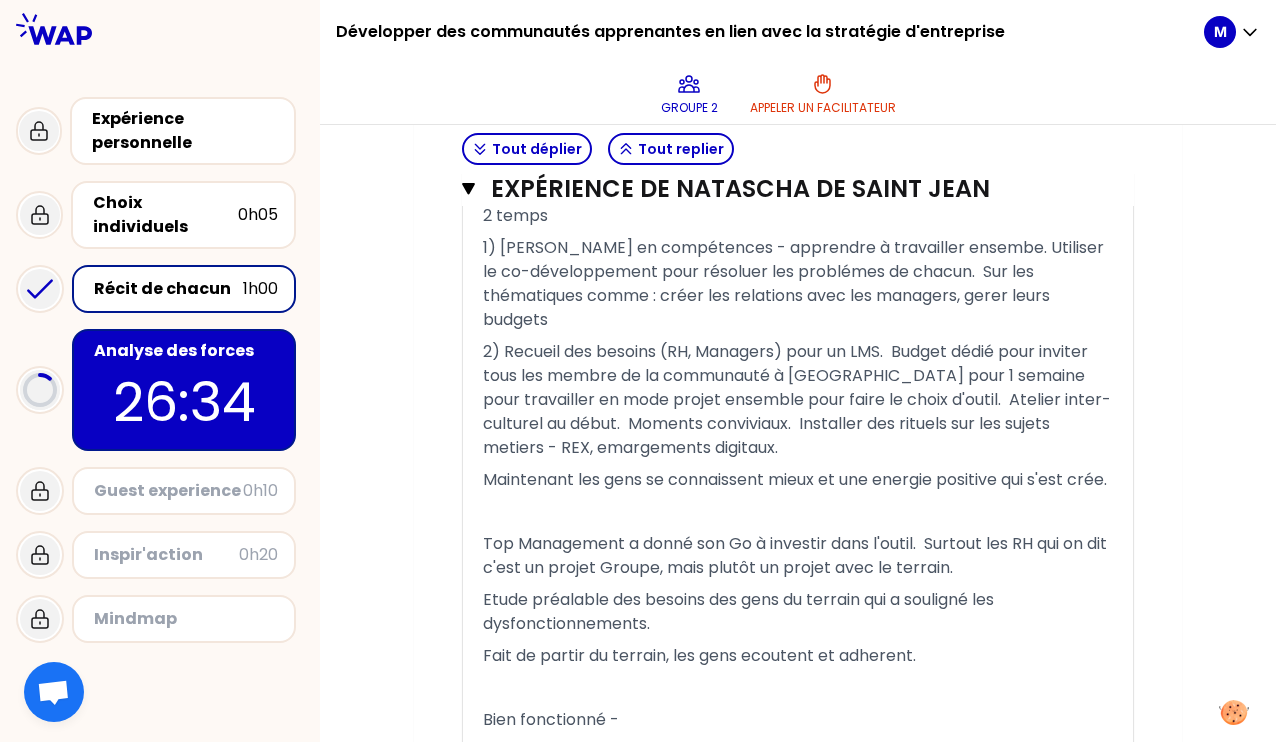 click on "﻿" at bounding box center (798, 512) 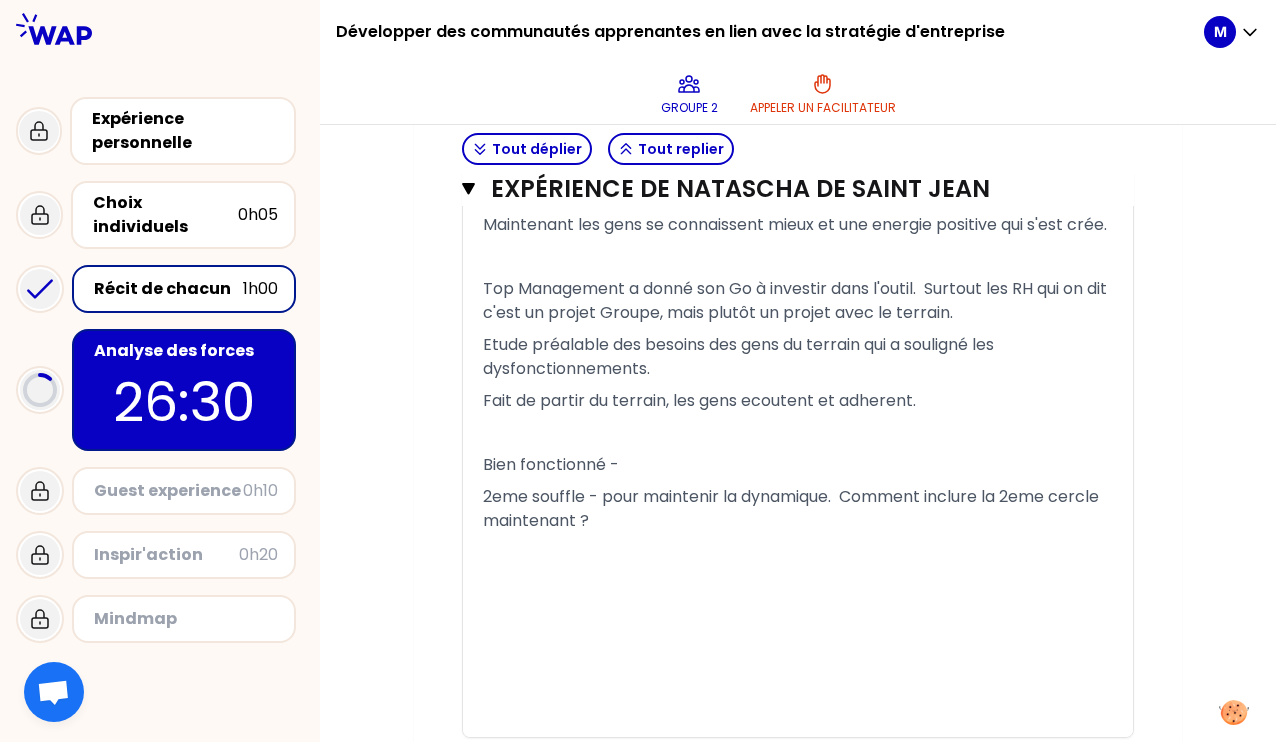 scroll, scrollTop: 1777, scrollLeft: 0, axis: vertical 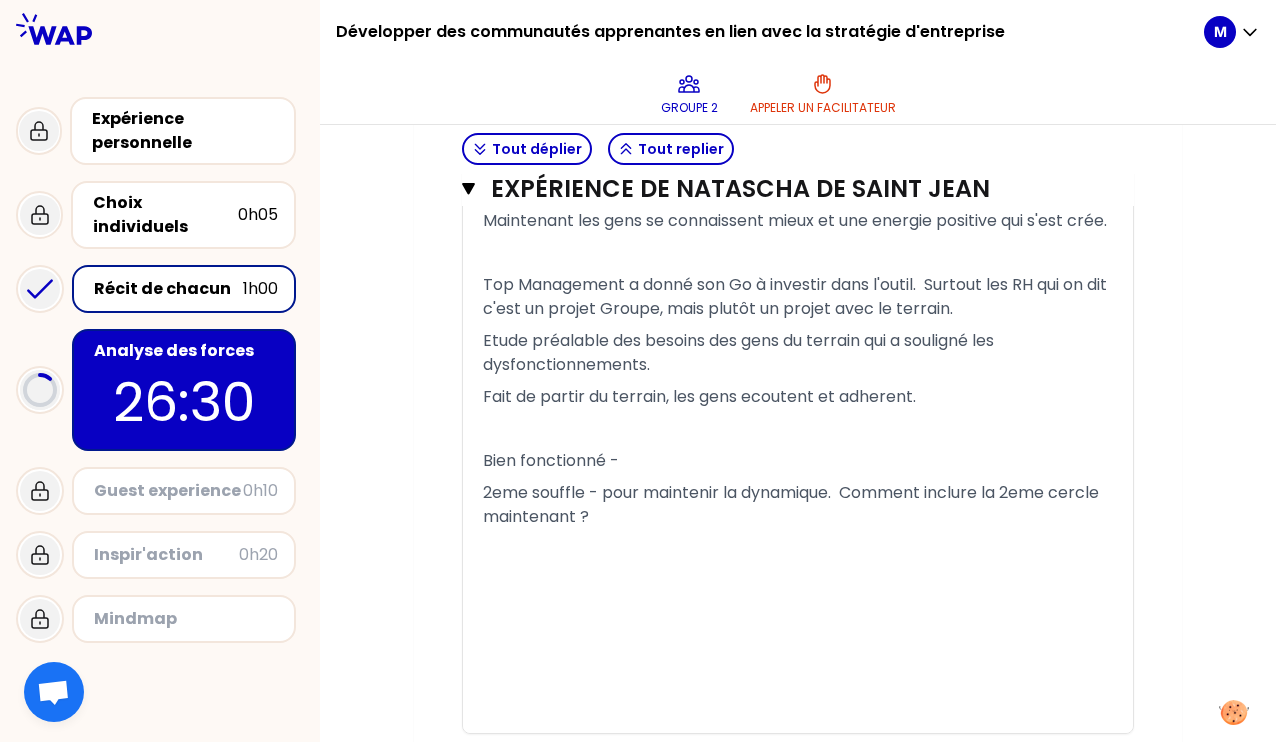 click on "Bien fonctionné -" at bounding box center (798, 461) 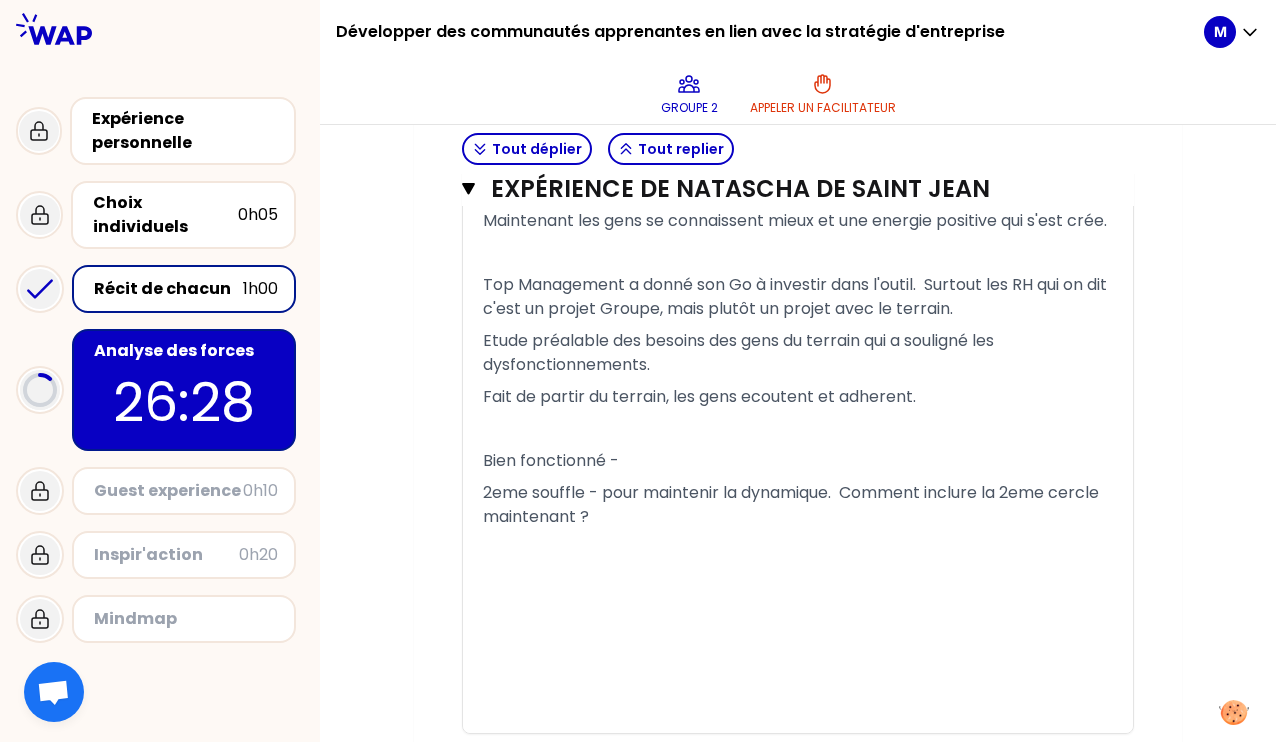 click on "﻿" at bounding box center [798, 429] 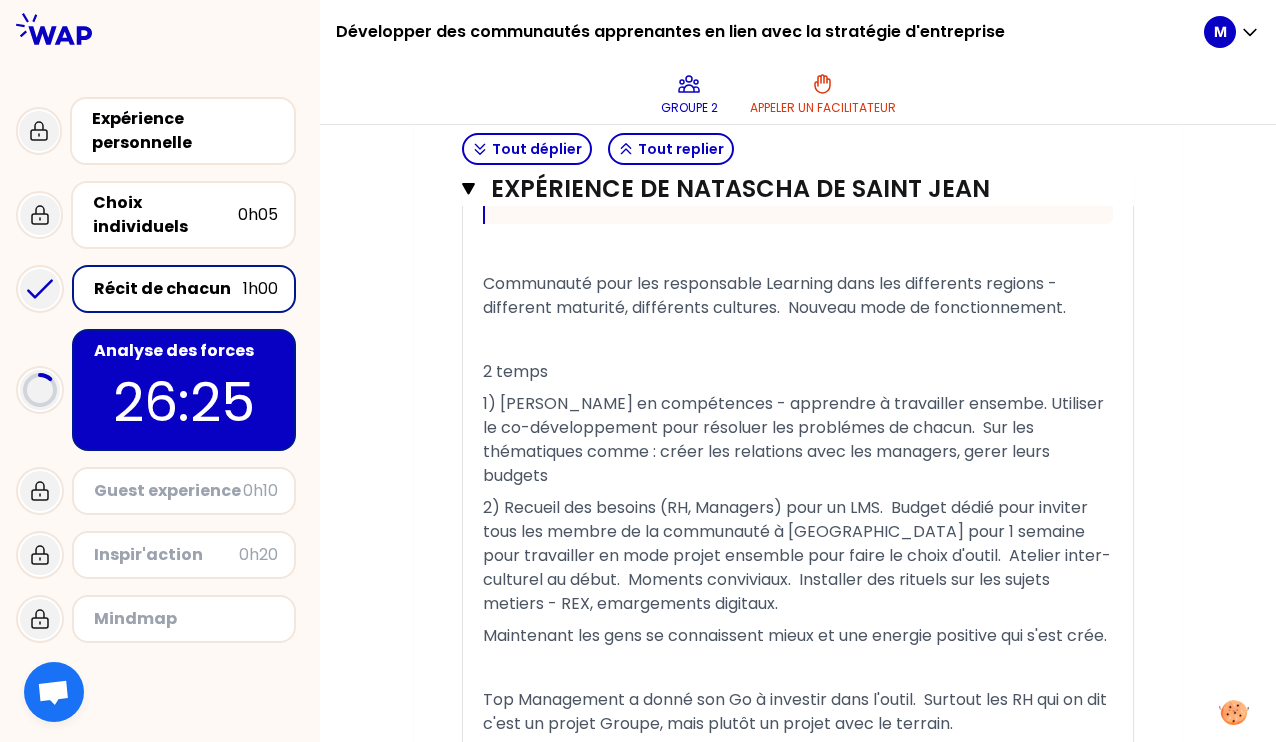 scroll, scrollTop: 1361, scrollLeft: 0, axis: vertical 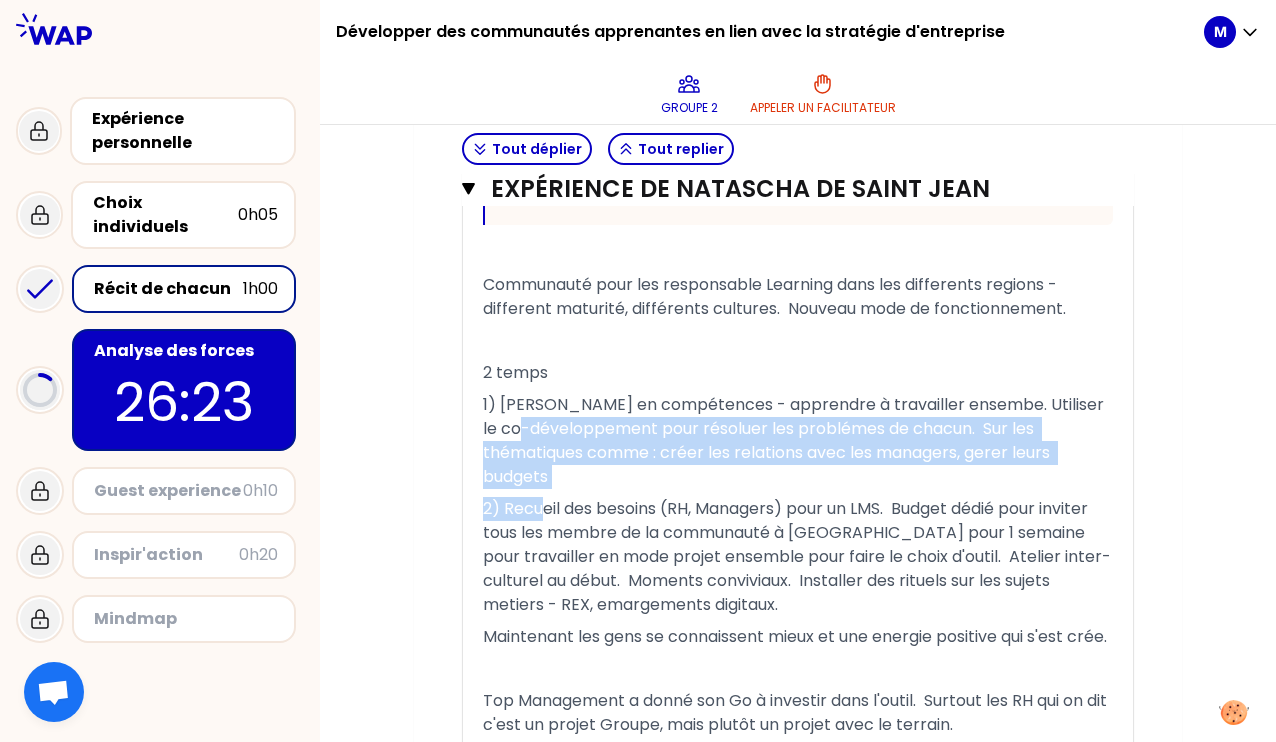drag, startPoint x: 543, startPoint y: 431, endPoint x: 543, endPoint y: 492, distance: 61 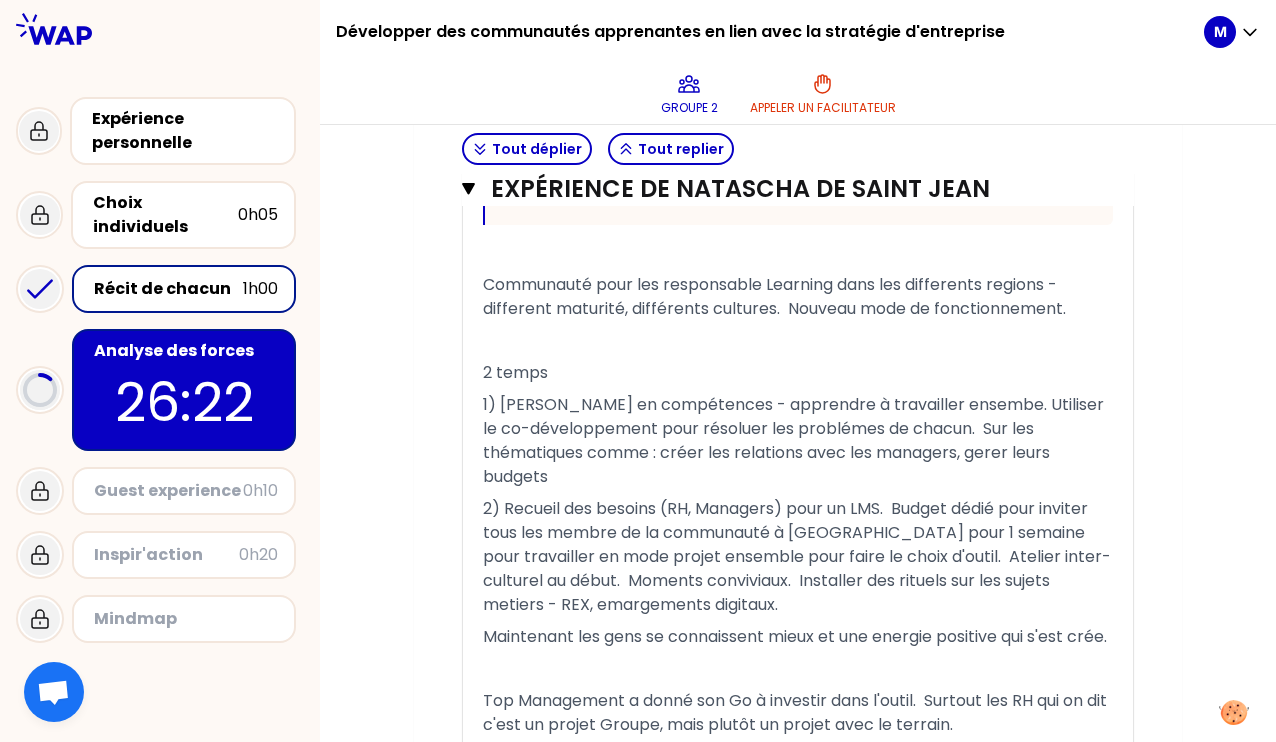 click on "﻿" at bounding box center [798, 341] 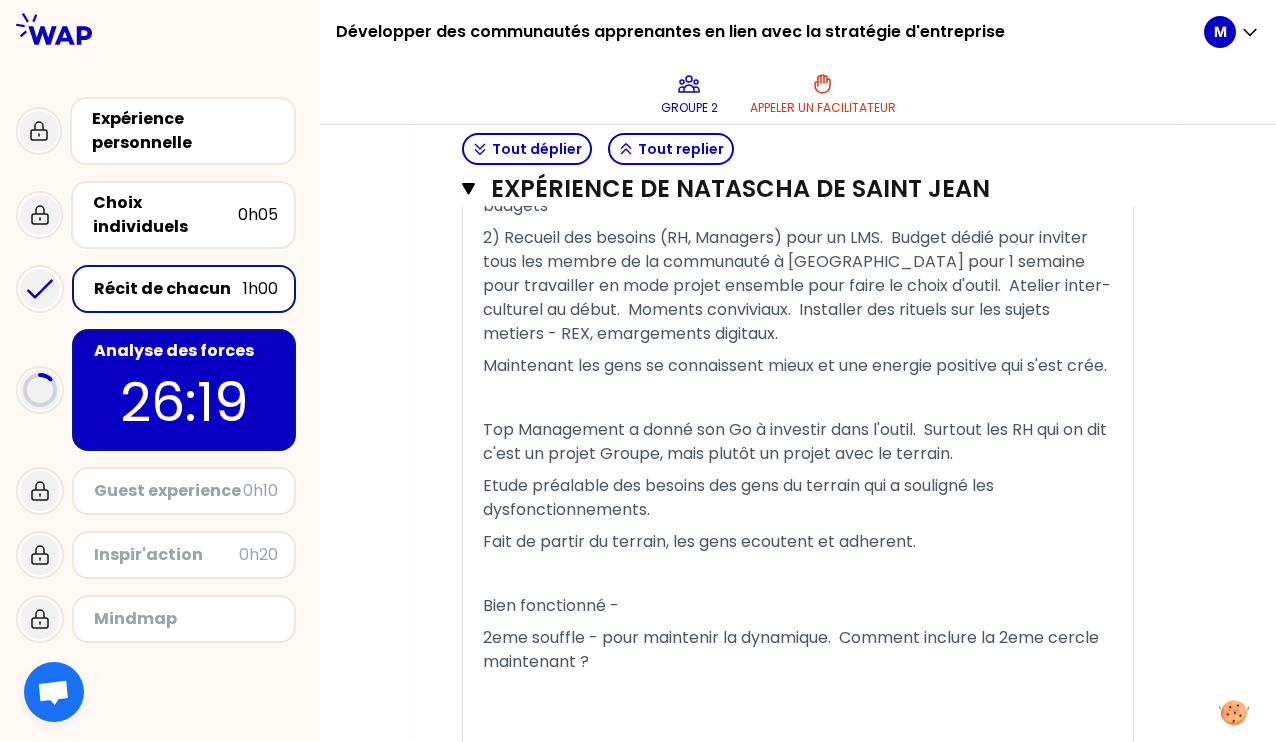 scroll, scrollTop: 1648, scrollLeft: 0, axis: vertical 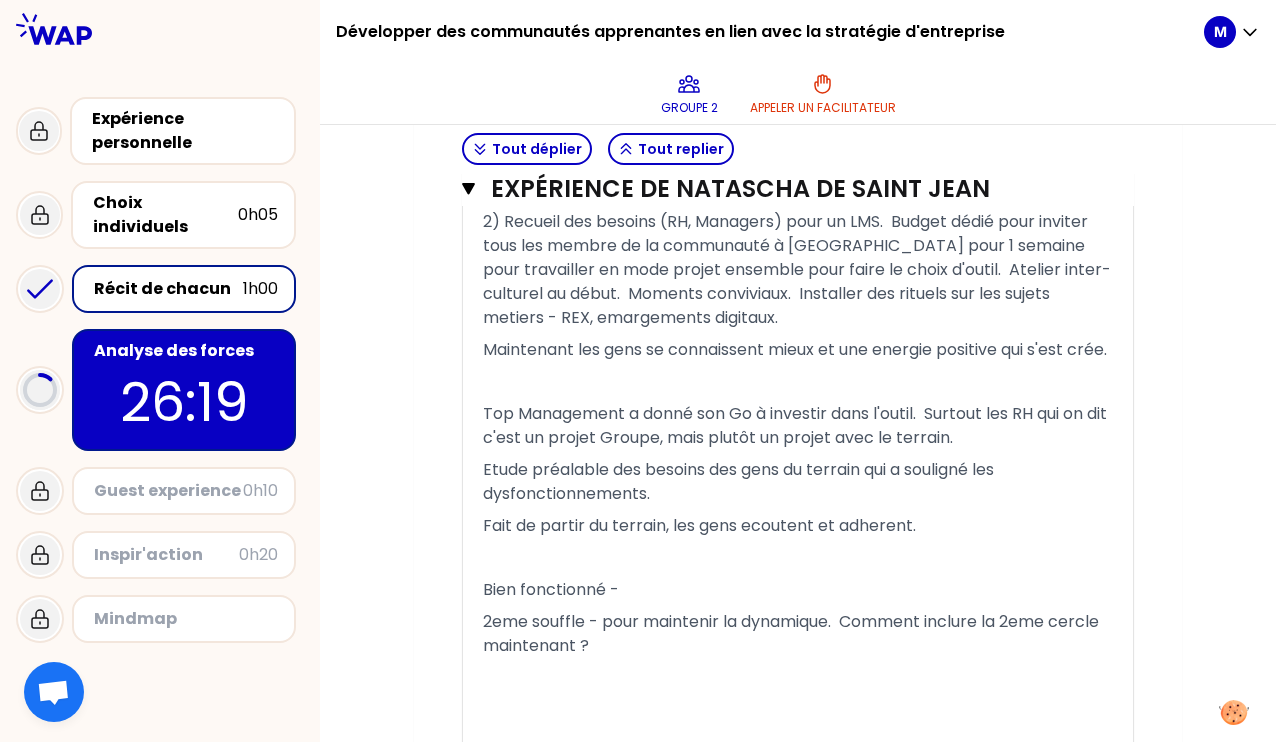 click on "﻿" at bounding box center [798, 382] 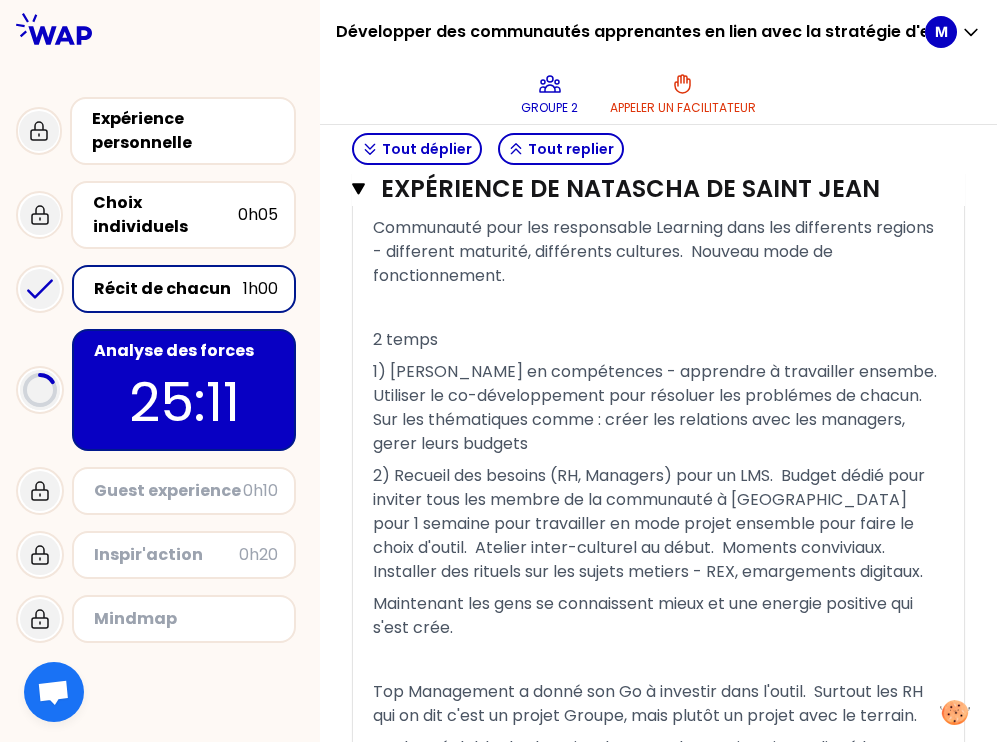 scroll, scrollTop: 1452, scrollLeft: 0, axis: vertical 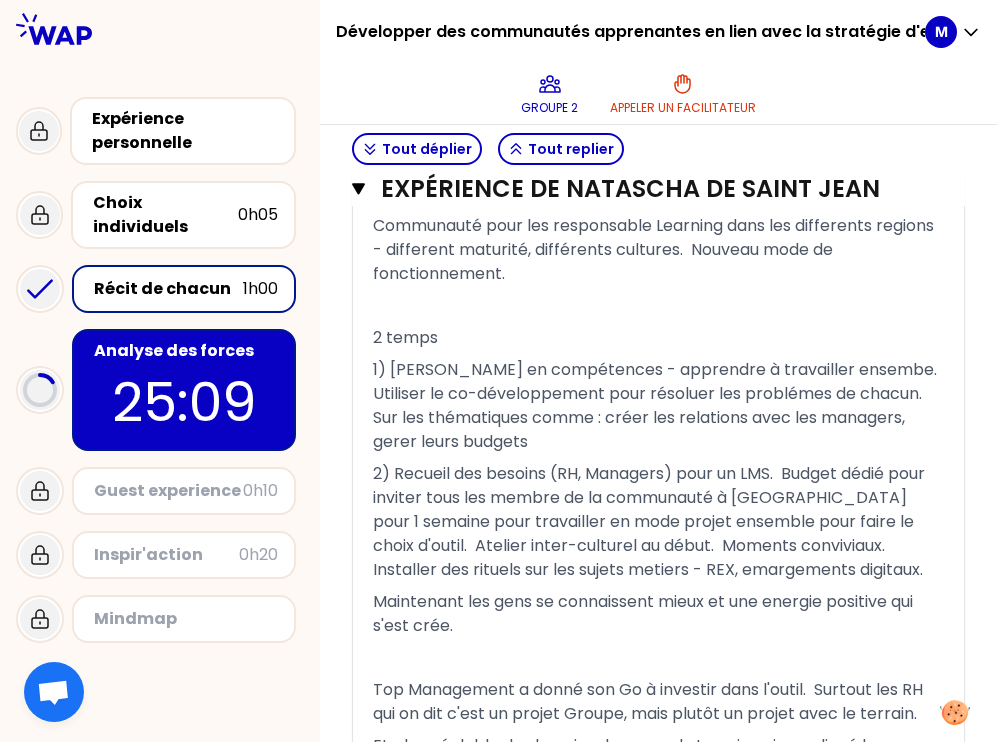 click on "2) Recueil des besoins (RH, Managers) pour un LMS.  Budget dédié pour inviter tous les membre de la communauté à Paris pour 1 semaine pour travailler en mode projet ensemble pour faire le choix d'outil.  Atelier inter-culturel au début.  Moments conviviaux.  Installer des rituels sur les sujets metiers - REX, emargements digitaux." at bounding box center (658, 522) 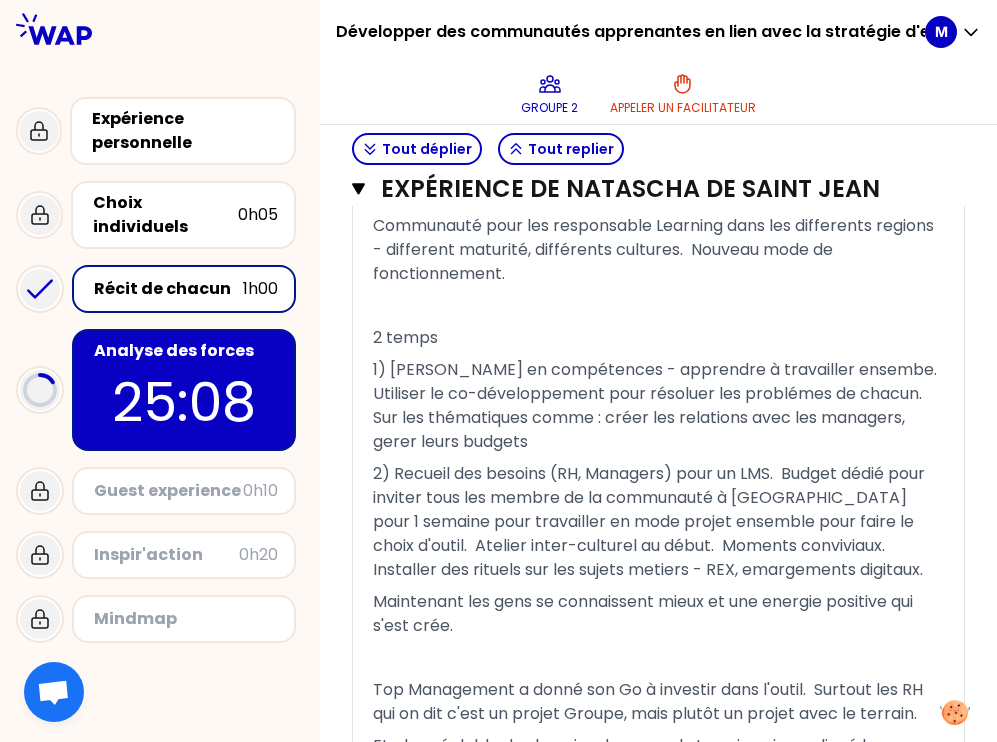 click on "2) Recueil des besoins (RH, Managers) pour un LMS.  Budget dédié pour inviter tous les membre de la communauté à Paris pour 1 semaine pour travailler en mode projet ensemble pour faire le choix d'outil.  Atelier inter-culturel au début.  Moments conviviaux.  Installer des rituels sur les sujets metiers - REX, emargements digitaux." at bounding box center [658, 522] 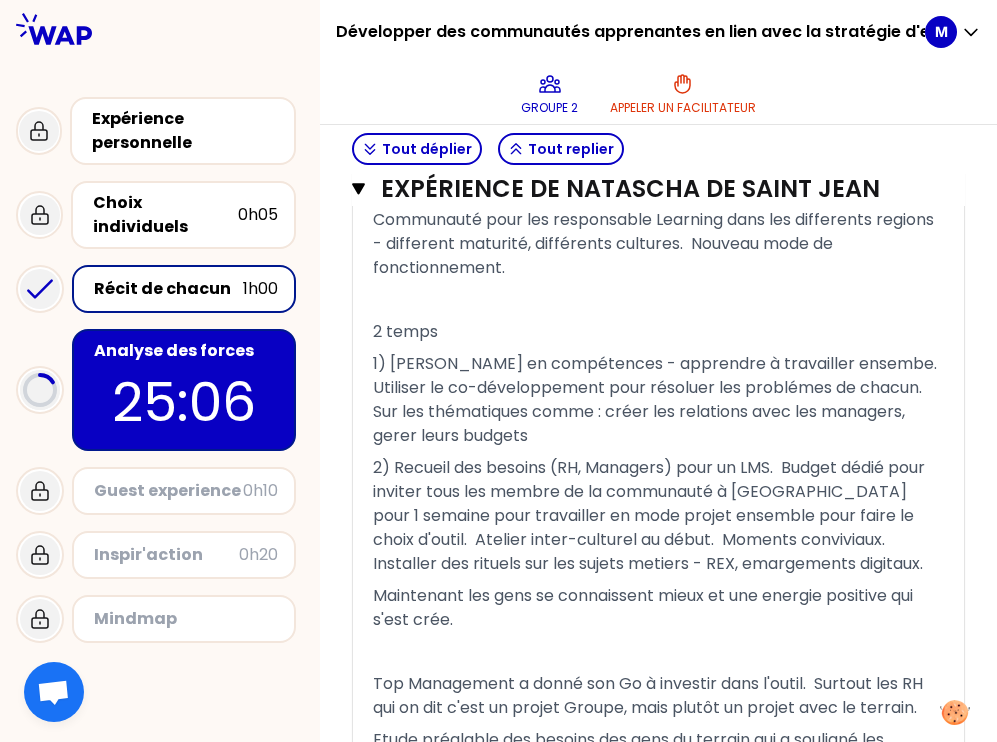 scroll, scrollTop: 1469, scrollLeft: 0, axis: vertical 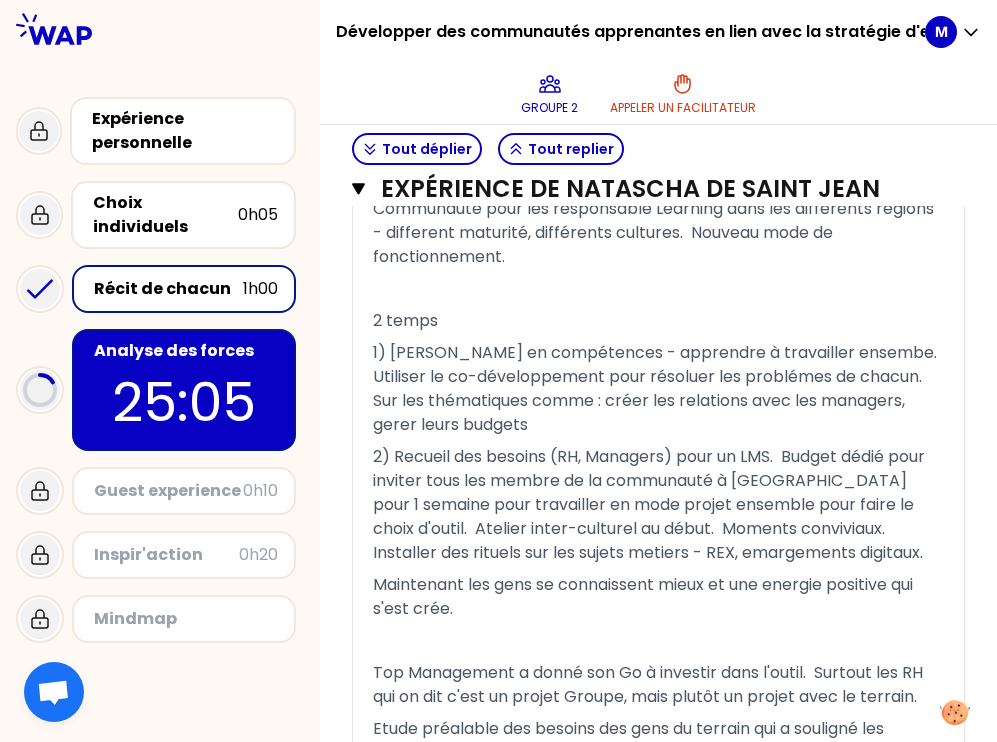 click on "2) Recueil des besoins (RH, Managers) pour un LMS.  Budget dédié pour inviter tous les membre de la communauté à Paris pour 1 semaine pour travailler en mode projet ensemble pour faire le choix d'outil.  Atelier inter-culturel au début.  Moments conviviaux.  Installer des rituels sur les sujets metiers - REX, emargements digitaux." at bounding box center (651, 504) 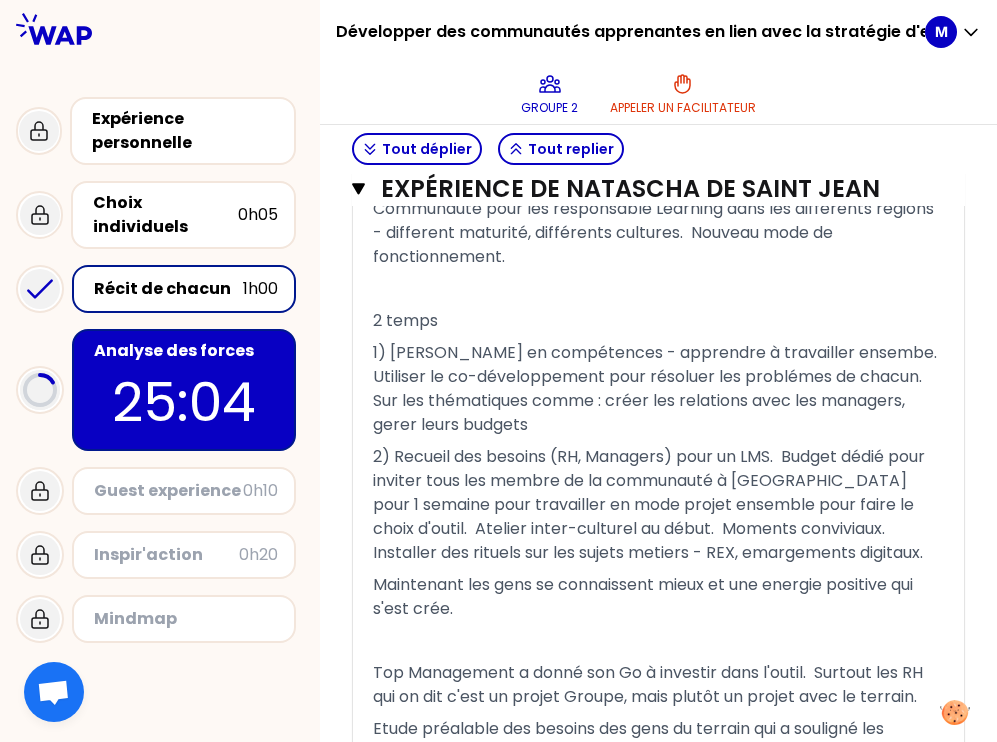 click on "Maintenant les gens se connaissent mieux et une energie positive qui s'est crée." at bounding box center (658, 597) 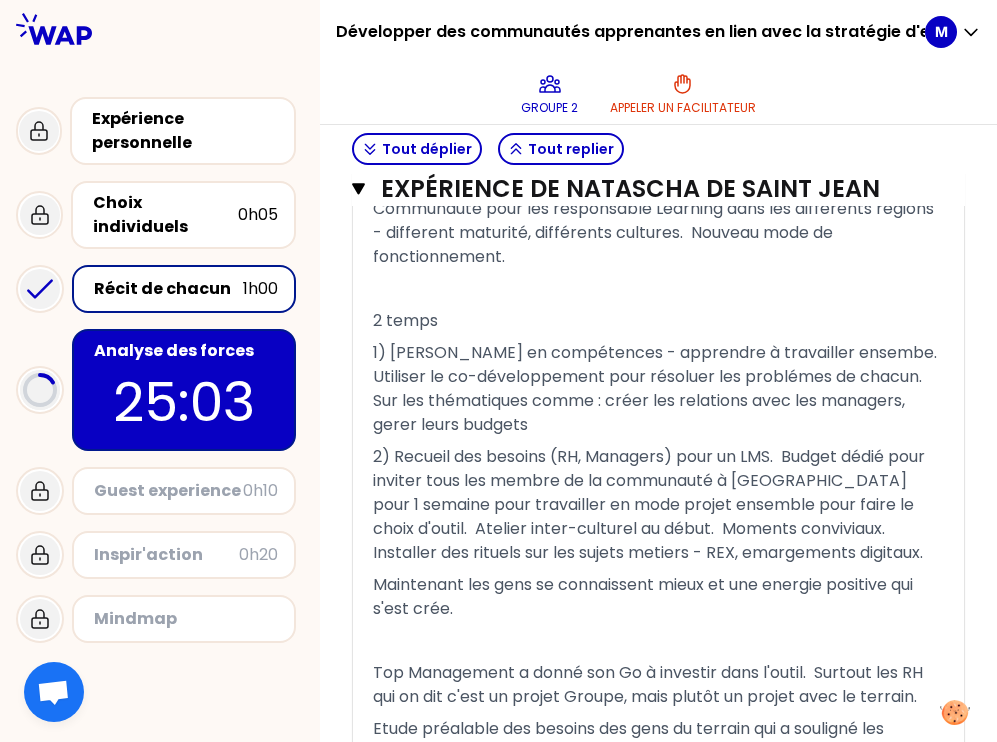 click on "2) Recueil des besoins (RH, Managers) pour un LMS.  Budget dédié pour inviter tous les membre de la communauté à Paris pour 1 semaine pour travailler en mode projet ensemble pour faire le choix d'outil.  Atelier inter-culturel au début.  Moments conviviaux.  Installer des rituels sur les sujets metiers - REX, emargements digitaux." at bounding box center [658, 505] 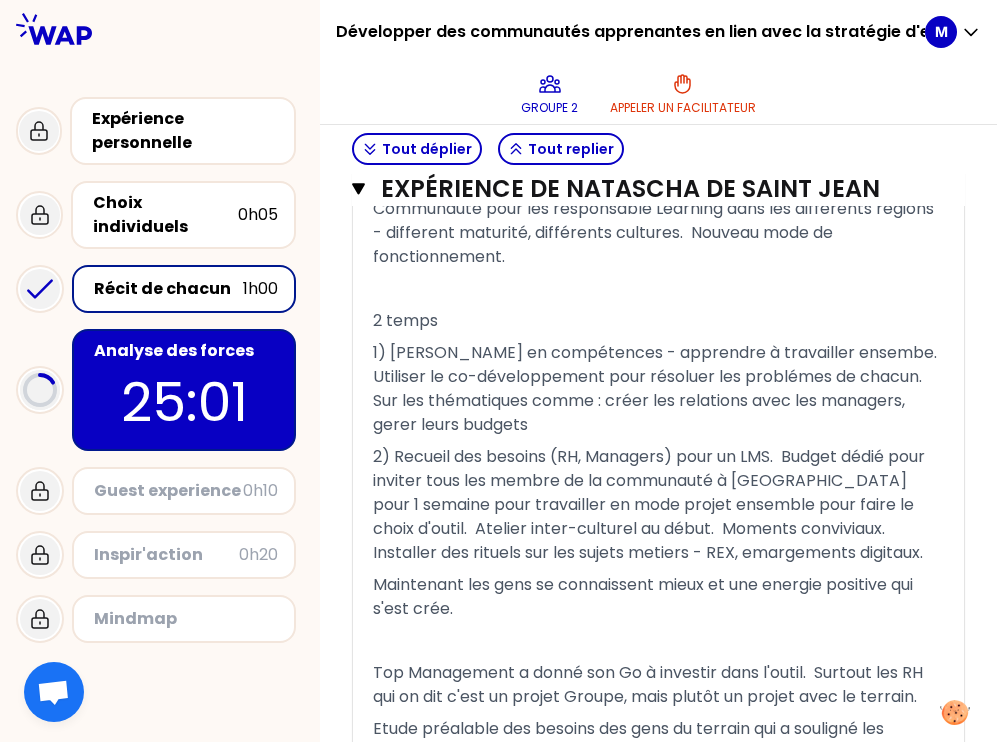 click on "2) Recueil des besoins (RH, Managers) pour un LMS.  Budget dédié pour inviter tous les membre de la communauté à Paris pour 1 semaine pour travailler en mode projet ensemble pour faire le choix d'outil.  Atelier inter-culturel au début.  Moments conviviaux.  Installer des rituels sur les sujets metiers - REX, emargements digitaux." at bounding box center (658, 505) 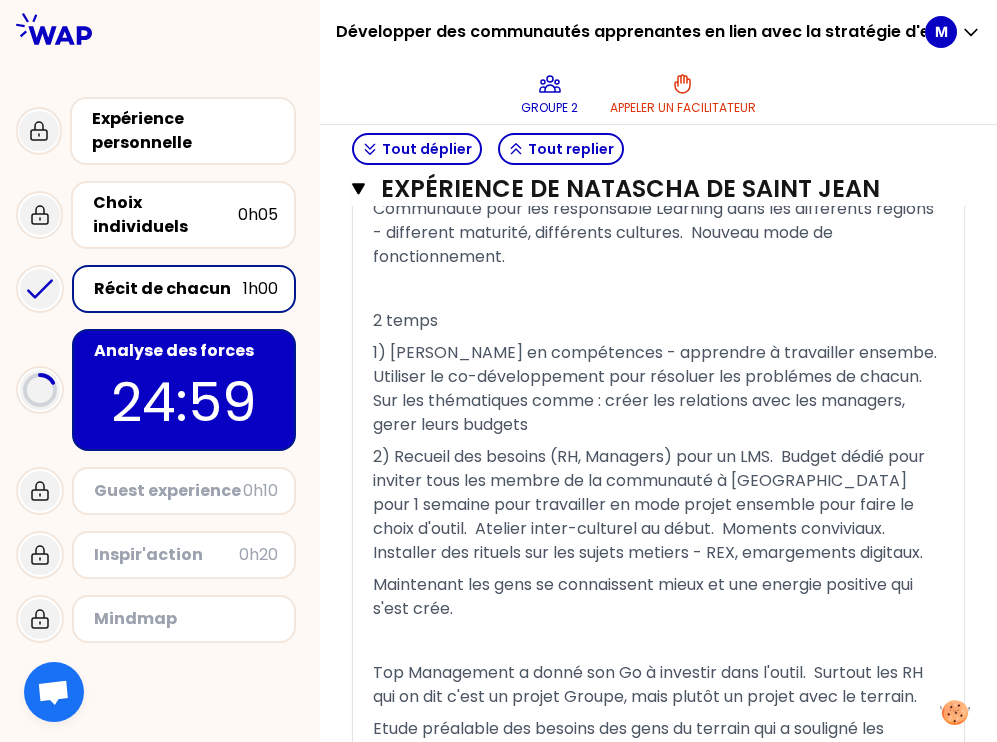 click on "Maintenant les gens se connaissent mieux et une energie positive qui s'est crée." at bounding box center (658, 597) 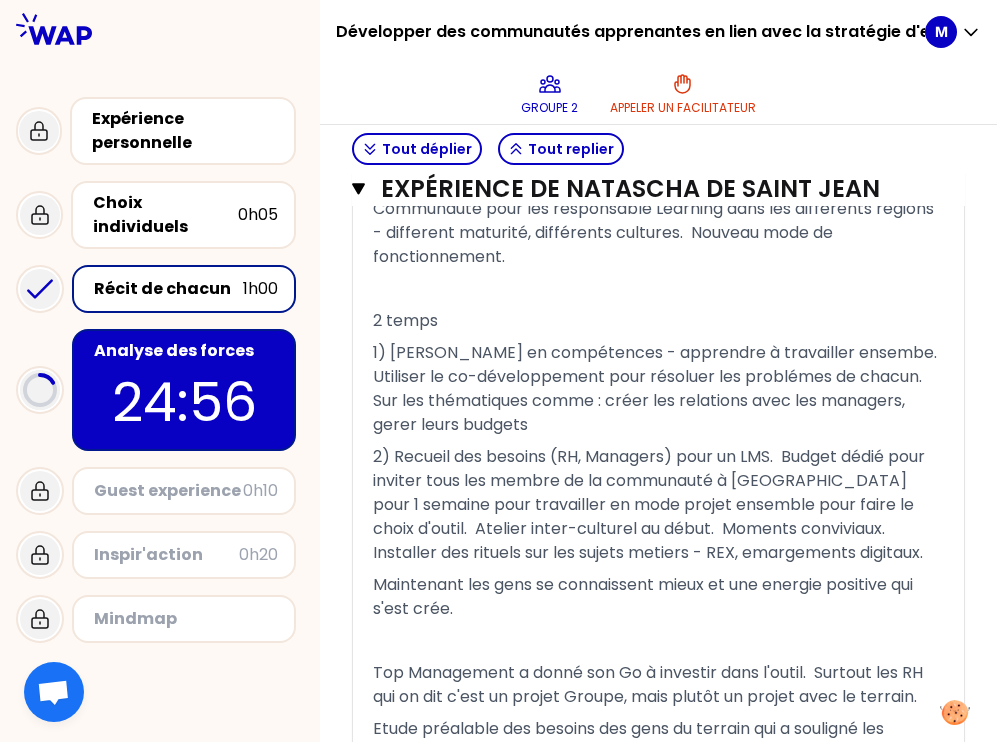 click on "﻿" at bounding box center [658, 641] 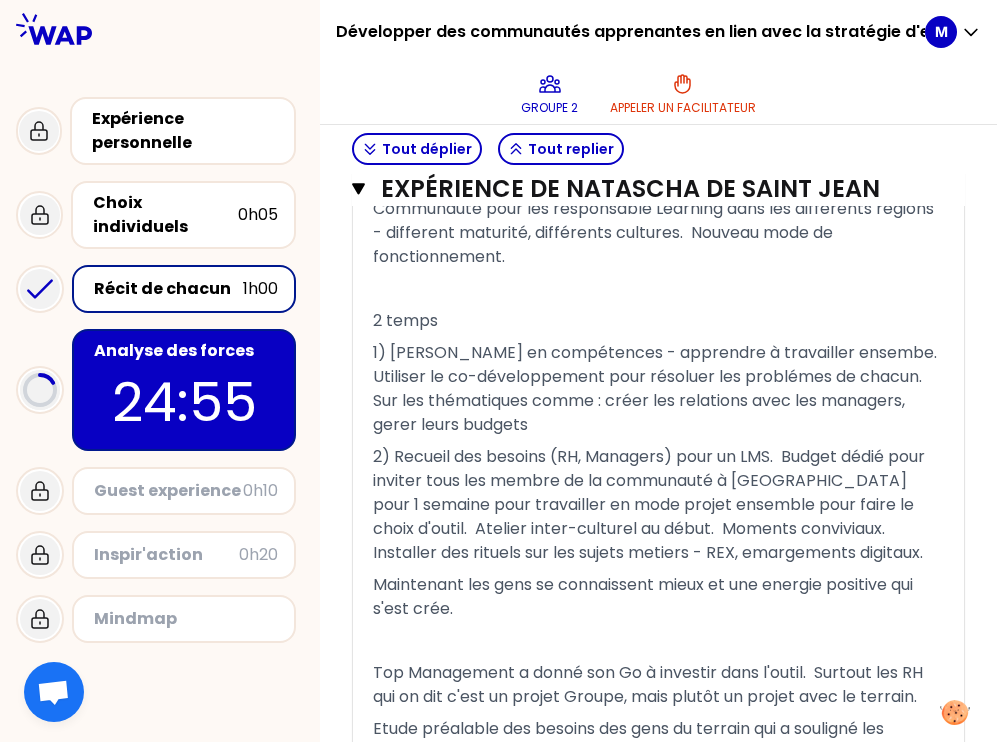 click on "﻿" at bounding box center (658, 641) 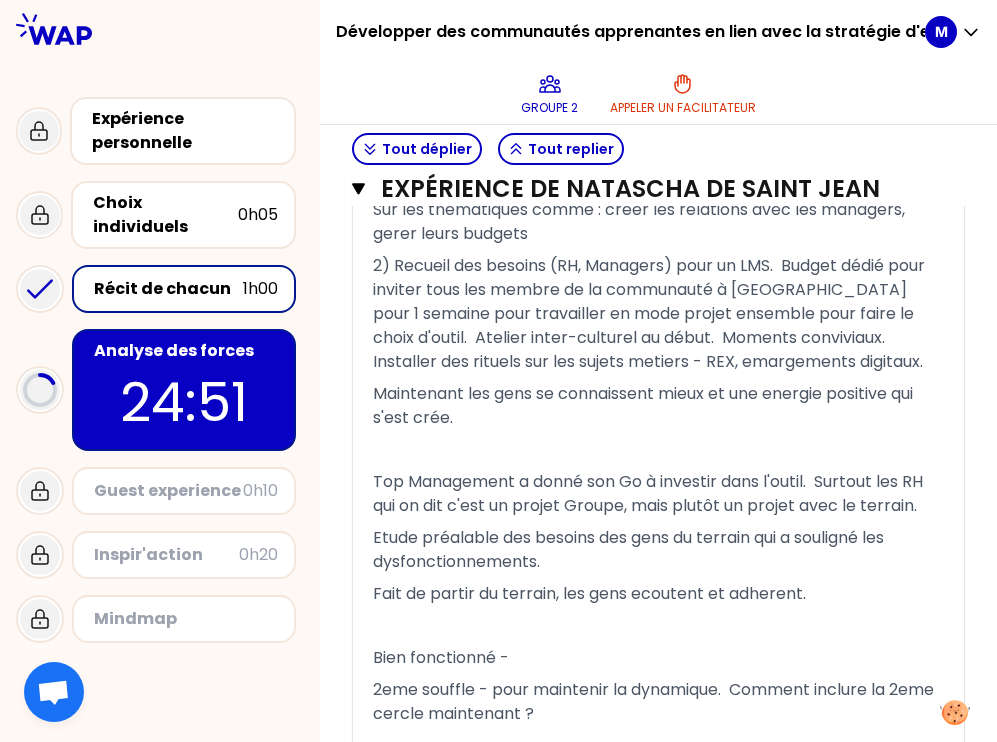 scroll, scrollTop: 1661, scrollLeft: 0, axis: vertical 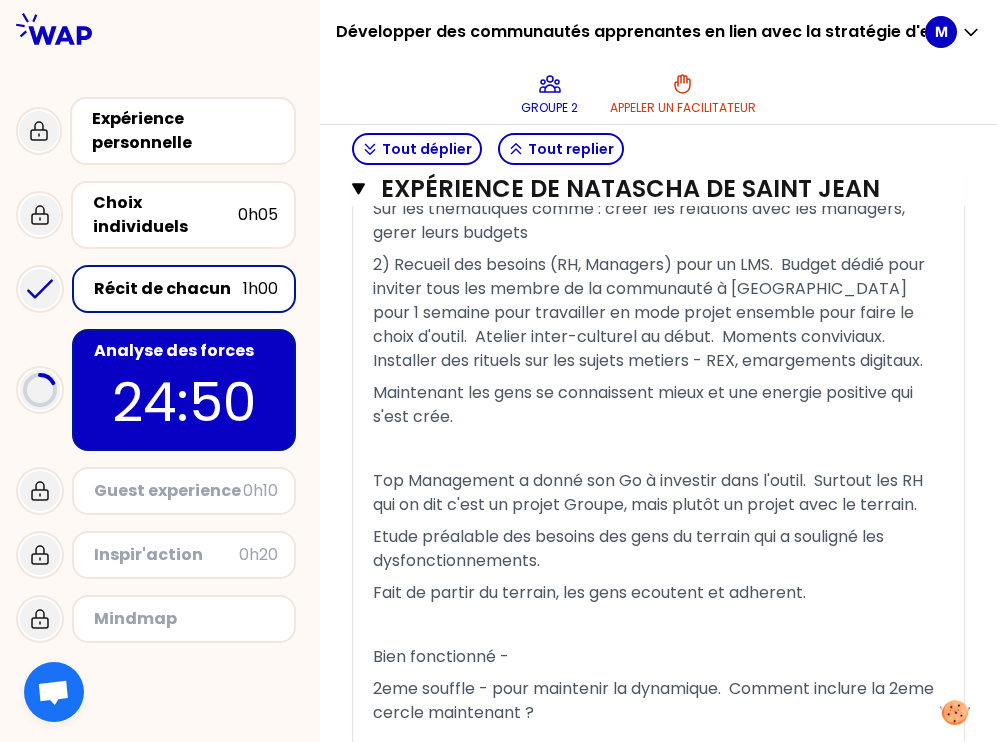 click on "Bien fonctionné -" at bounding box center (658, 657) 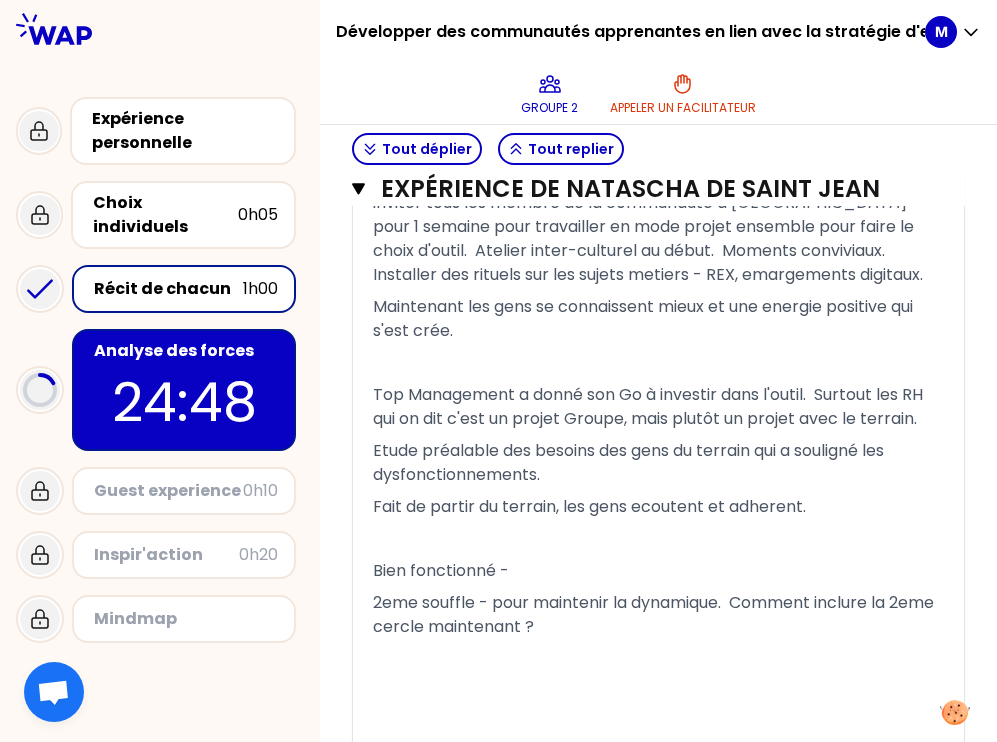 scroll, scrollTop: 1748, scrollLeft: 0, axis: vertical 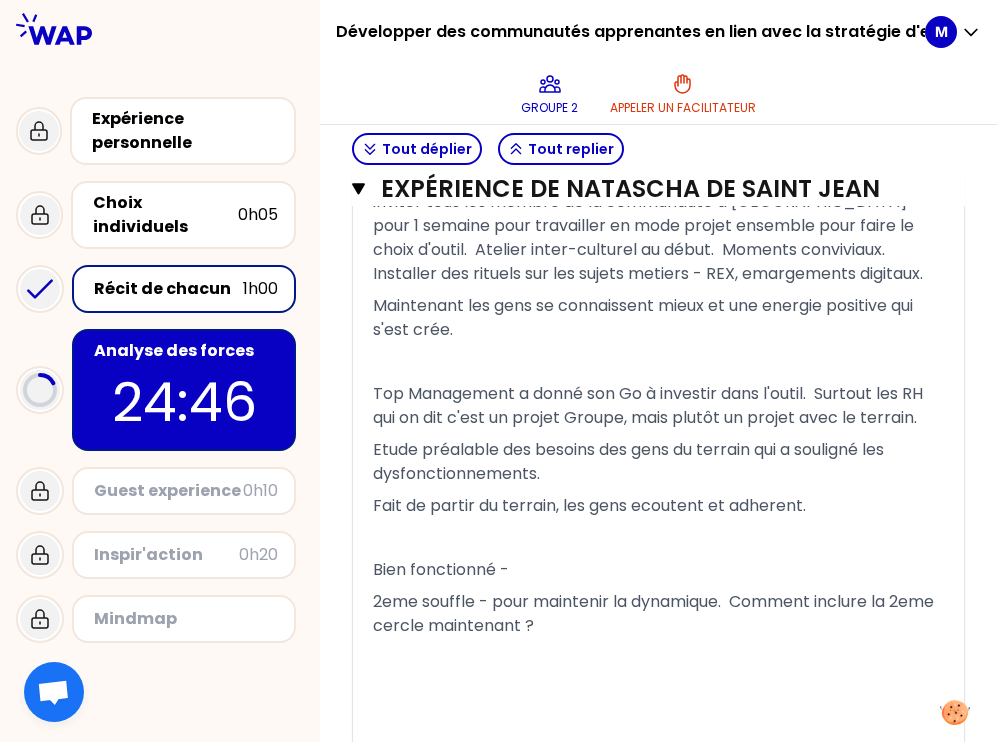 click on "Top Management a donné son Go à investir dans l'outil.  Surtout les RH qui on dit c'est un projet Groupe, mais plutôt un projet avec le terrain." at bounding box center [658, 406] 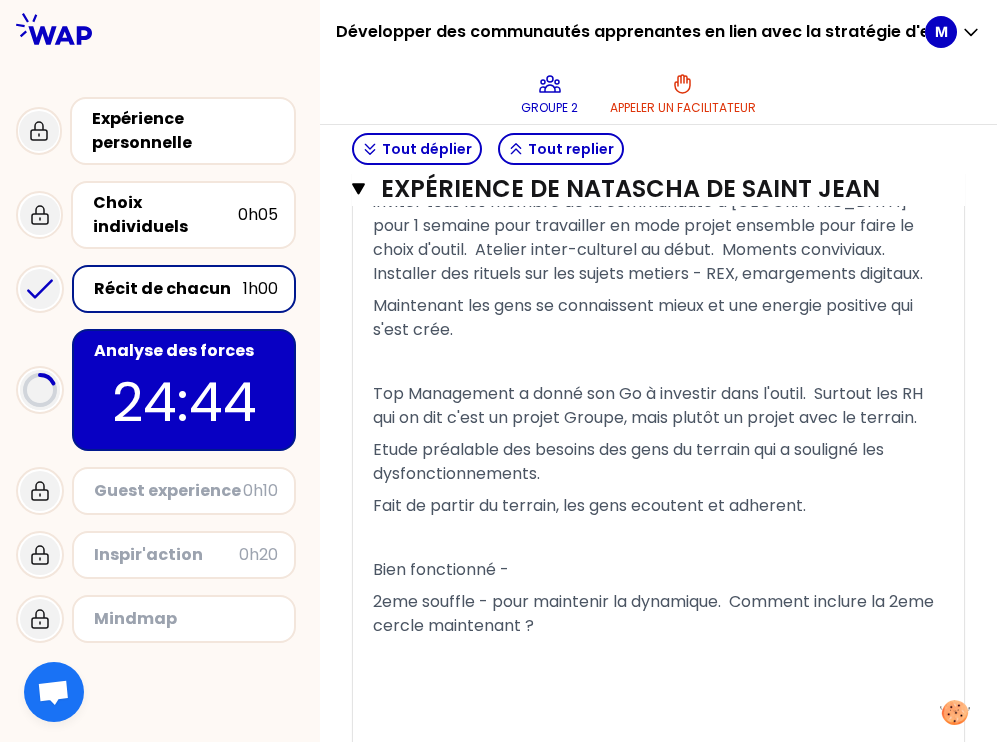 click on "﻿" at bounding box center [658, 538] 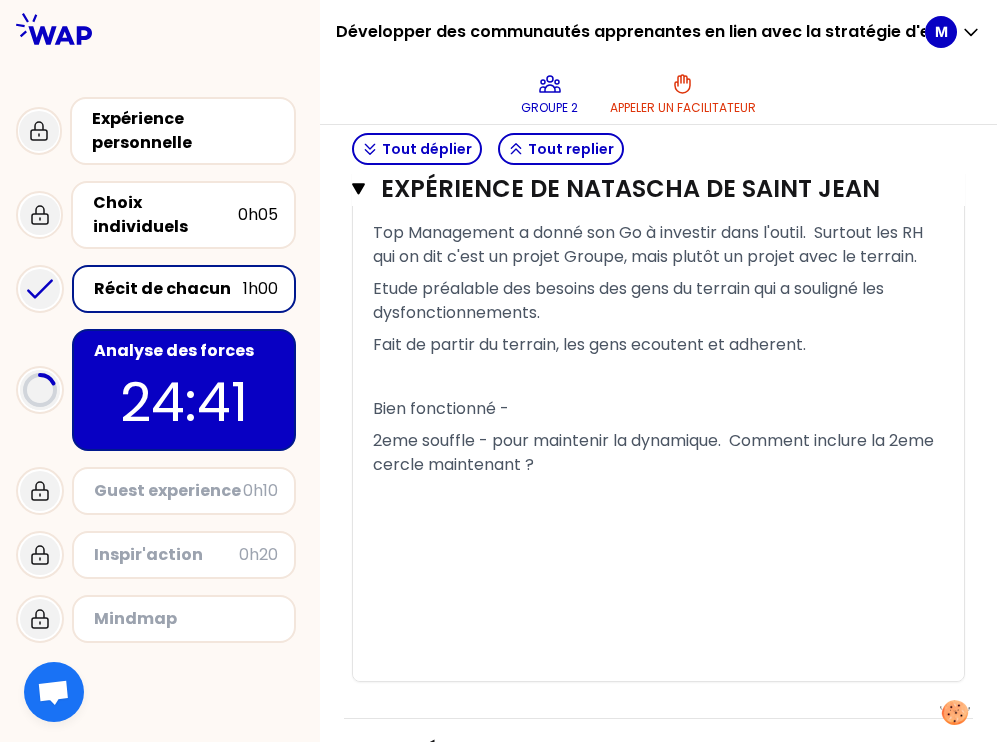 scroll, scrollTop: 1908, scrollLeft: 0, axis: vertical 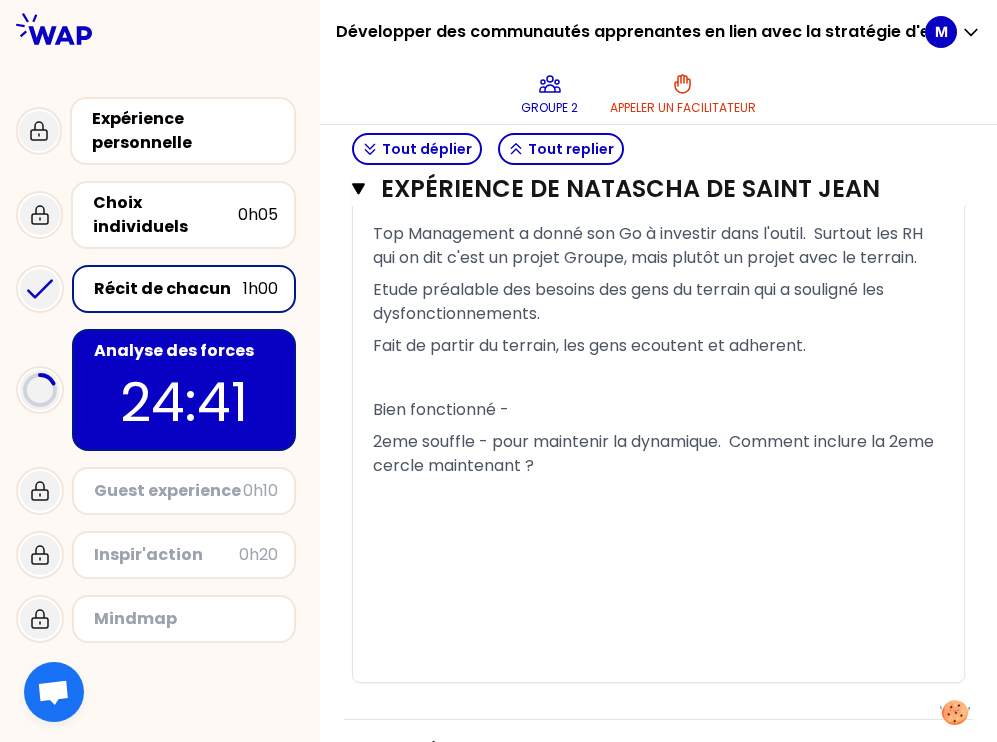 click on "﻿" at bounding box center [658, 546] 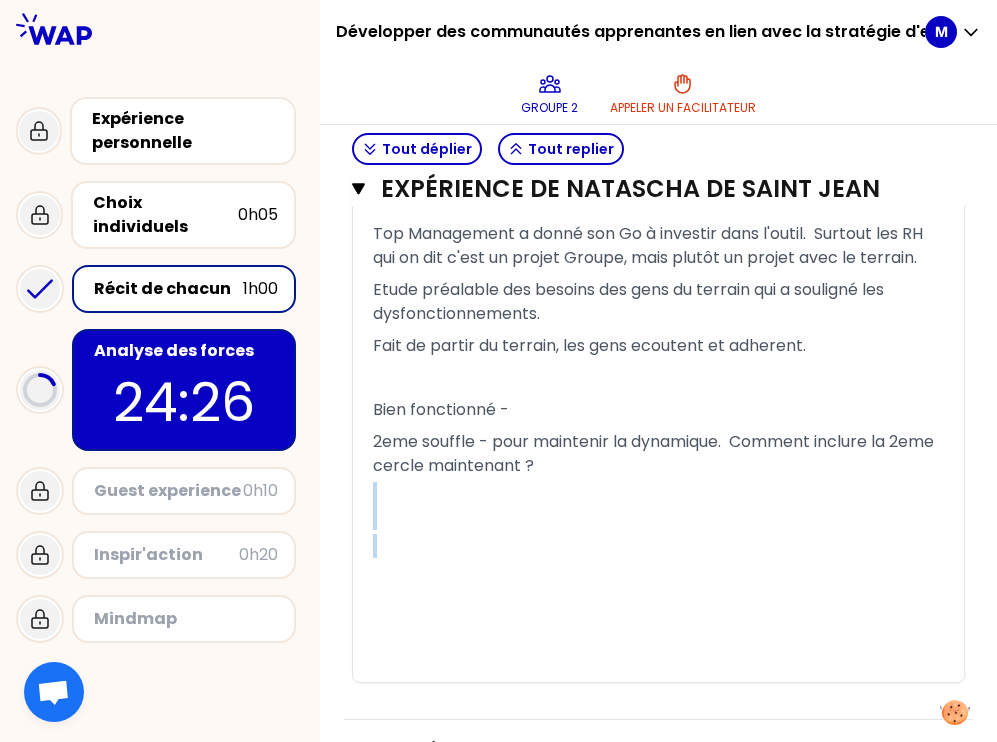 drag, startPoint x: 596, startPoint y: 479, endPoint x: 612, endPoint y: 554, distance: 76.687675 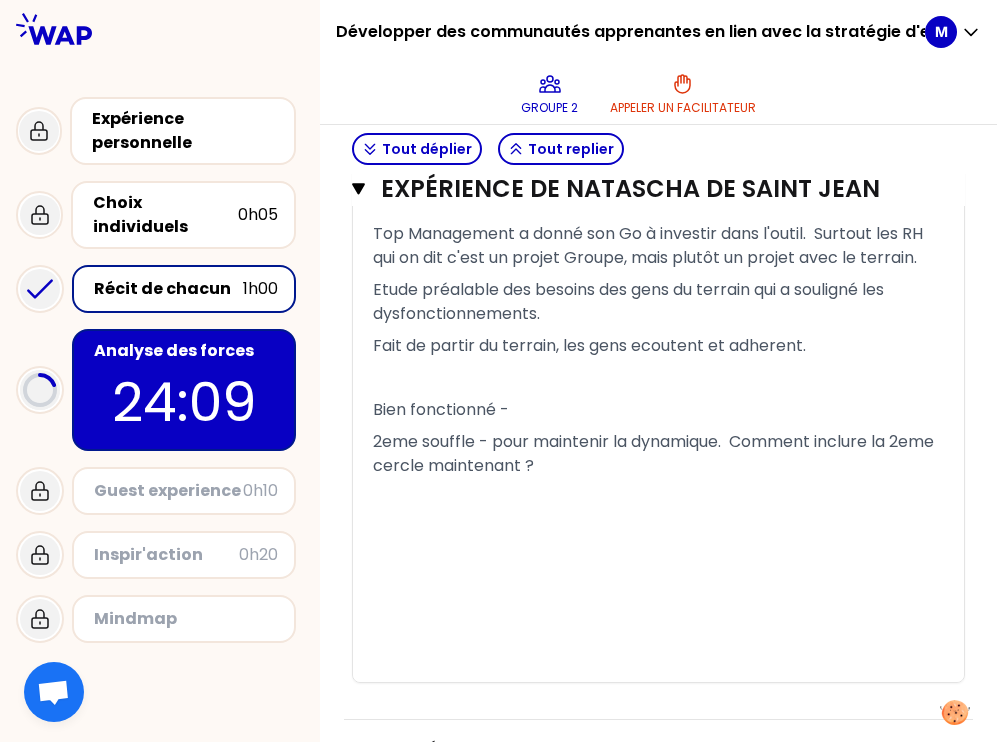click on "2eme souffle - pour maintenir la dynamique.  Comment inclure la 2eme cercle maintenant ?" at bounding box center (658, 454) 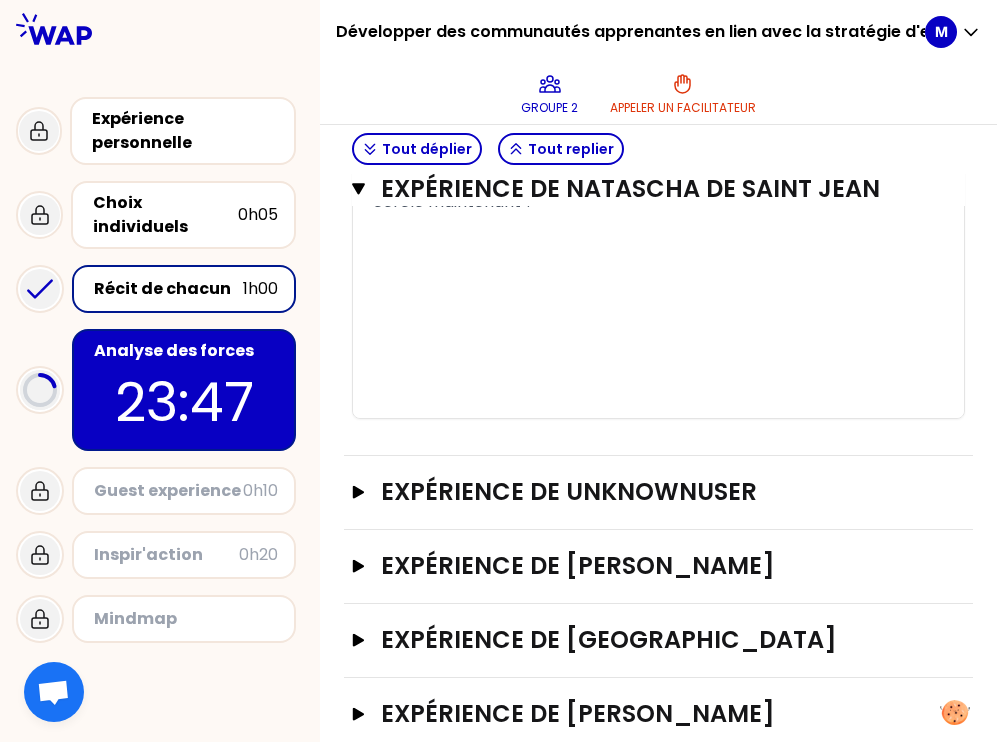 scroll, scrollTop: 2186, scrollLeft: 0, axis: vertical 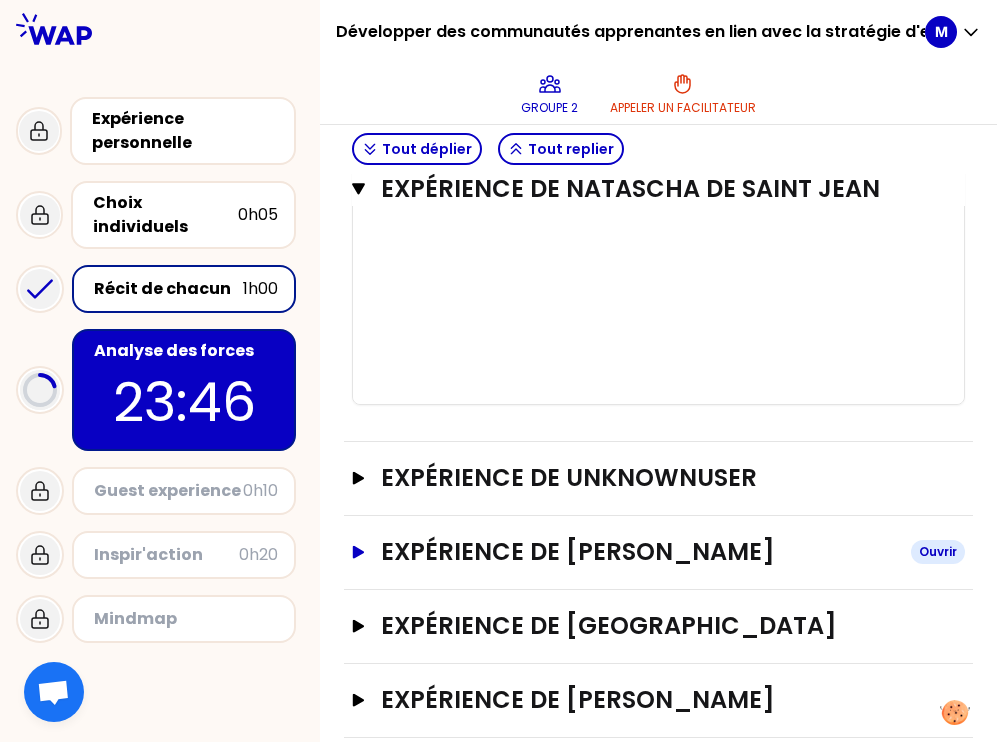 click 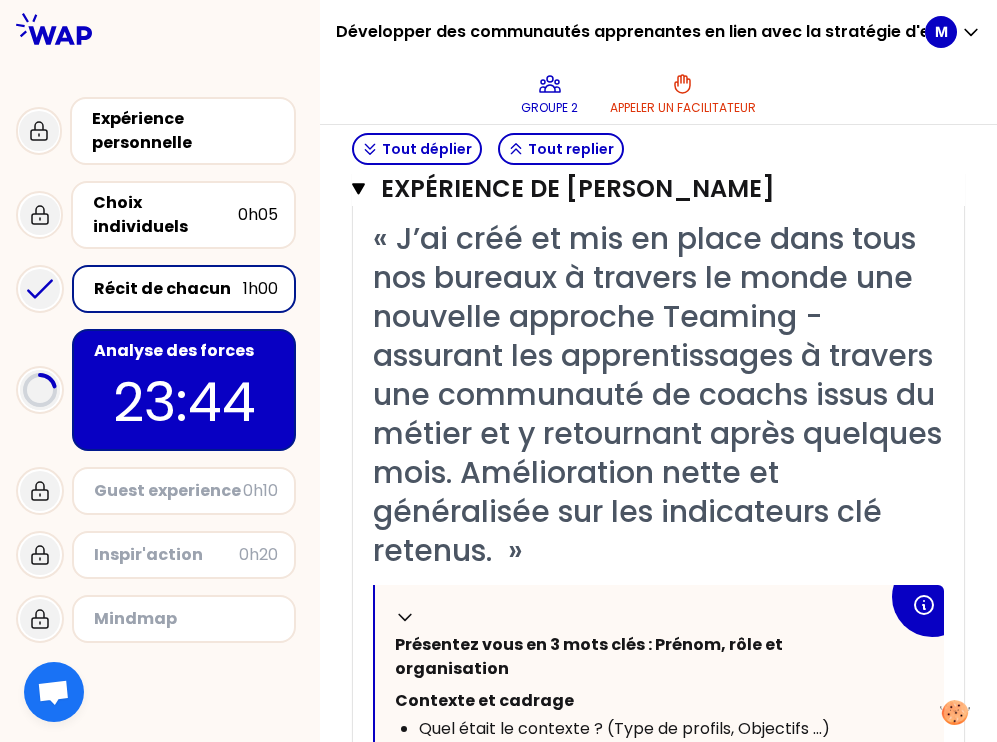 scroll, scrollTop: 2627, scrollLeft: 0, axis: vertical 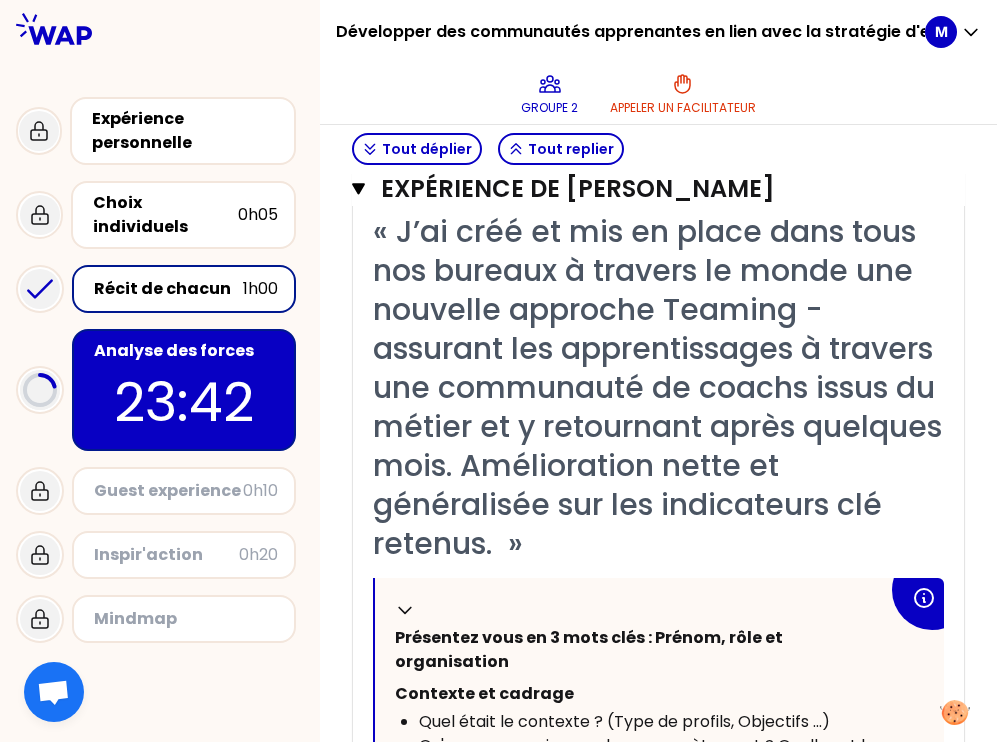 click on "« J’ai créé et mis en place dans tous nos bureaux à travers le monde une nouvelle approche Teaming - assurant les apprentissages à travers une communauté de coachs issus du métier et y retournant après quelques mois. Amélioration nette et généralisée sur les indicateurs clé retenus.  » Replier Présentez vous en 3 mots clés : Prénom, rôle et organisation Contexte et cadrage Quel était le contexte ? (Type de profils, Objectifs ...) Qu'avez-vous mise en place concrètement ? Quelle est la singularité de cette expérience ? Votre rôle & Vos actions Quel a été votre rôle et vos actions prioritaires ? Comment avez-vous structuré l'animation pour que les participants apprenent les uns des autres ? Comment avez vous encouragé la participation ? Comment avez-vous engagé le top management dans ces communautés ? Qu'est-ce qui a le mieux fonctionné ? Qu'est-ce qui a été le plus difficile ? ﻿ Résultats et impacts ﻿ 90 bureaux ﻿ ﻿ ﻿ ﻿ ﻿ ﻿ ﻿" at bounding box center [658, 909] 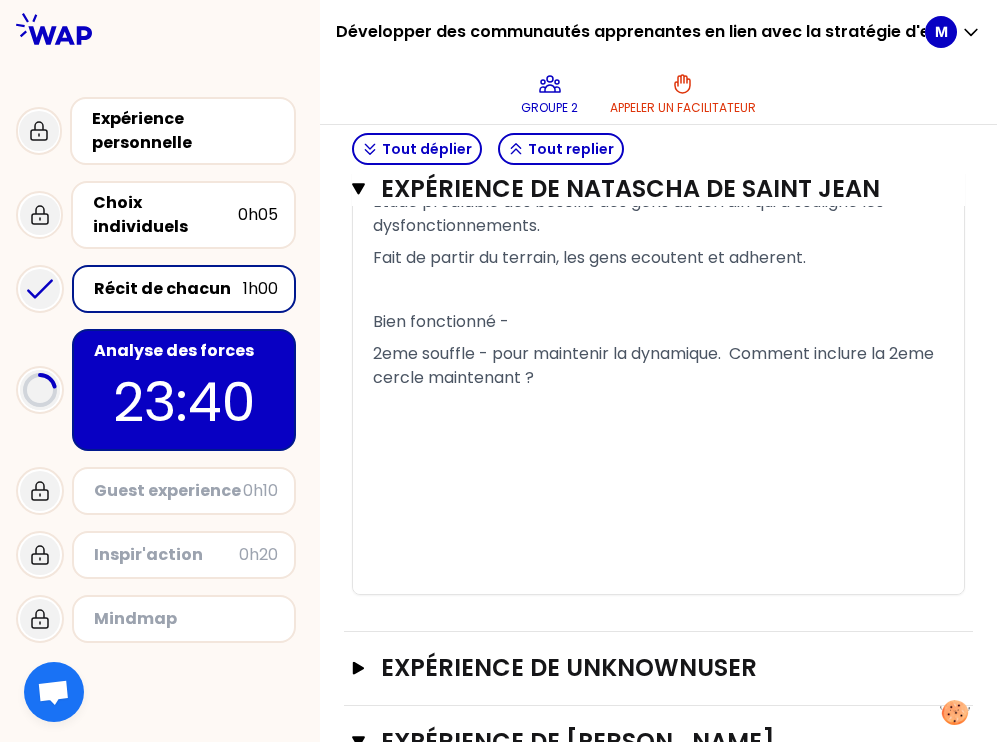 scroll, scrollTop: 2003, scrollLeft: 0, axis: vertical 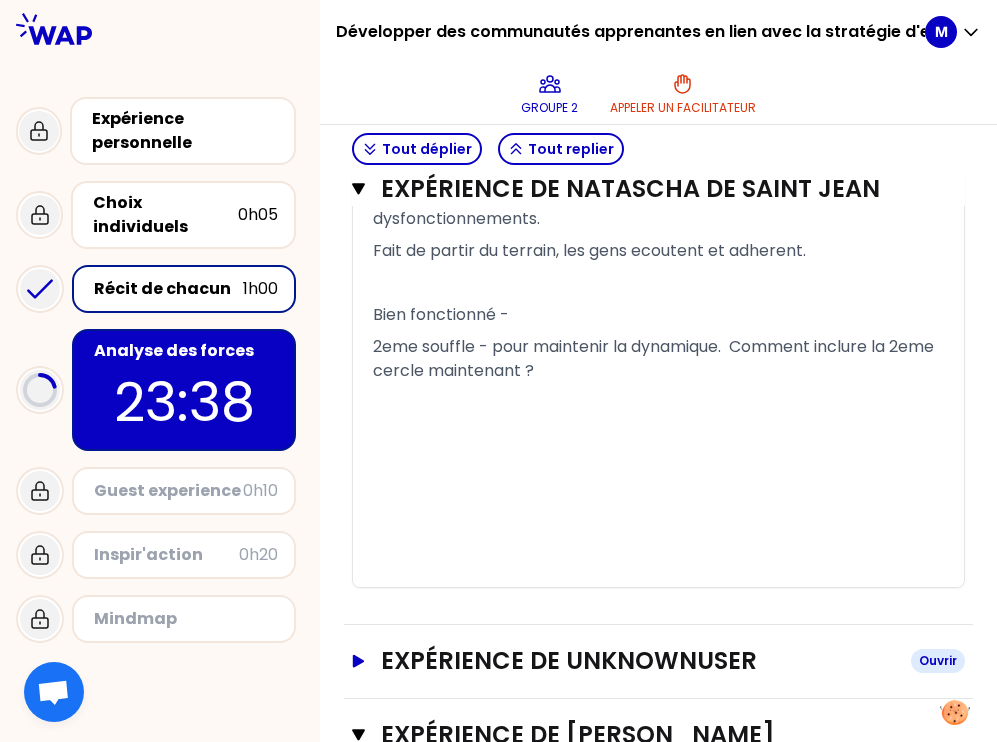 click 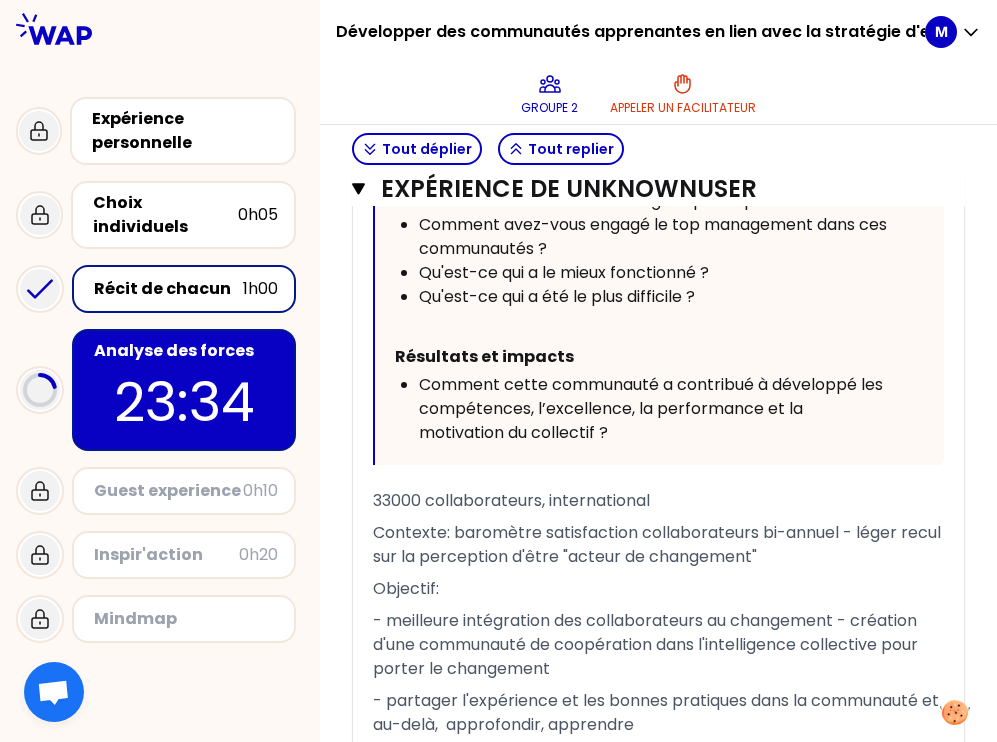 click on "- meilleure intégration des collaborateurs au changement - création d'une communauté de coopération dans l'intelligence collective pour porter le changement" at bounding box center (647, 644) 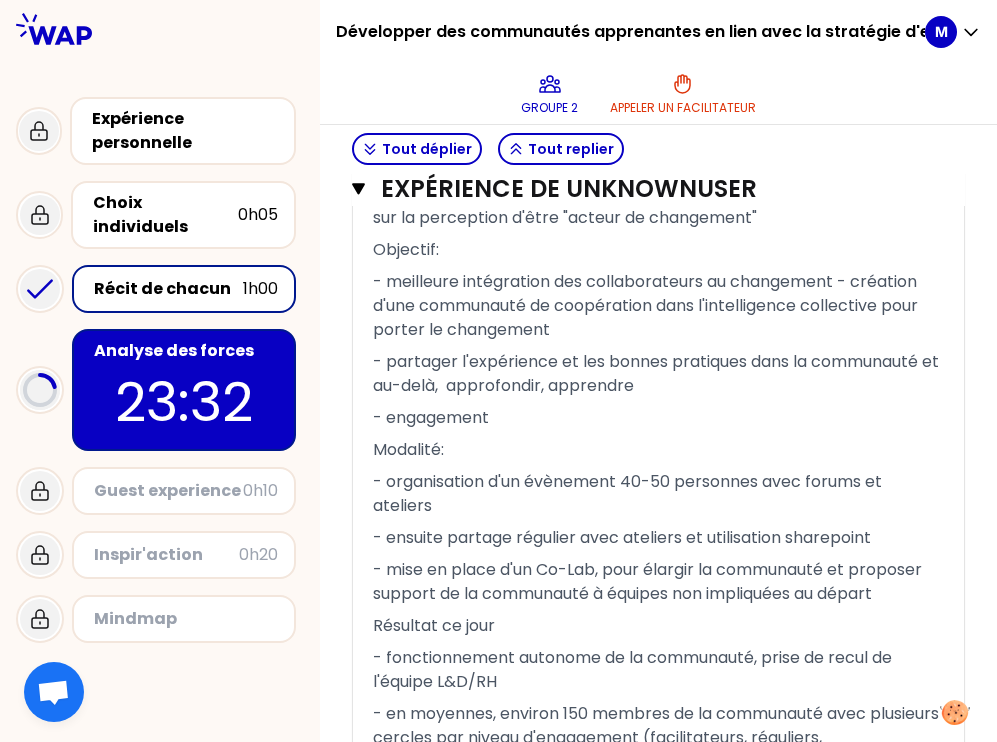 scroll, scrollTop: 3517, scrollLeft: 0, axis: vertical 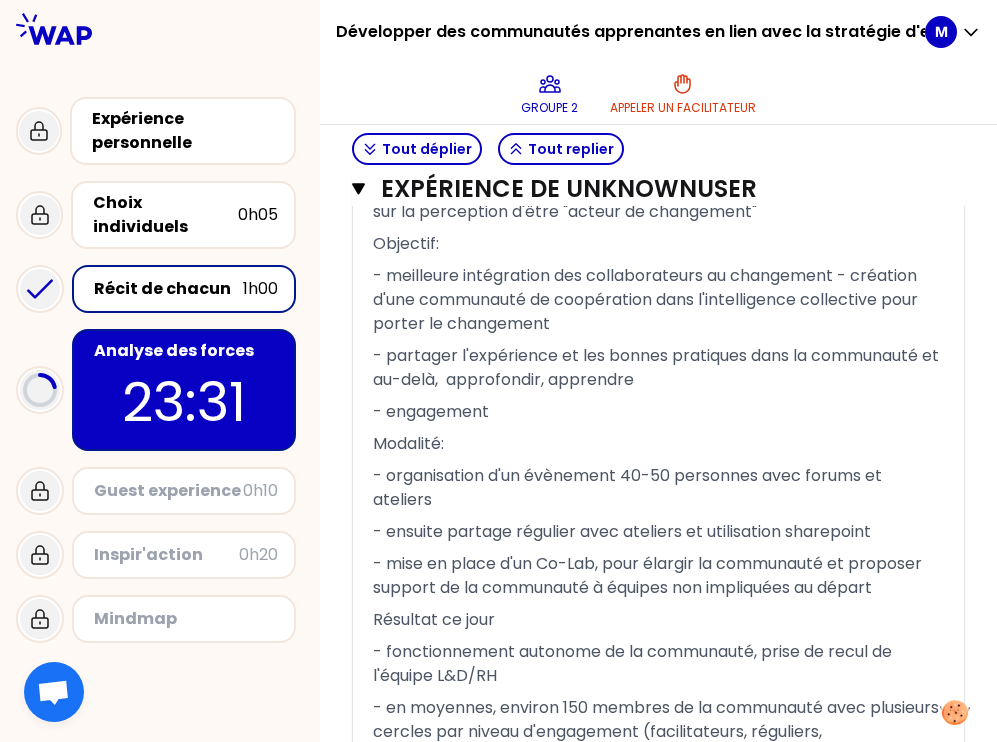 click on "- fonctionnement autonome de la communauté, prise de recul de l'équipe L&D/RH" at bounding box center (658, 664) 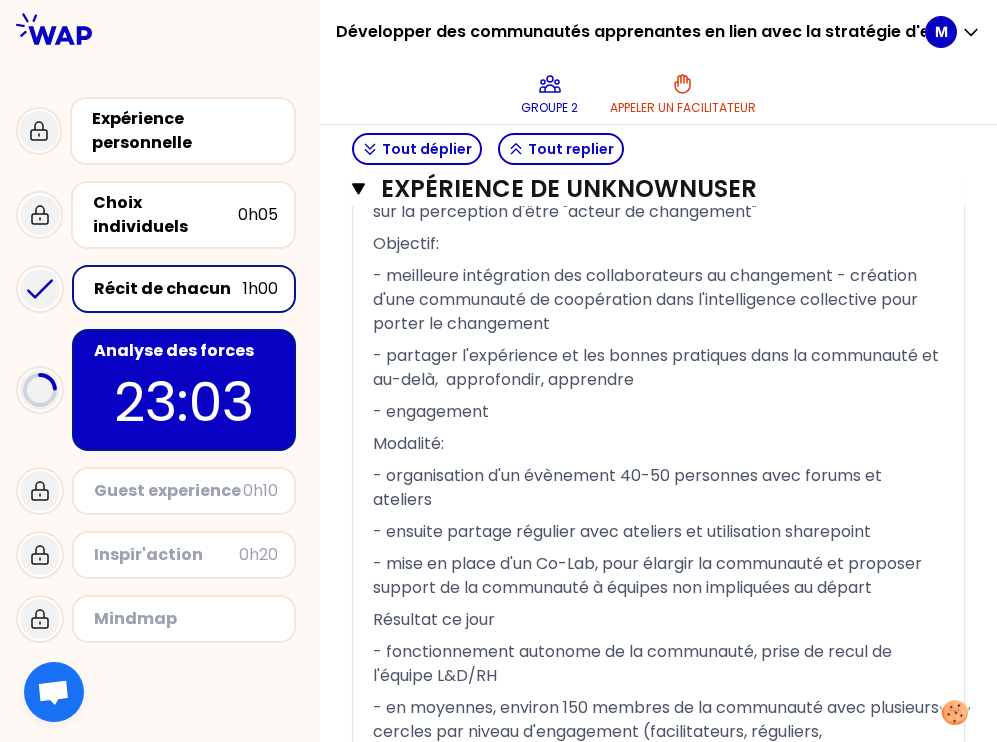click on "Modalité:" at bounding box center (658, 444) 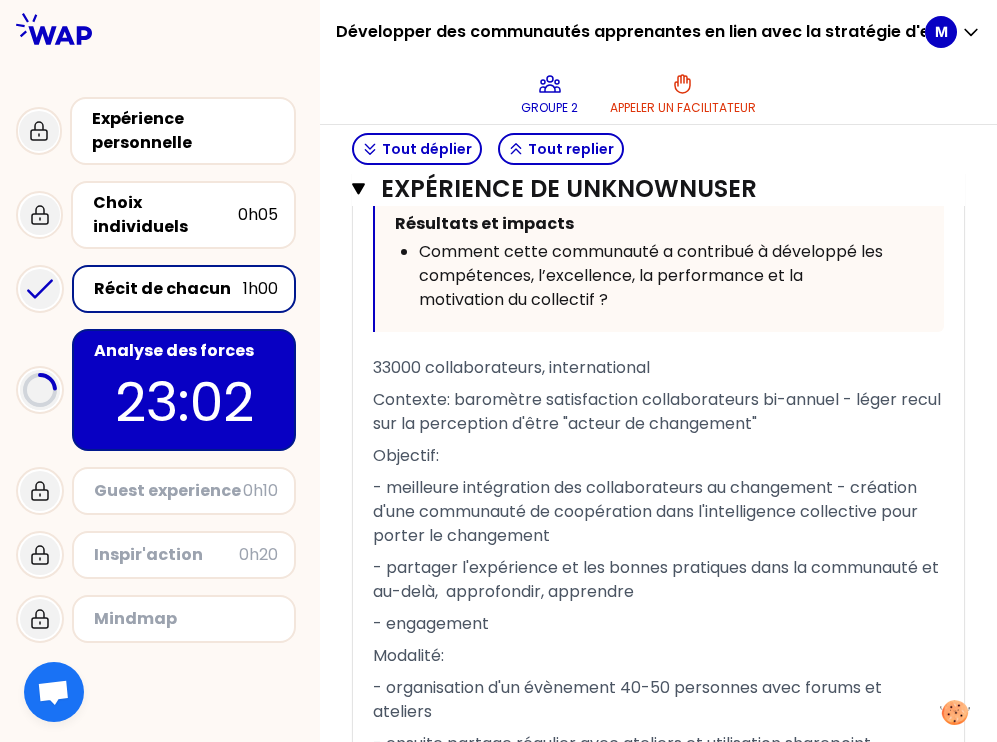 scroll, scrollTop: 3297, scrollLeft: 0, axis: vertical 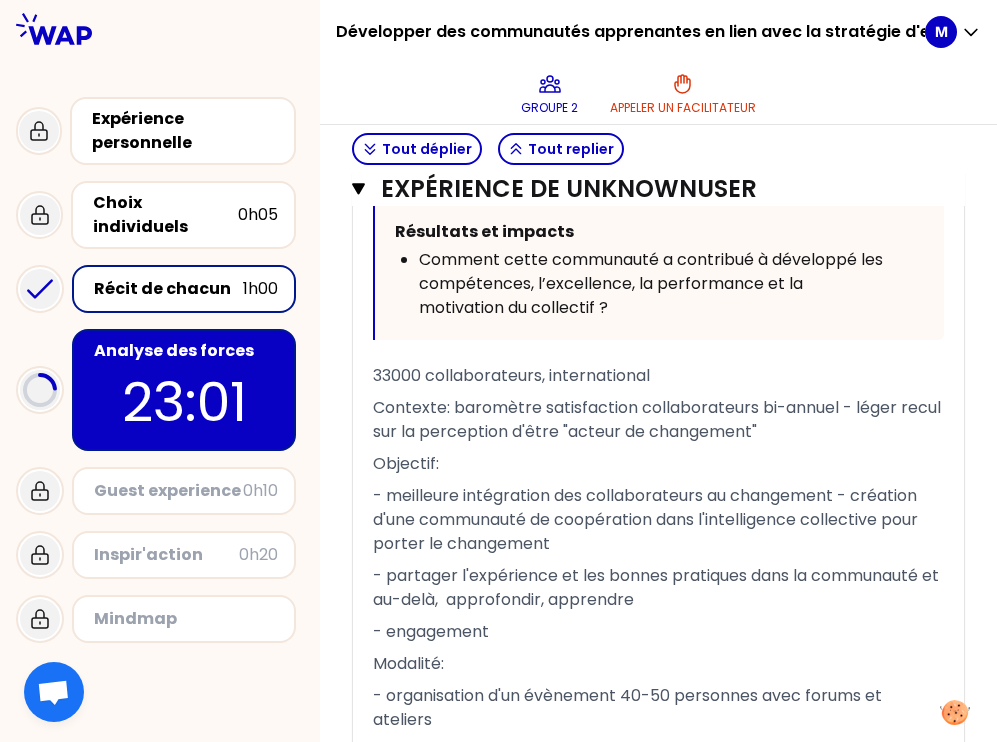click on "Contexte: baromètre satisfaction collaborateurs bi-annuel - léger recul sur la perception d'être "acteur de changement"" at bounding box center (659, 419) 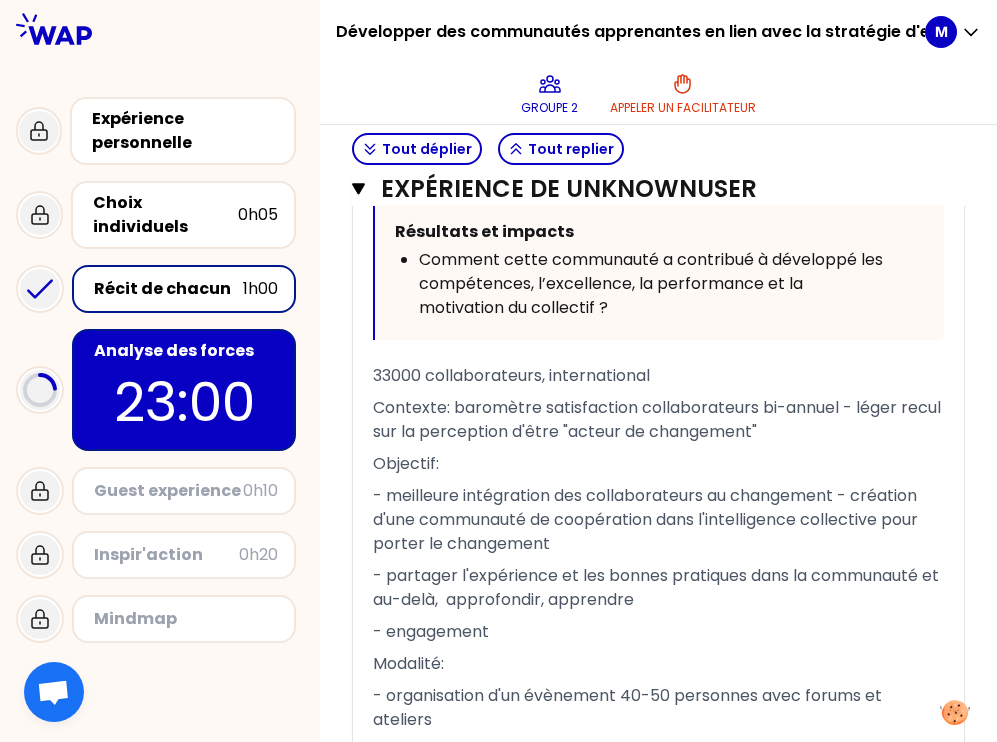 click on "33000 collaborateurs, international" at bounding box center (658, 376) 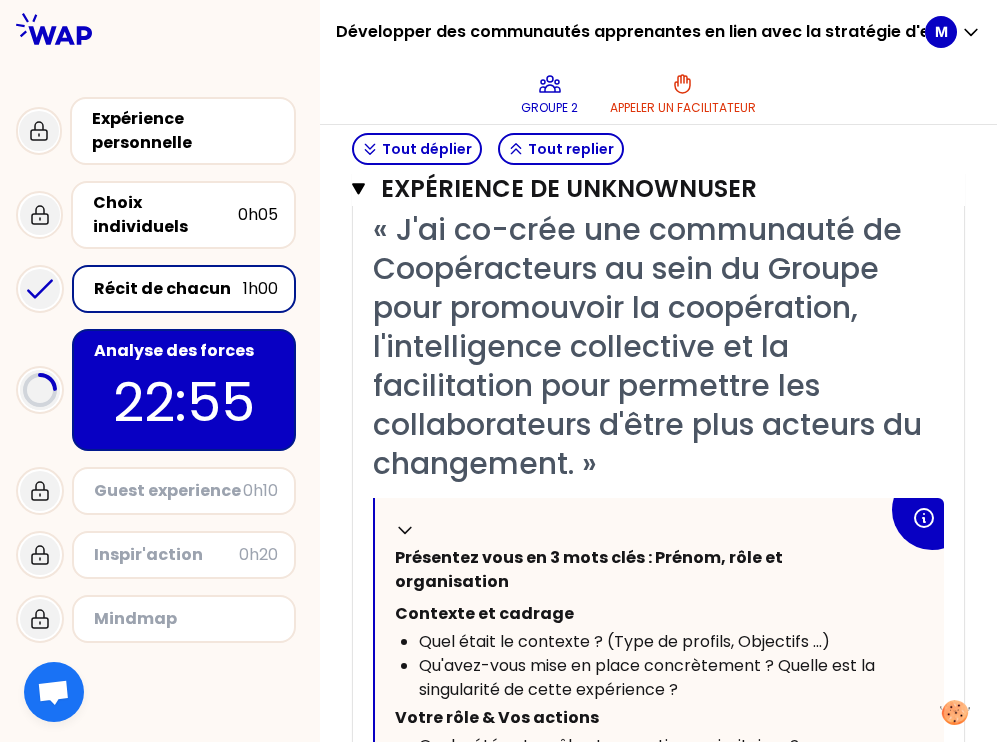 scroll, scrollTop: 2556, scrollLeft: 0, axis: vertical 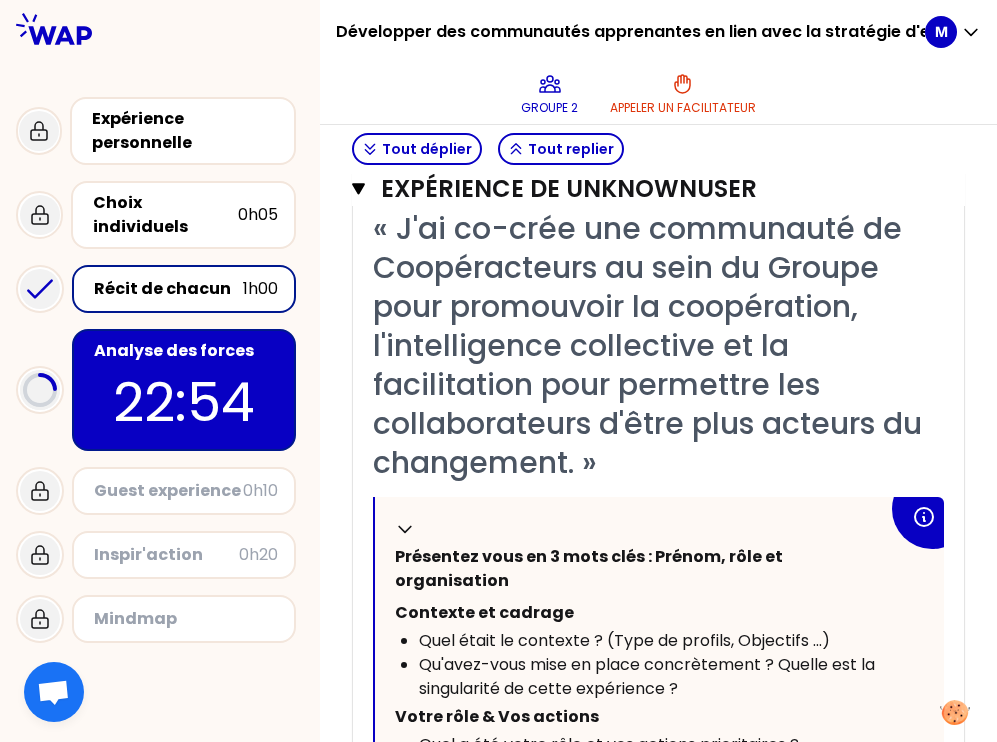 click on "« J'ai co-crée une communauté de Coopéracteurs au sein du Groupe pour promouvoir la coopération, l'intelligence collective et la facilitation pour permettre les collaborateurs d'être plus acteurs du changement. »" at bounding box center [658, 345] 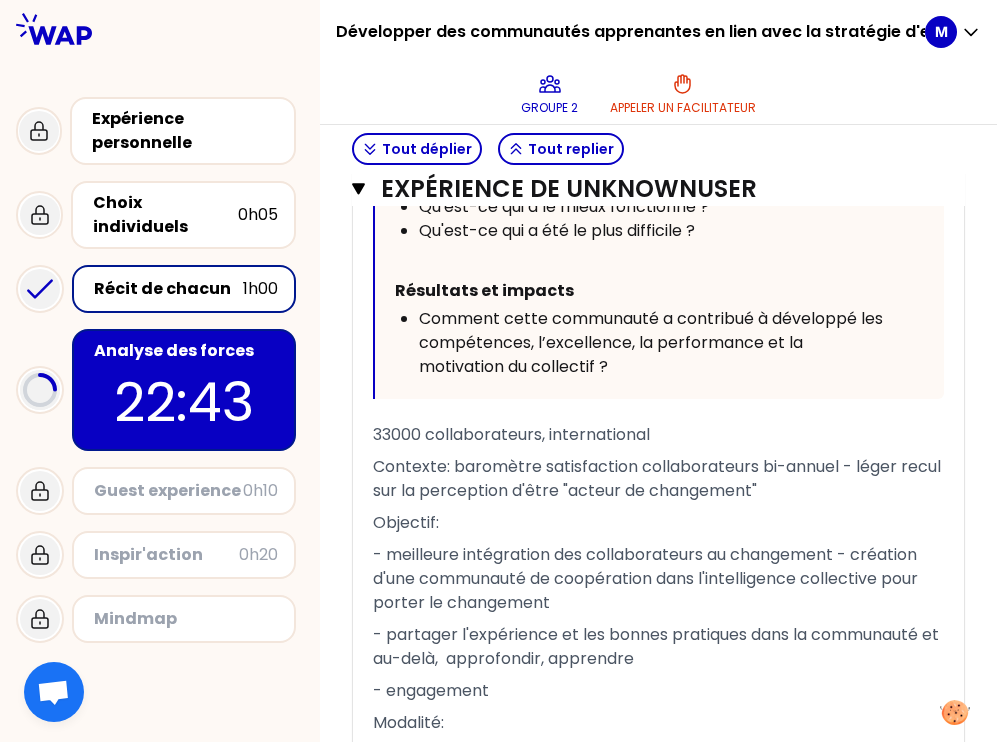 scroll, scrollTop: 3247, scrollLeft: 0, axis: vertical 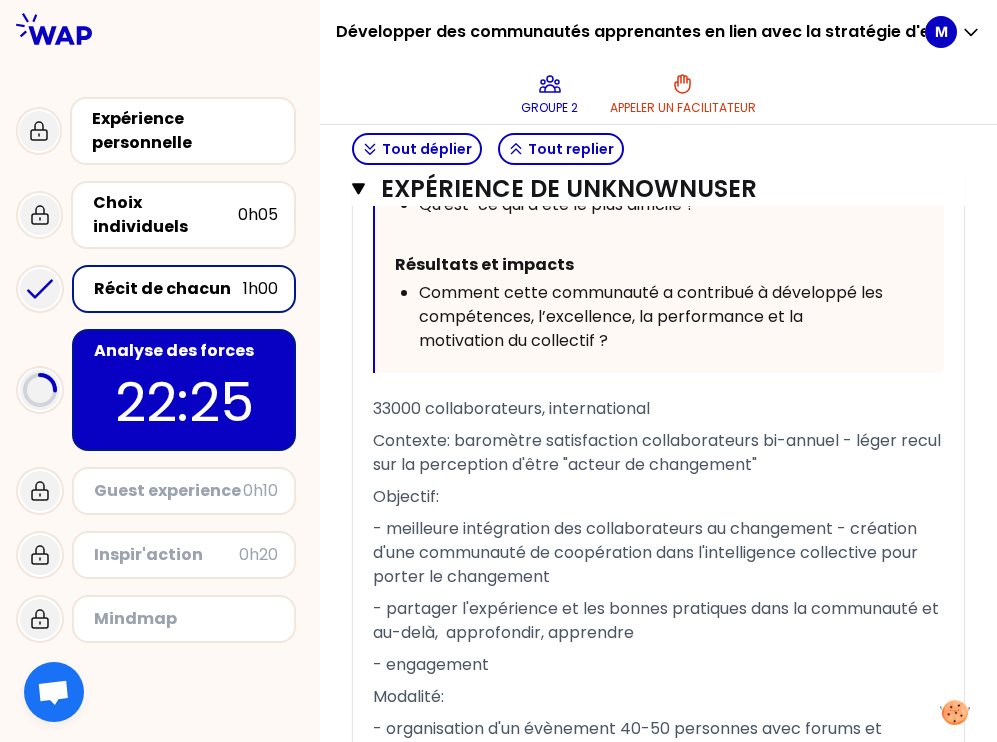 click on "33000 collaborateurs, international" at bounding box center (658, 409) 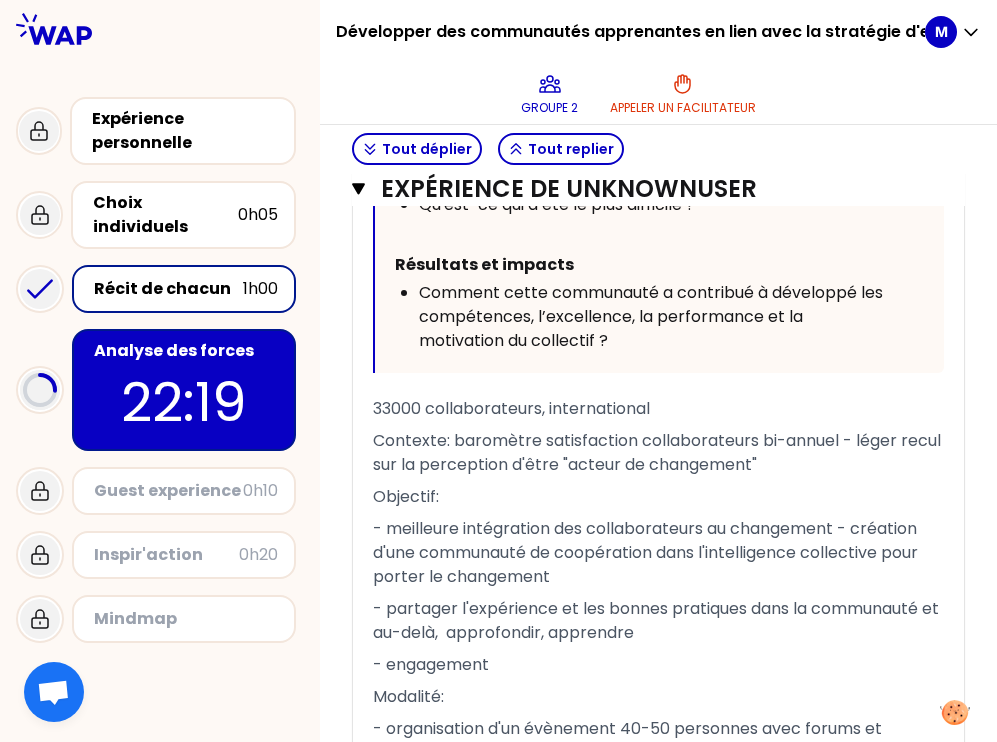 click on "- meilleure intégration des collaborateurs au changement - création d'une communauté de coopération dans l'intelligence collective pour porter le changement" at bounding box center [658, 553] 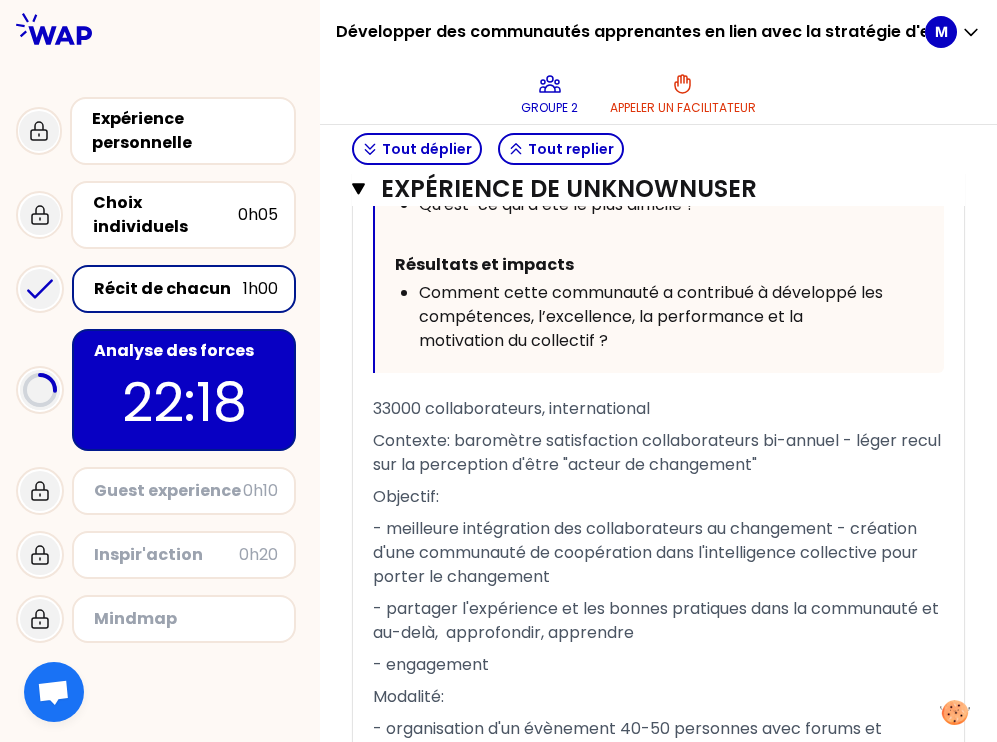 click on "- engagement" at bounding box center (658, 665) 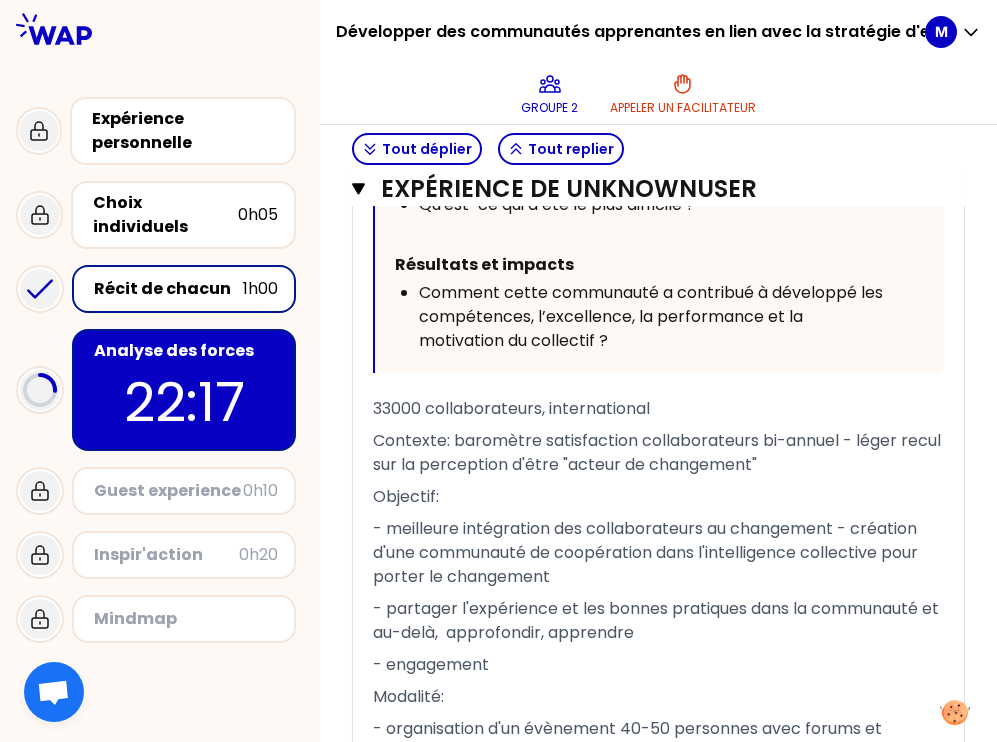 click on "Modalité:" at bounding box center (658, 697) 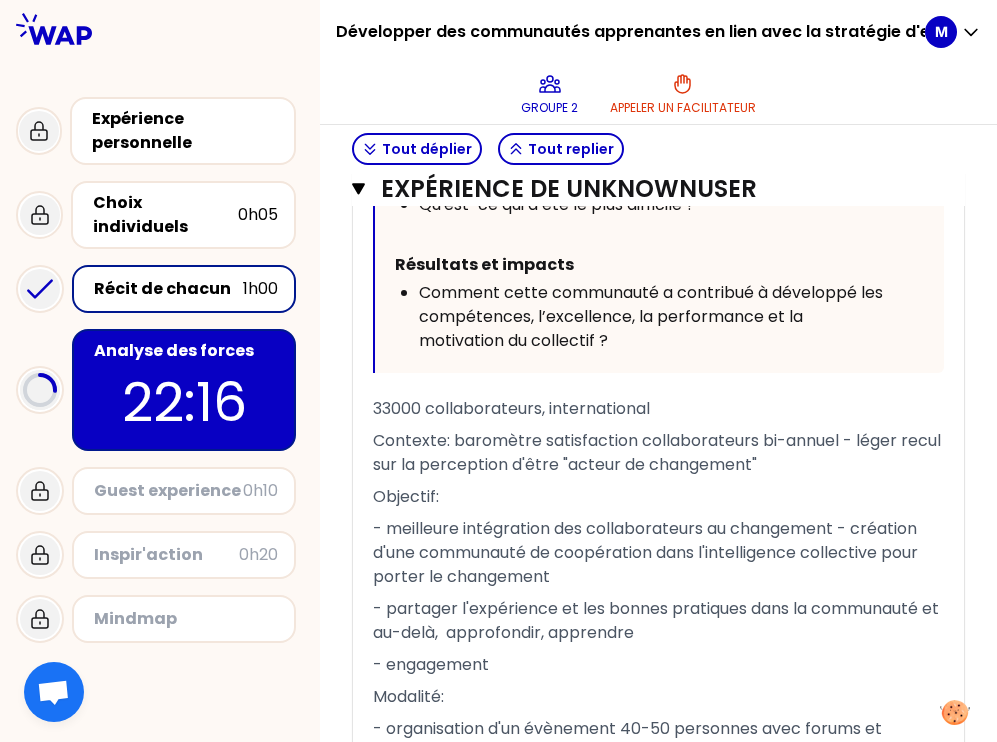 click on "- engagement" at bounding box center [658, 665] 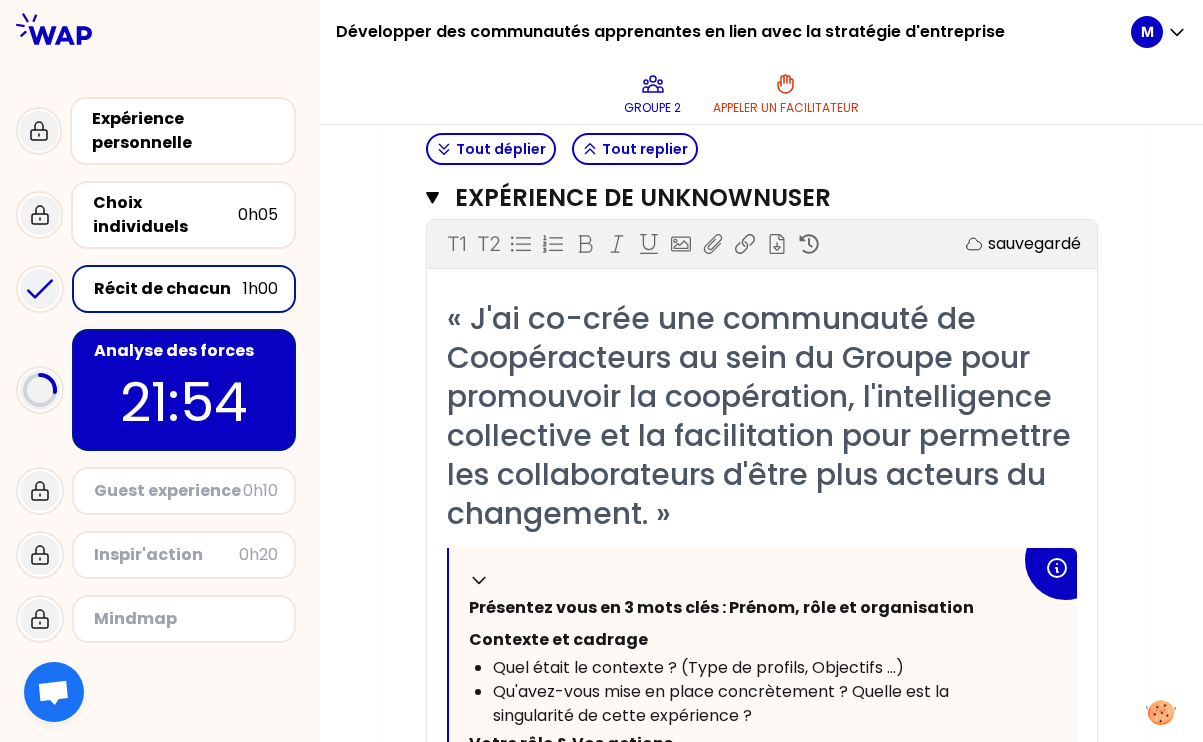 scroll, scrollTop: 2349, scrollLeft: 0, axis: vertical 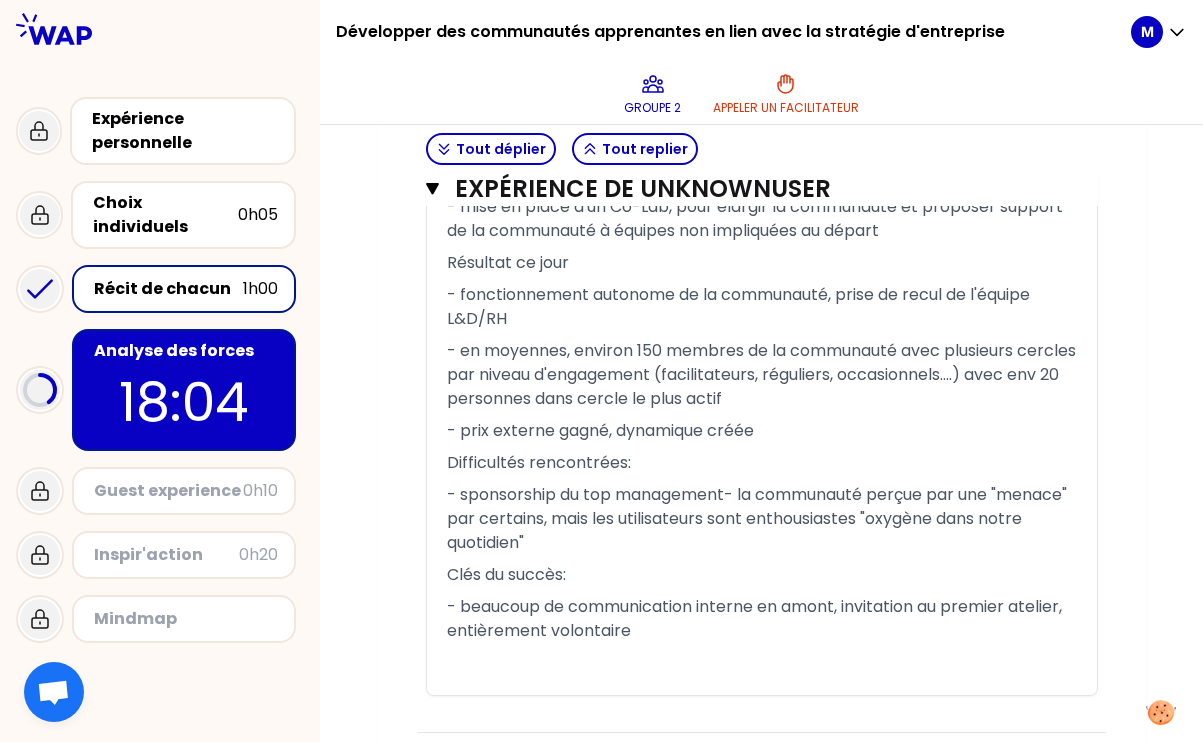 click on "Difficultés rencontrées:" at bounding box center (762, 463) 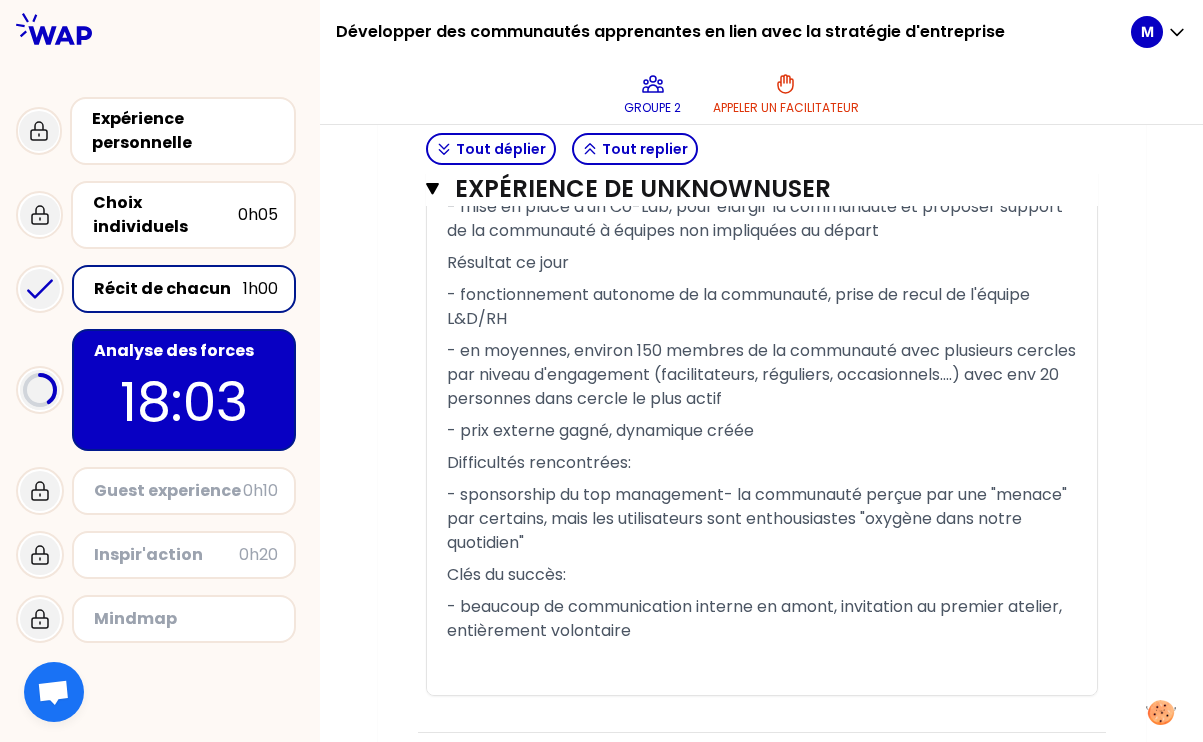 click on "- sponsorship du top management- la communauté perçue par une "menace" par certains, mais les utilisateurs sont enthousiastes "oxygène dans notre quotidien"" at bounding box center [762, 519] 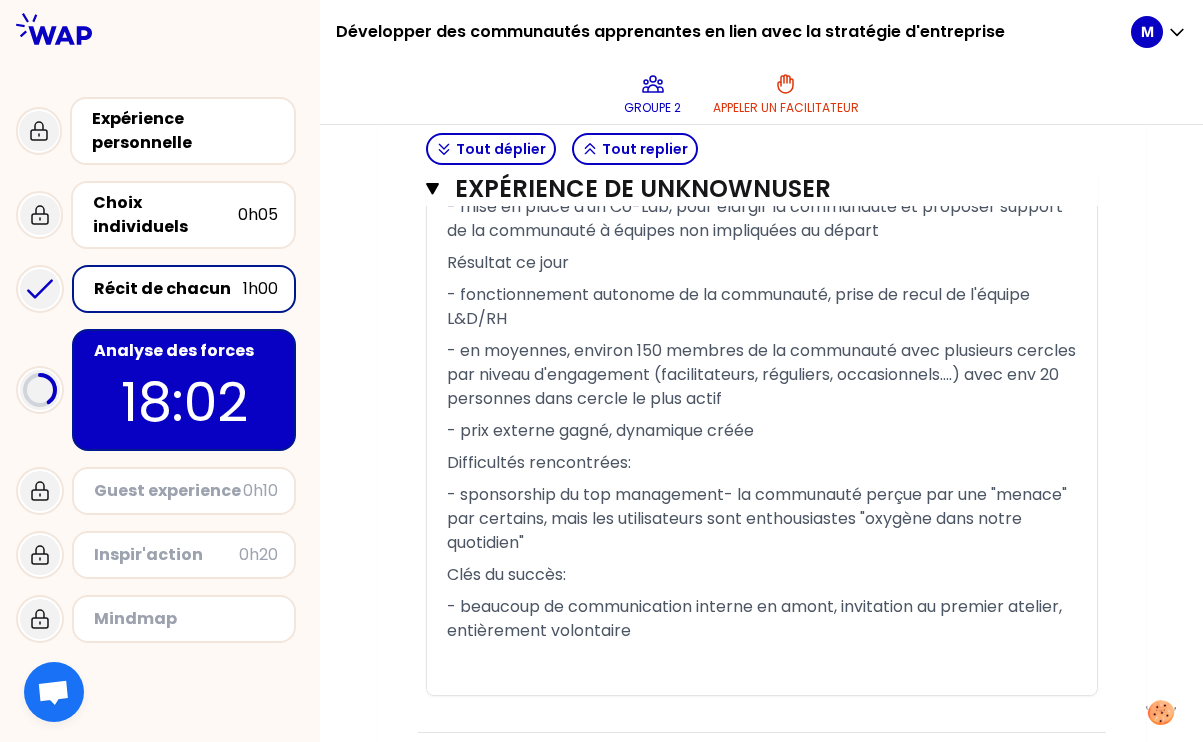 click on "Clés du succès:" at bounding box center (762, 575) 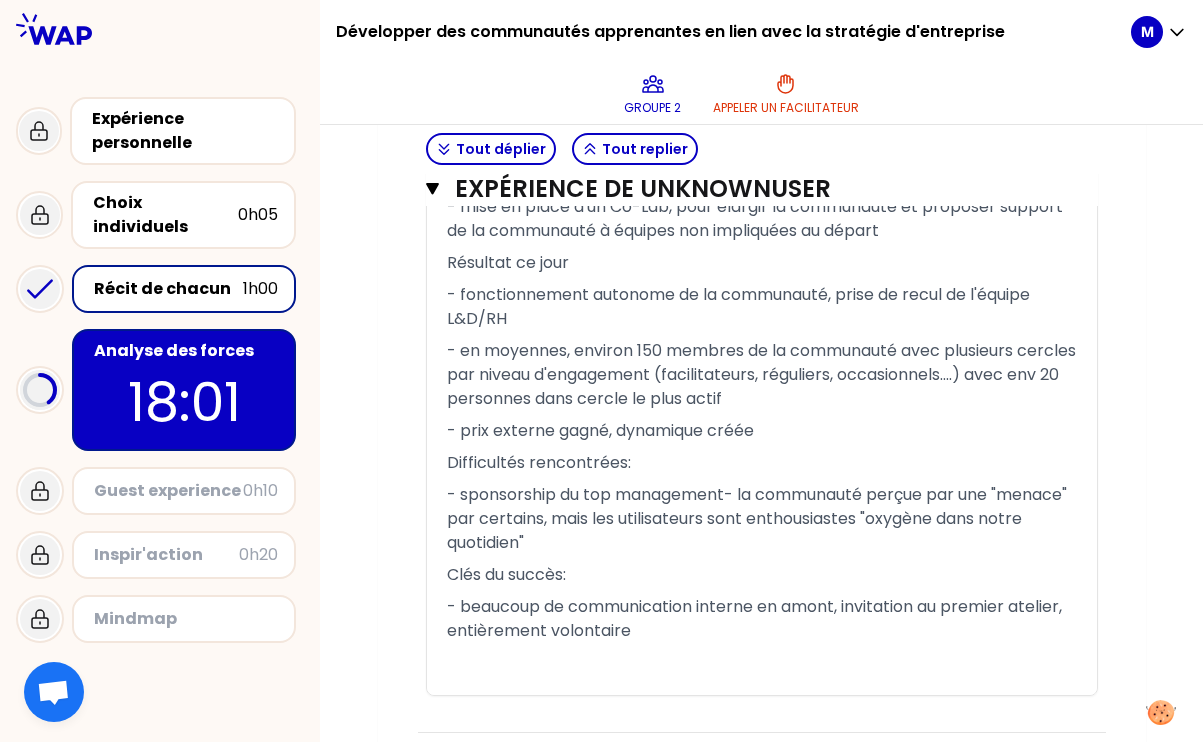 click on "- beaucoup de communication interne en amont, invitation au premier atelier, entièrement volontaire" at bounding box center (762, 619) 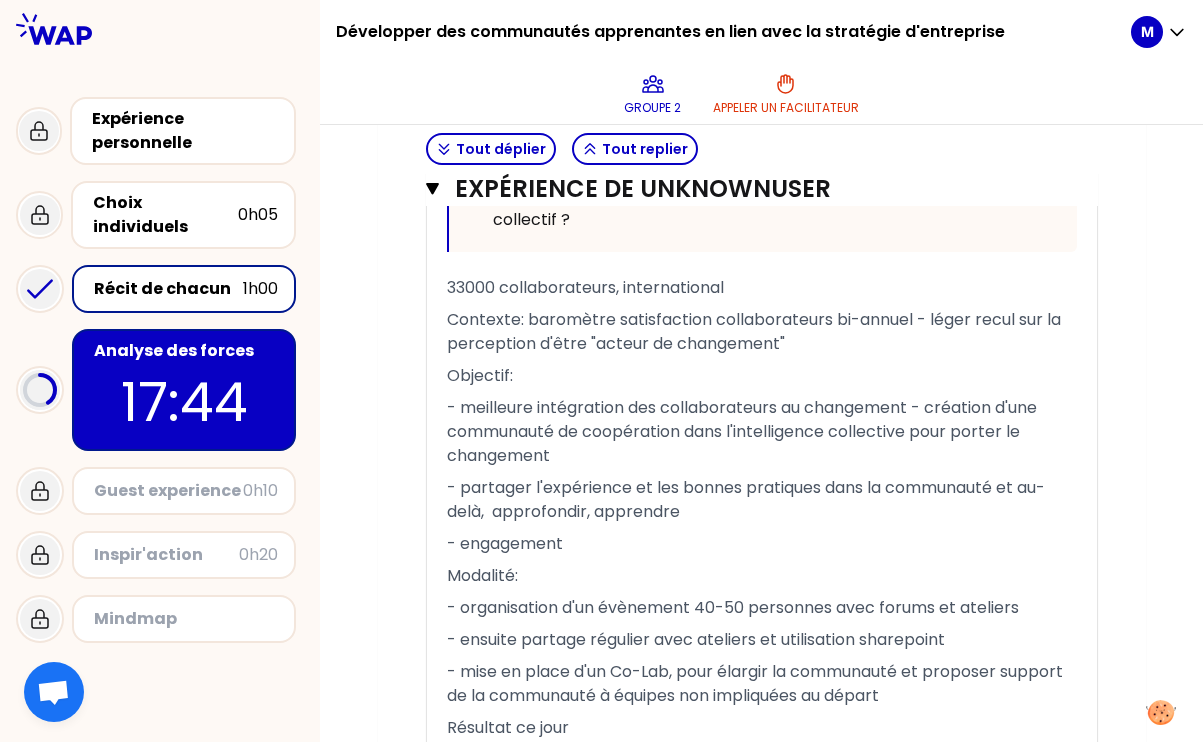 scroll, scrollTop: 3240, scrollLeft: 0, axis: vertical 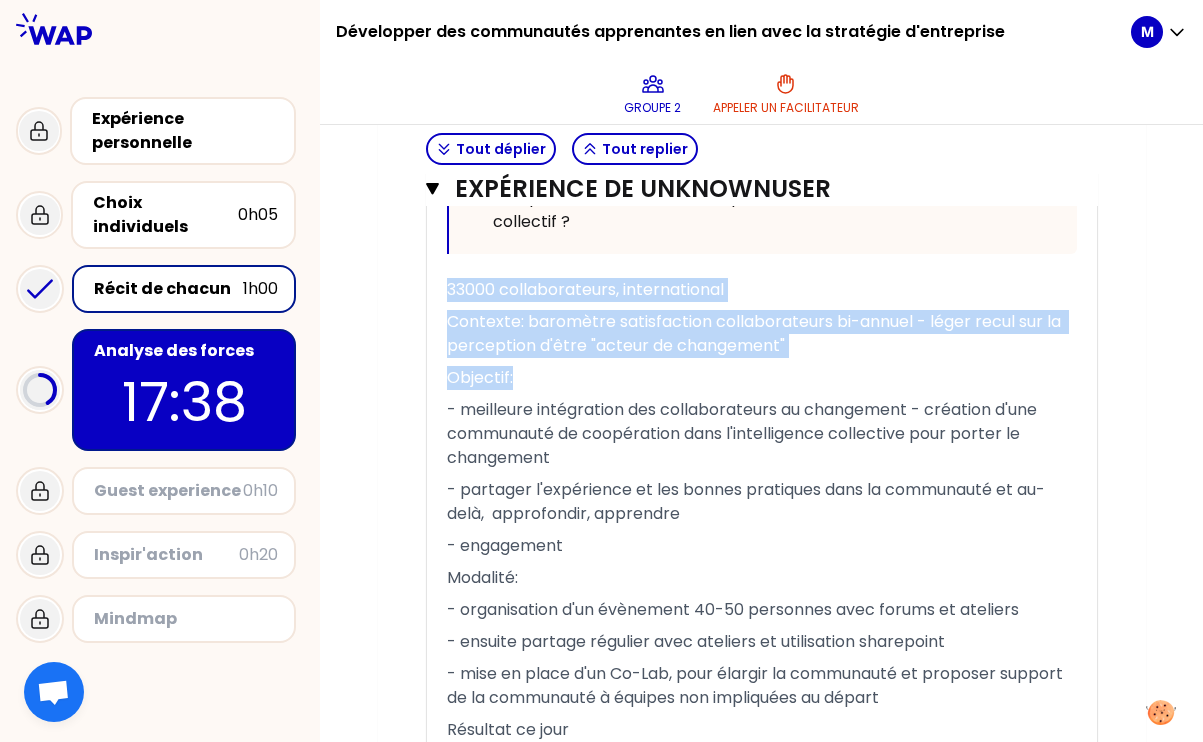 drag, startPoint x: 938, startPoint y: 368, endPoint x: 869, endPoint y: 262, distance: 126.47925 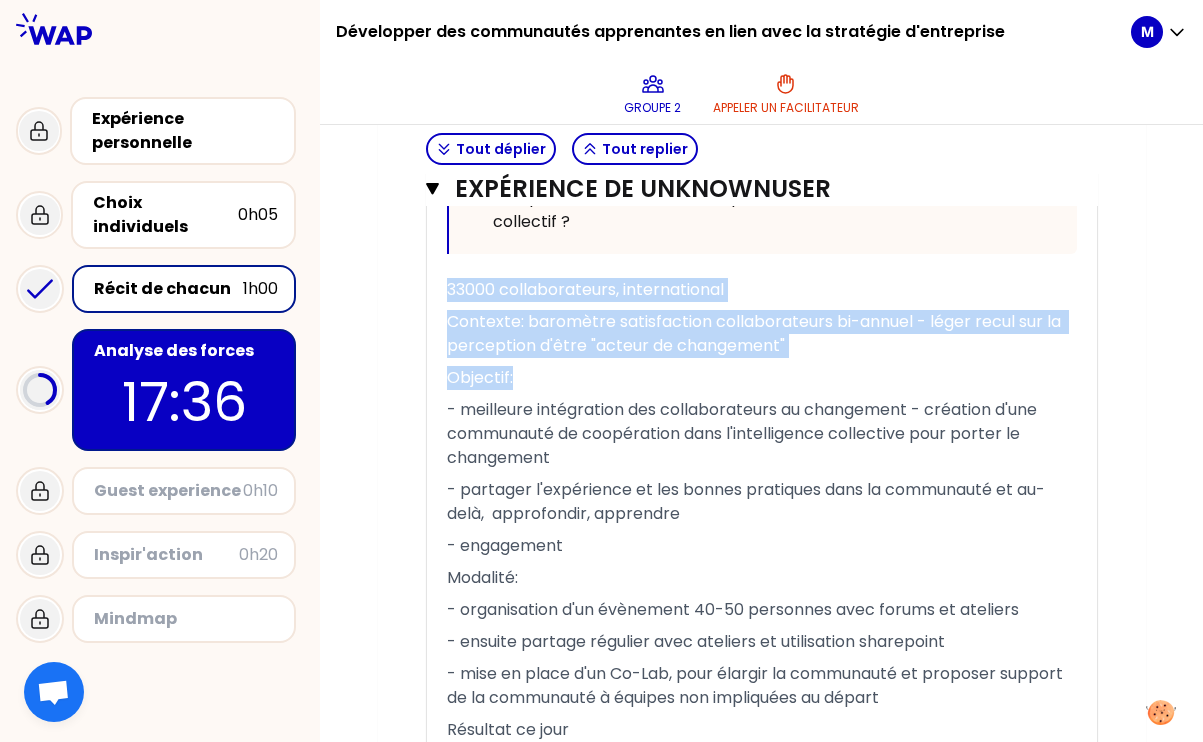 click on "Objectif:" at bounding box center (762, 378) 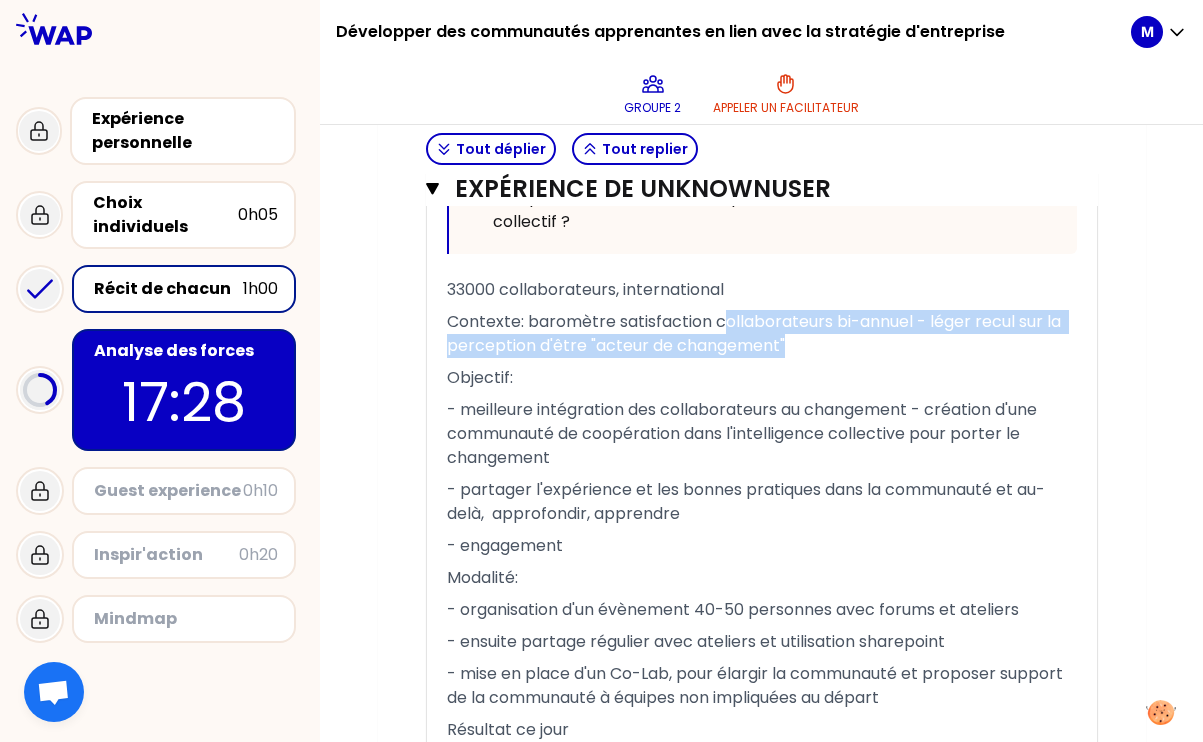 drag, startPoint x: 726, startPoint y: 330, endPoint x: 947, endPoint y: 348, distance: 221.73183 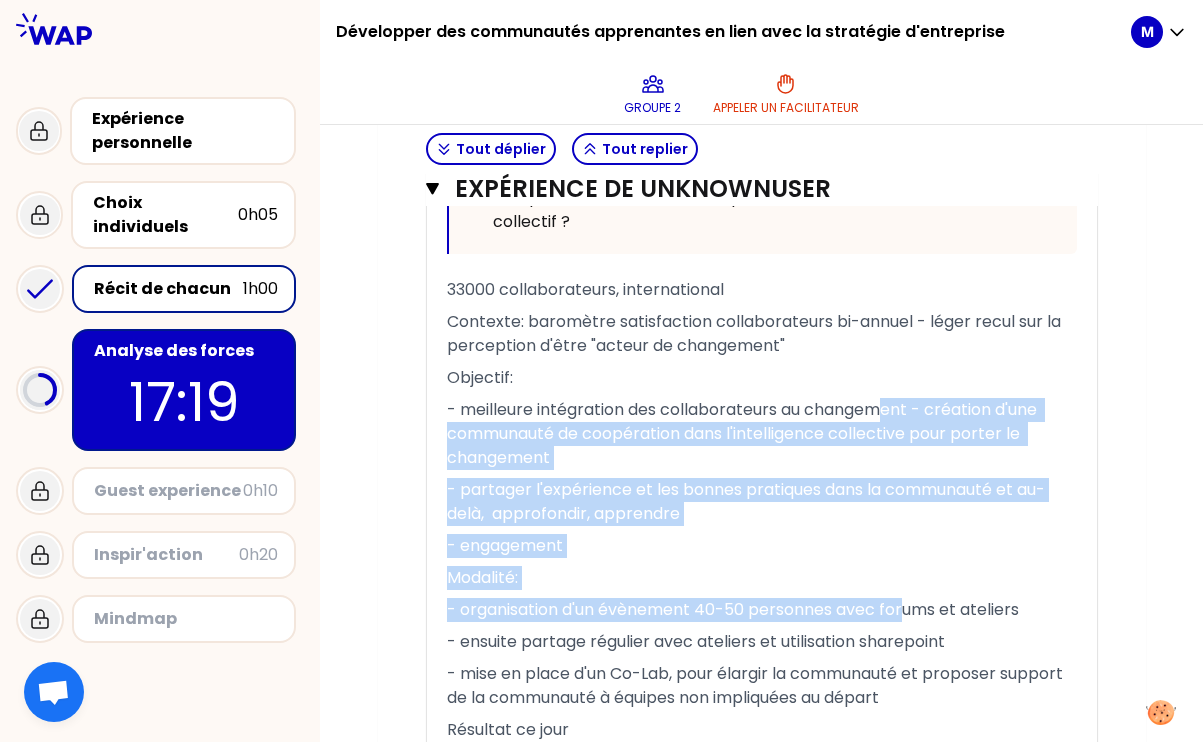 drag, startPoint x: 880, startPoint y: 420, endPoint x: 907, endPoint y: 604, distance: 185.97043 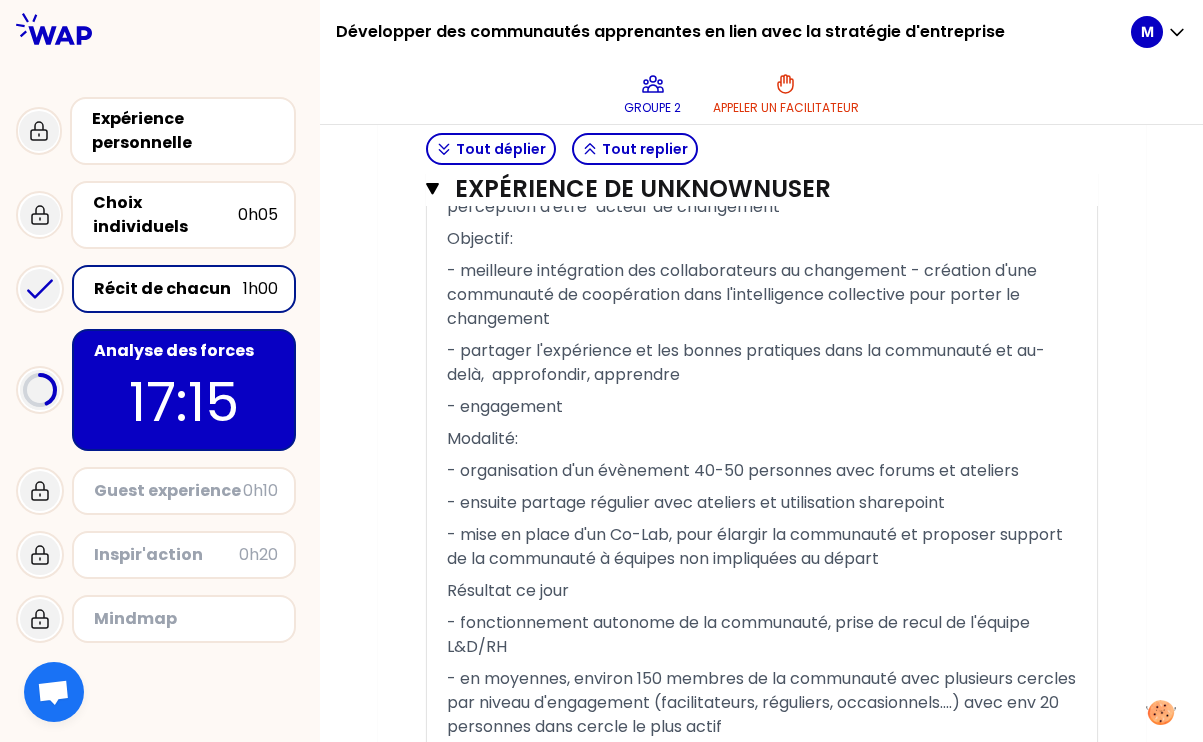 scroll, scrollTop: 3380, scrollLeft: 0, axis: vertical 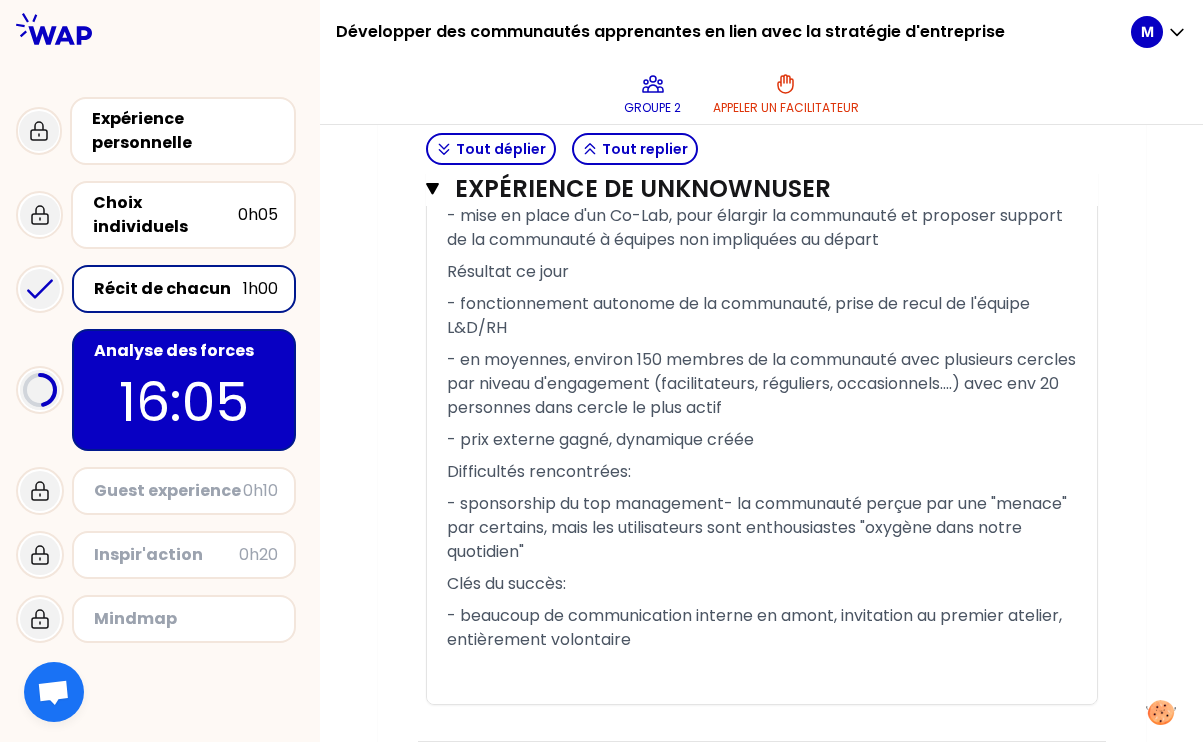 drag, startPoint x: 650, startPoint y: 477, endPoint x: 657, endPoint y: 632, distance: 155.15799 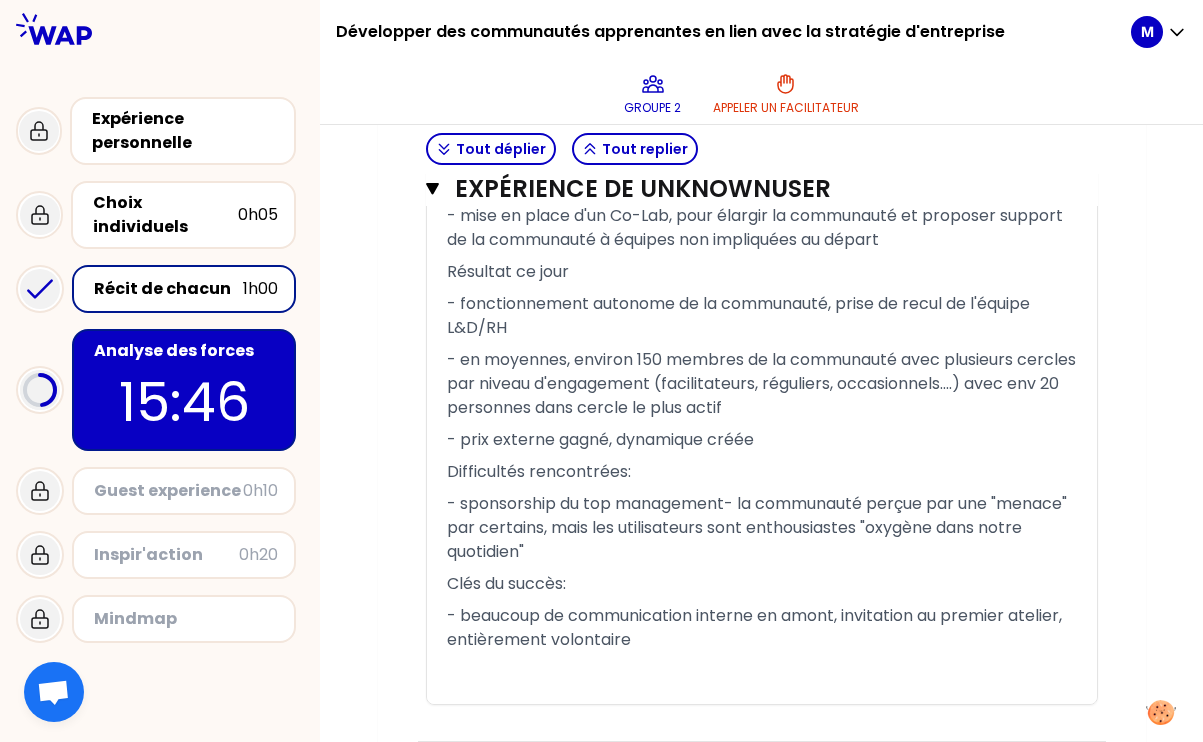 click on "- beaucoup de communication interne en amont, invitation au premier atelier, entièrement volontaire" at bounding box center (756, 627) 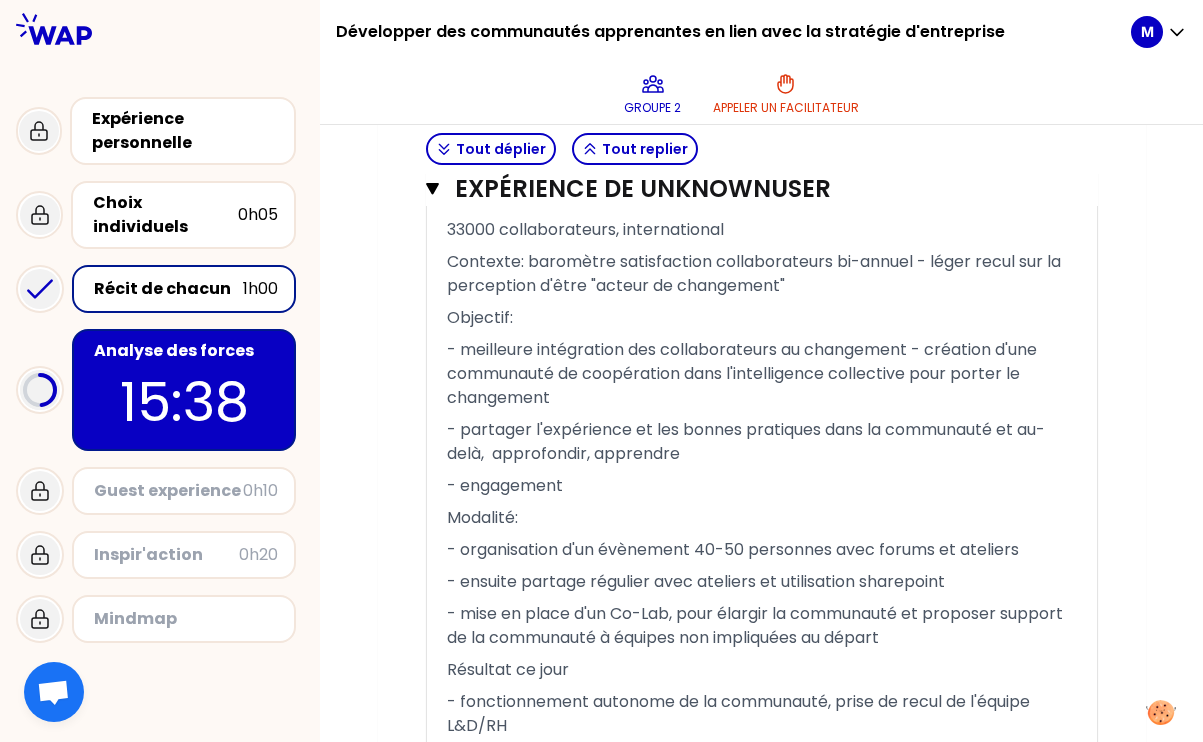 scroll, scrollTop: 3302, scrollLeft: 0, axis: vertical 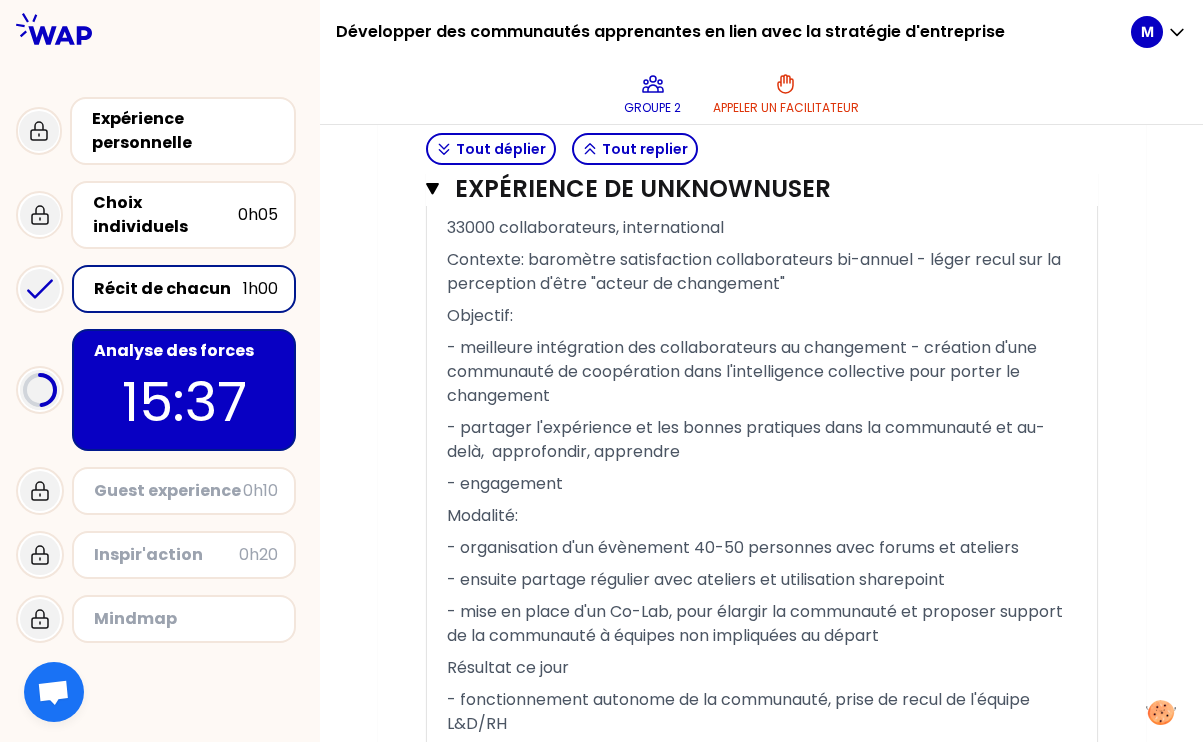 click on "- engagement" at bounding box center [762, 484] 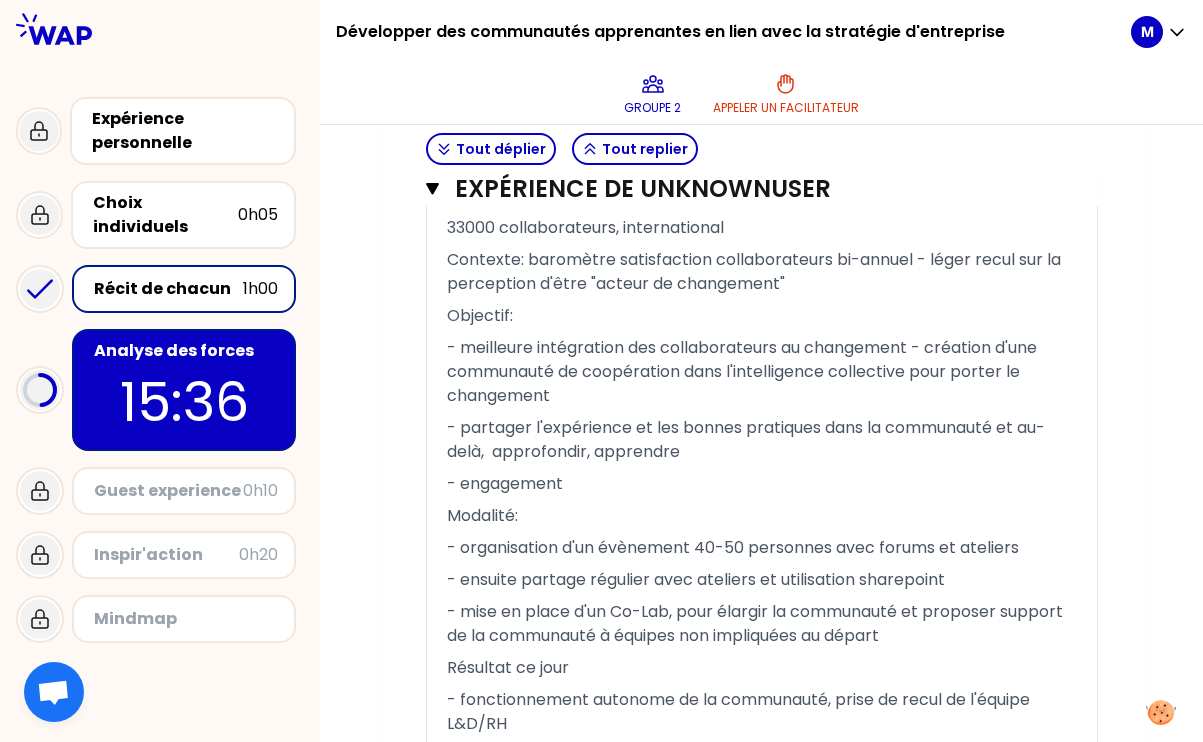 click on "- partager l'expérience et les bonnes pratiques dans la communauté et au-delà,  approfondir, apprendre" at bounding box center [762, 440] 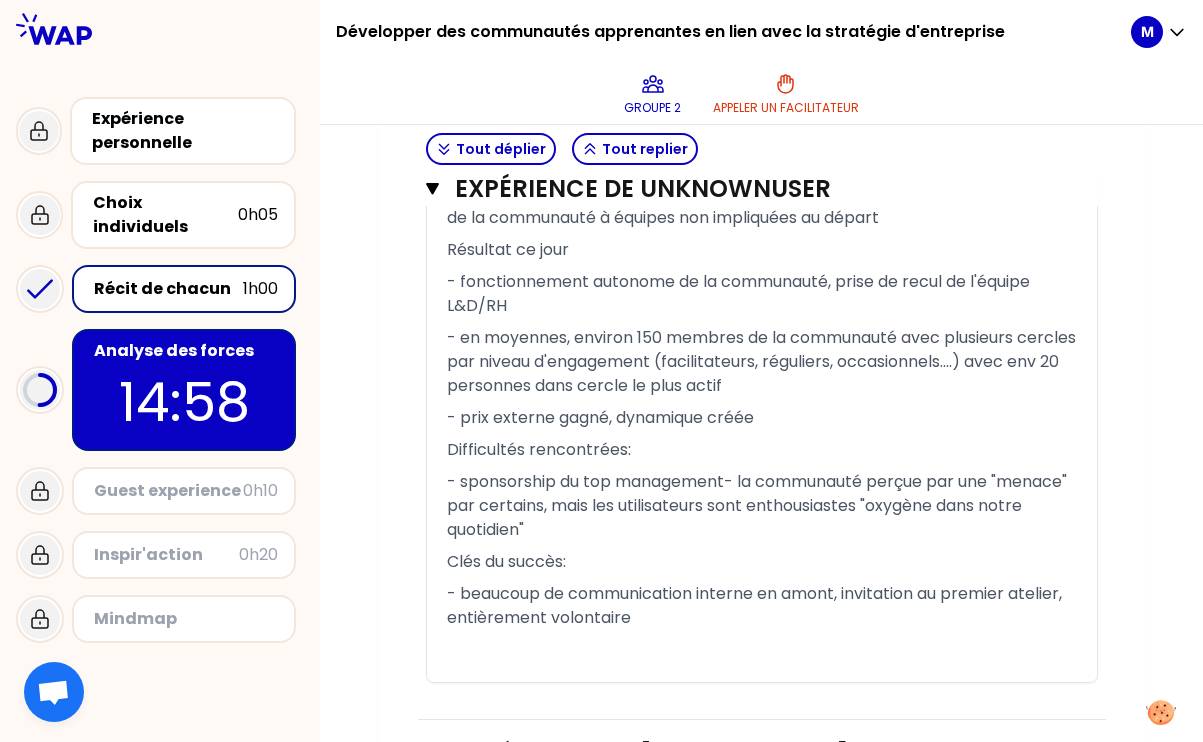 scroll, scrollTop: 3723, scrollLeft: 0, axis: vertical 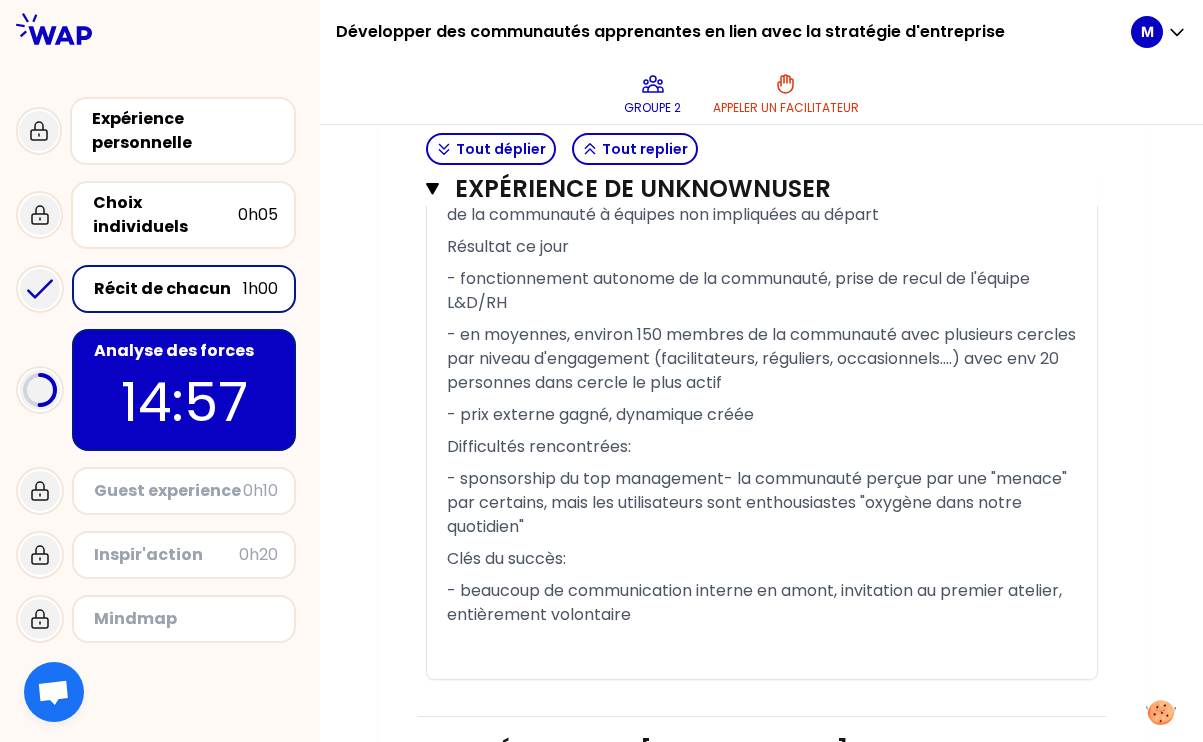 click on "- beaucoup de communication interne en amont, invitation au premier atelier, entièrement volontaire" at bounding box center (762, 603) 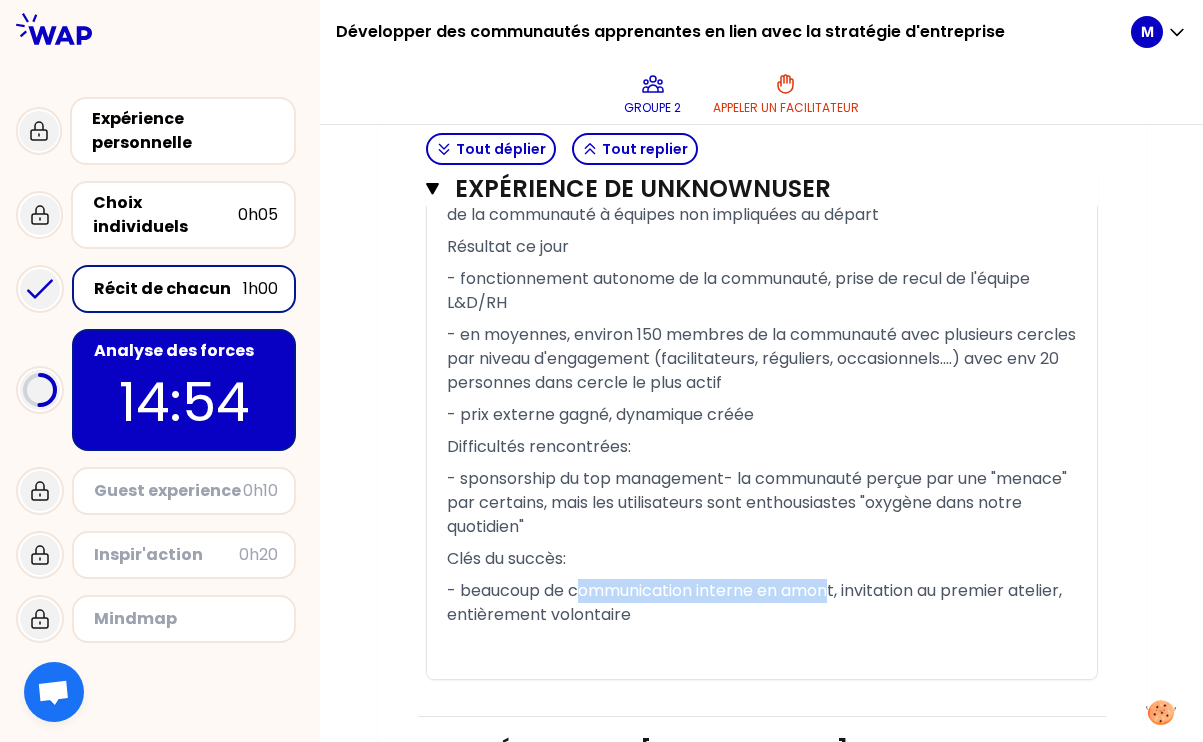 drag, startPoint x: 832, startPoint y: 591, endPoint x: 580, endPoint y: 594, distance: 252.01785 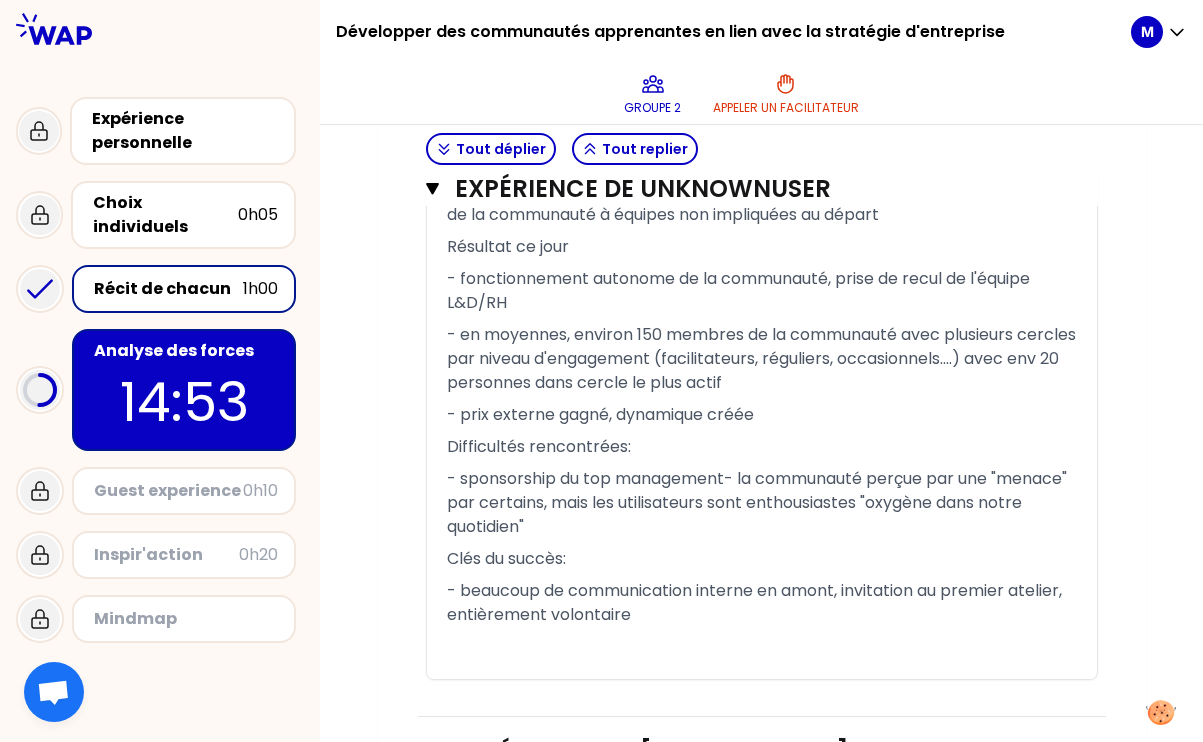 click on "- beaucoup de communication interne en amont, invitation au premier atelier, entièrement volontaire" at bounding box center [762, 603] 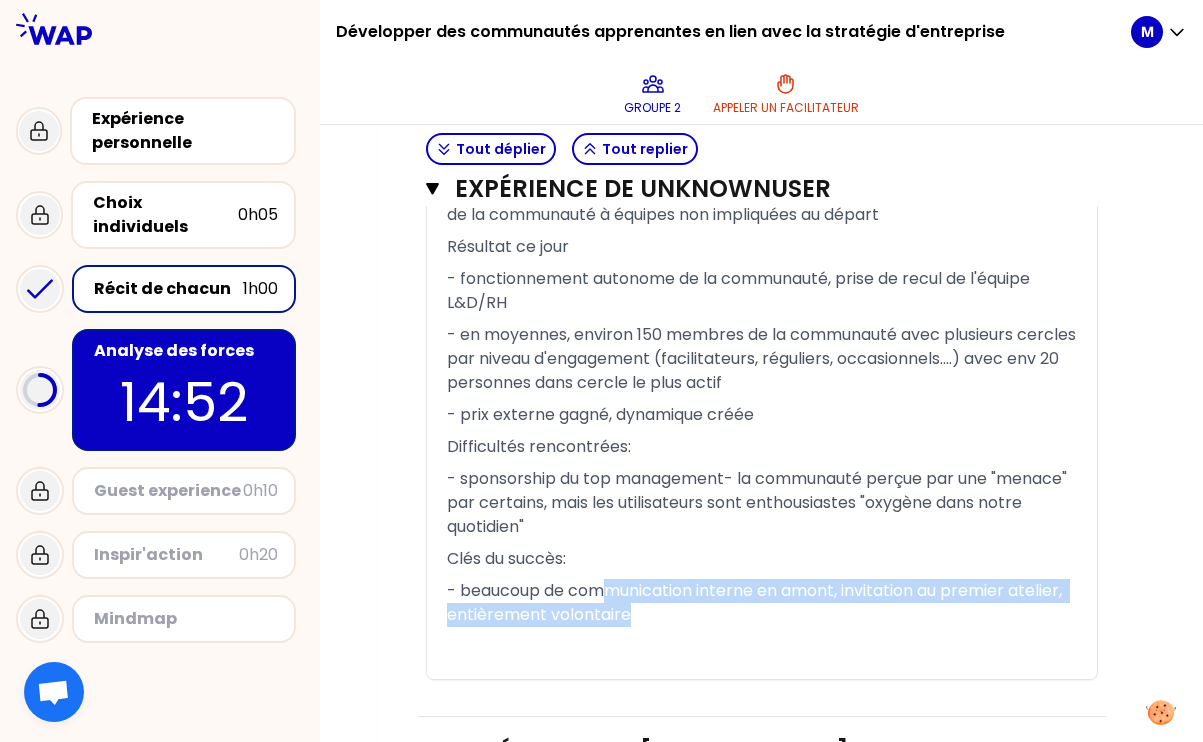 drag, startPoint x: 650, startPoint y: 622, endPoint x: 605, endPoint y: 592, distance: 54.08327 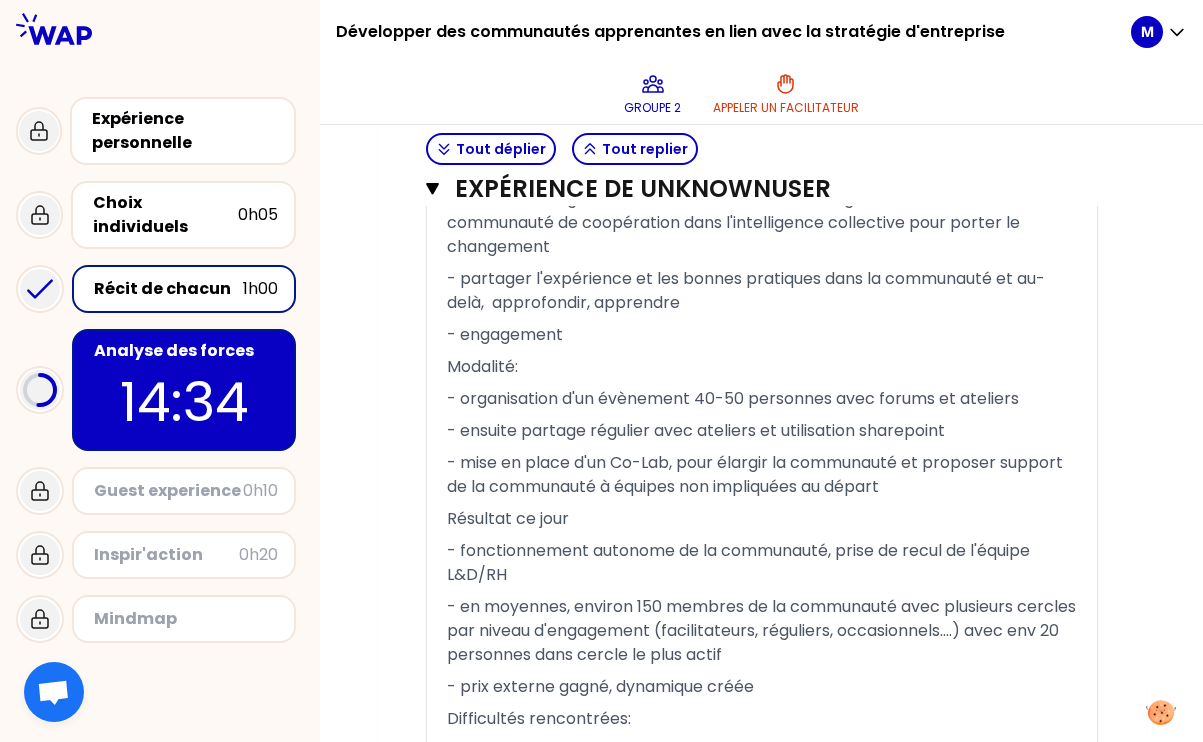 scroll, scrollTop: 3446, scrollLeft: 0, axis: vertical 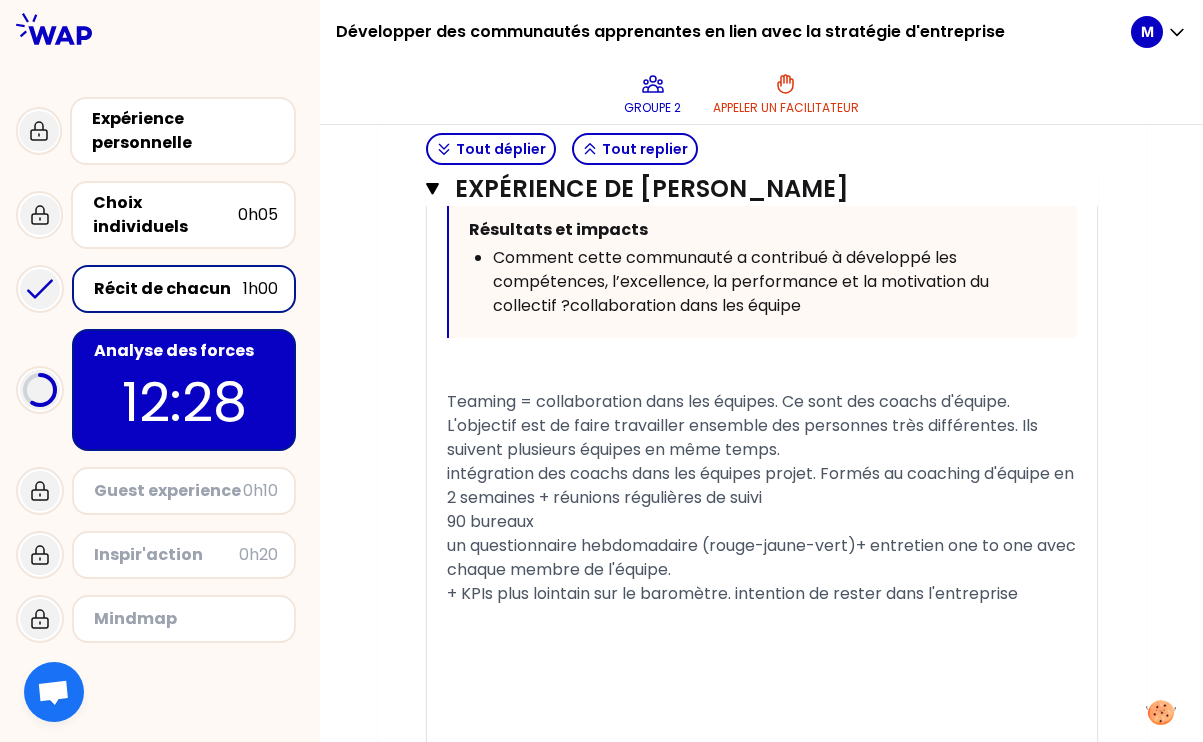 click on "Teaming = collaboration dans les équipes. Ce sont des coachs d'équipe. L'objectif est de faire travailler ensemble des personnes très différentes. Ils suivent plusieurs équipes en même temps." at bounding box center [762, 426] 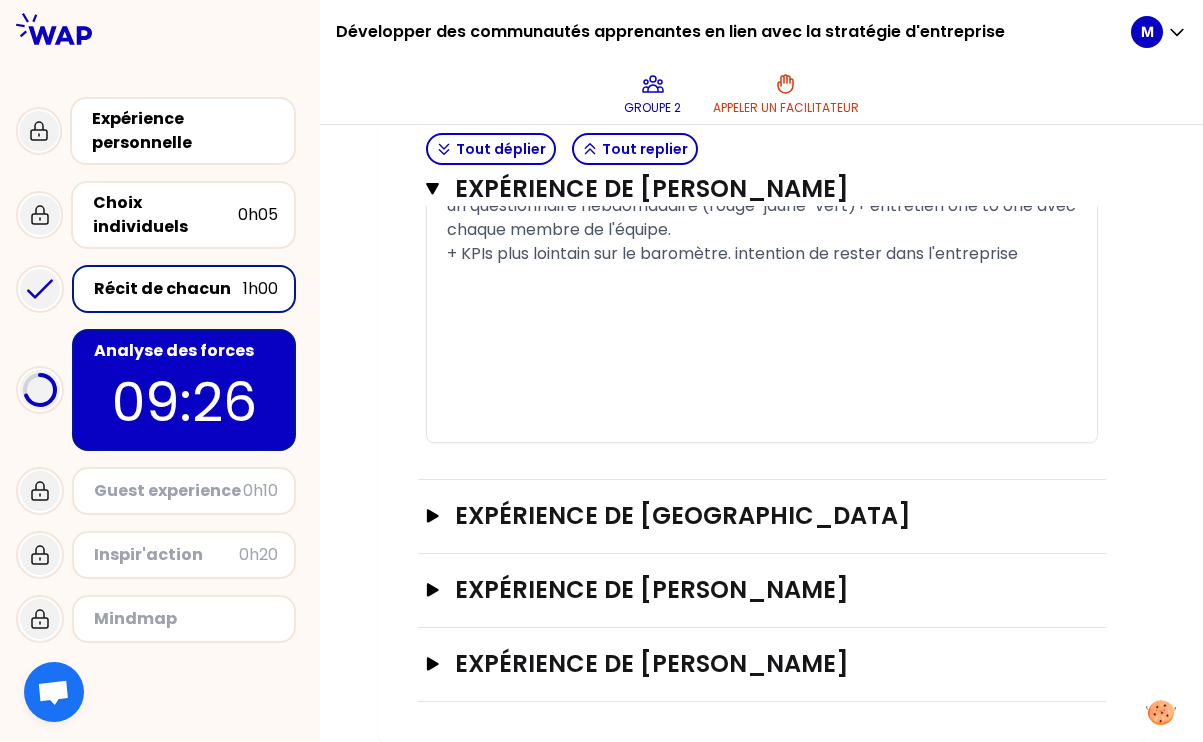 scroll, scrollTop: 5466, scrollLeft: 0, axis: vertical 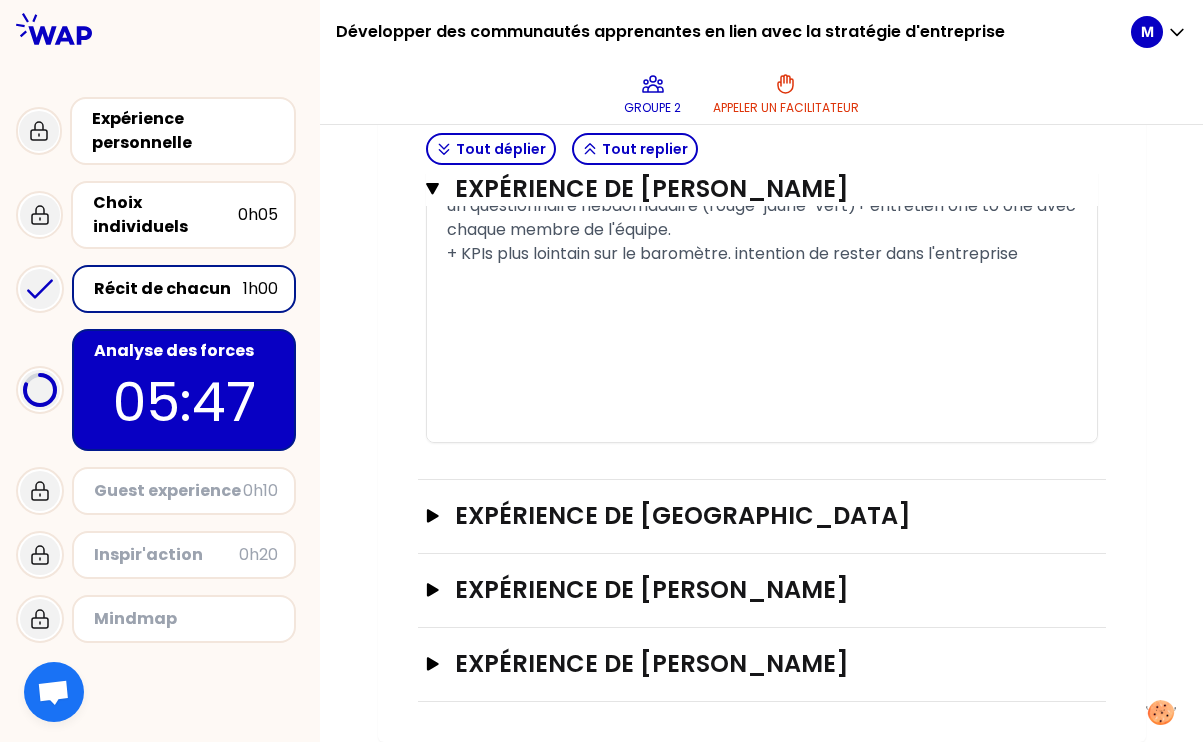 click on "Récit de chacun" at bounding box center [168, 289] 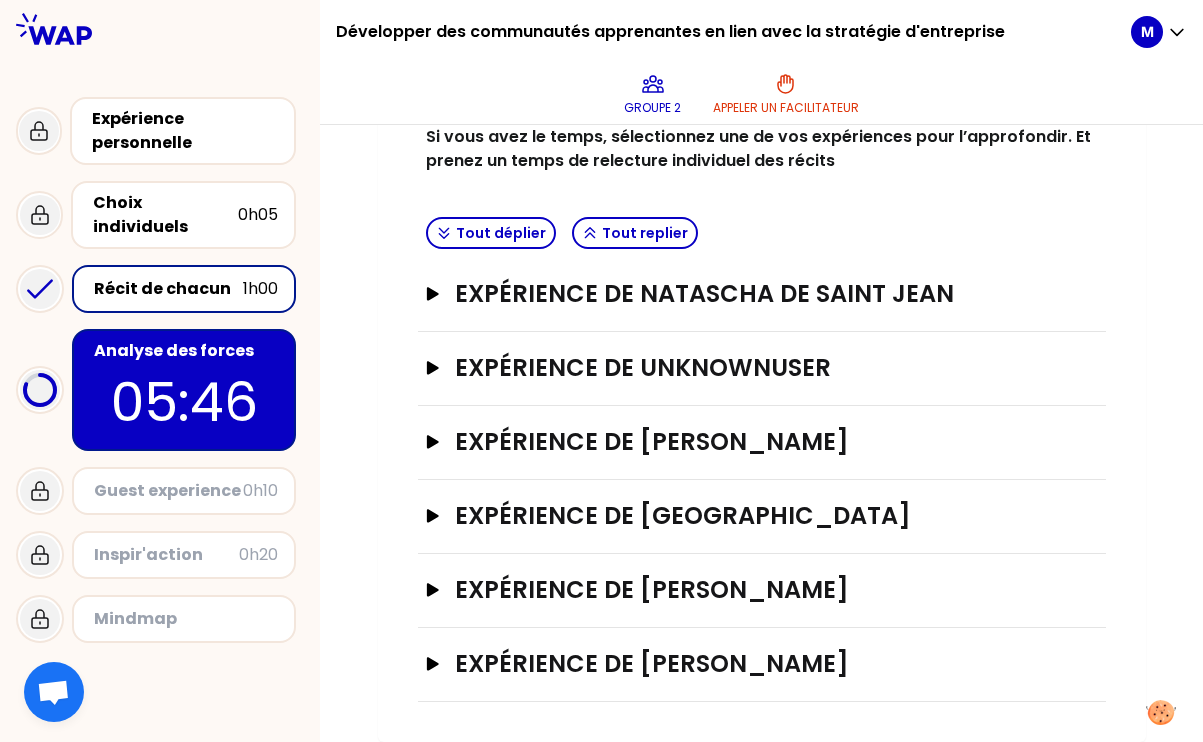 scroll, scrollTop: 421, scrollLeft: 0, axis: vertical 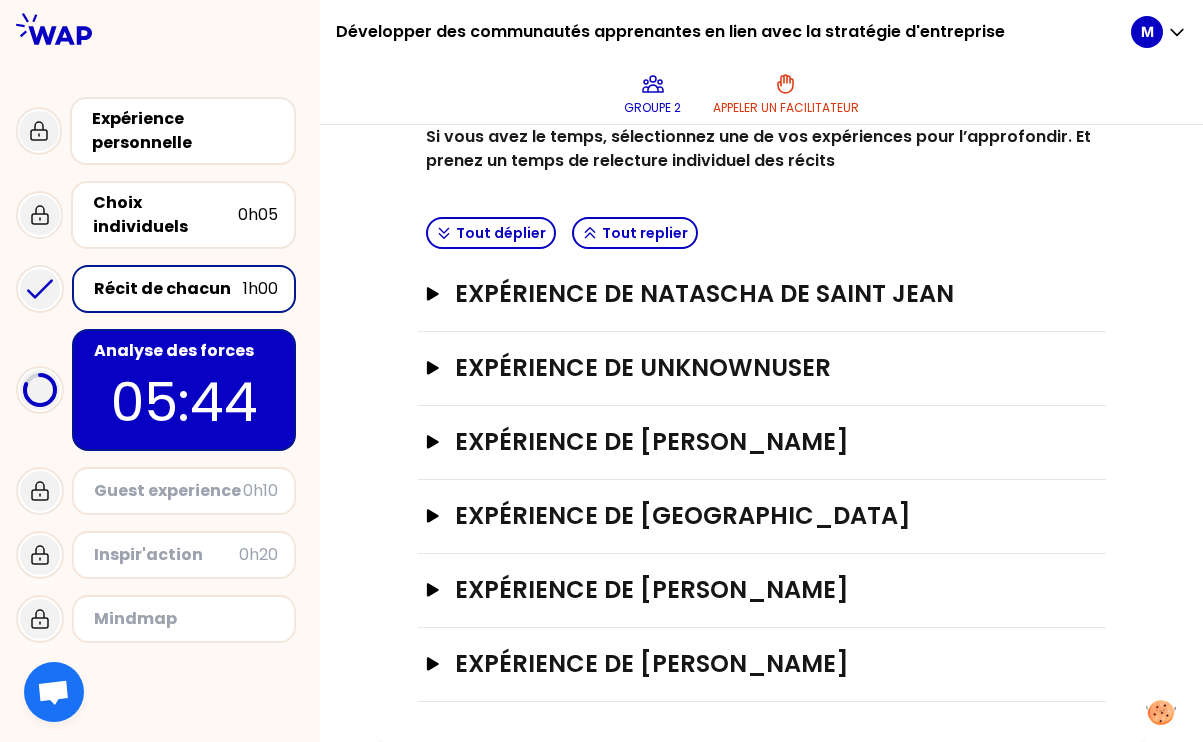 click on "05:44" at bounding box center [184, 402] 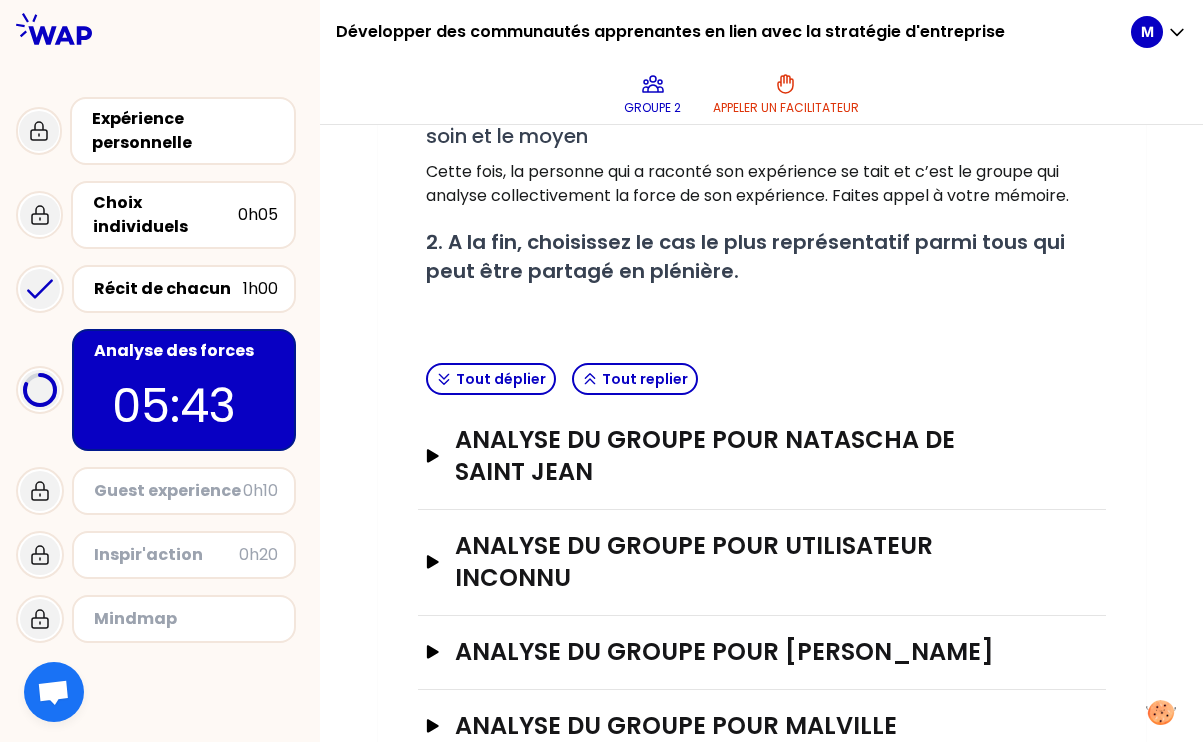 click on "Analyse des forces 05:43" at bounding box center (184, 390) 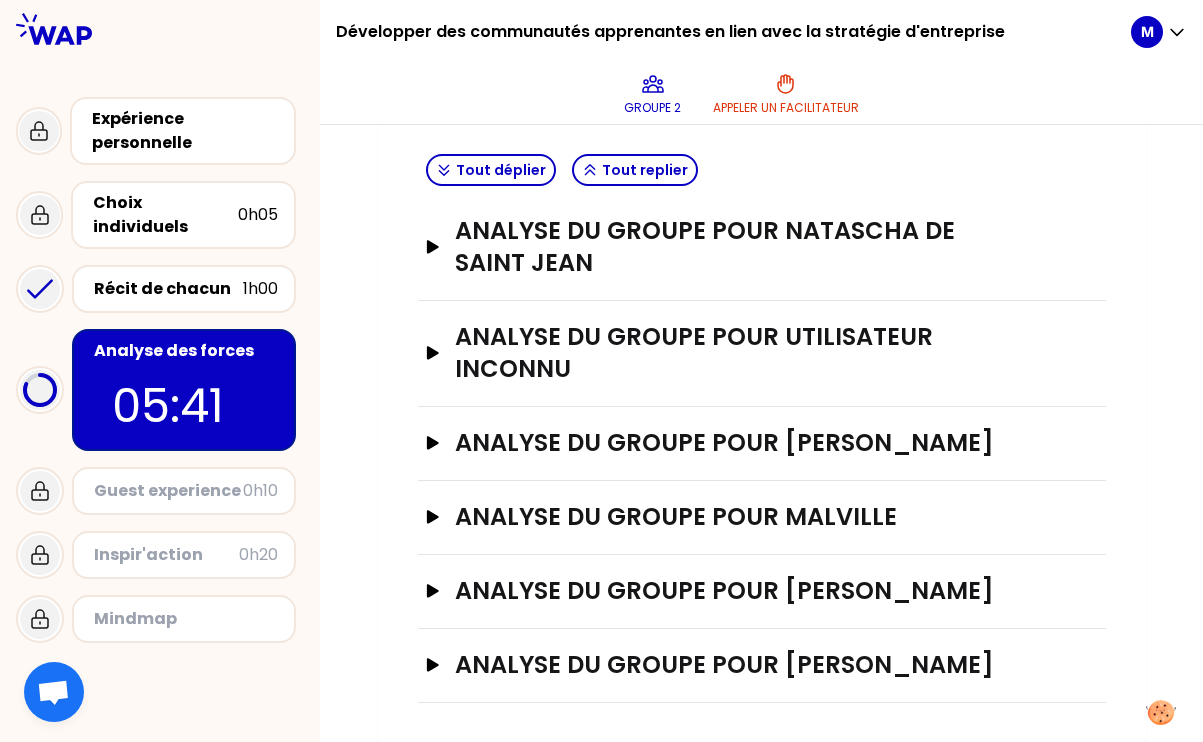 scroll, scrollTop: 629, scrollLeft: 0, axis: vertical 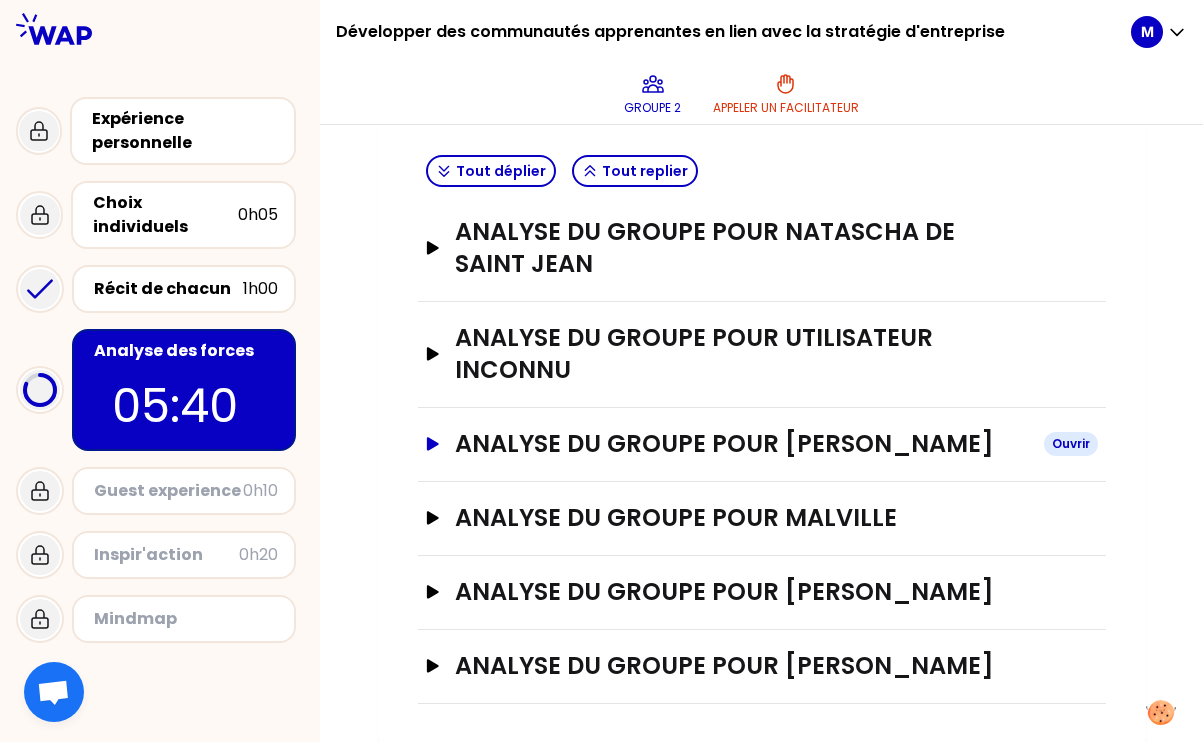click 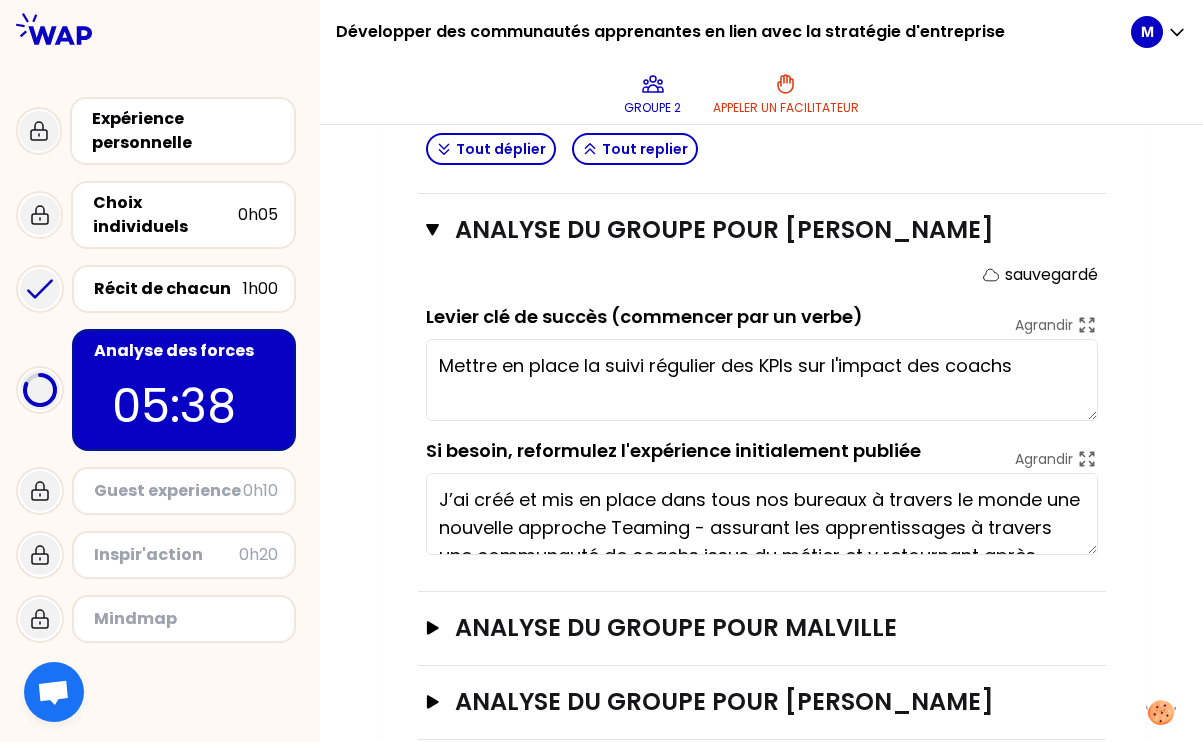 scroll, scrollTop: 852, scrollLeft: 0, axis: vertical 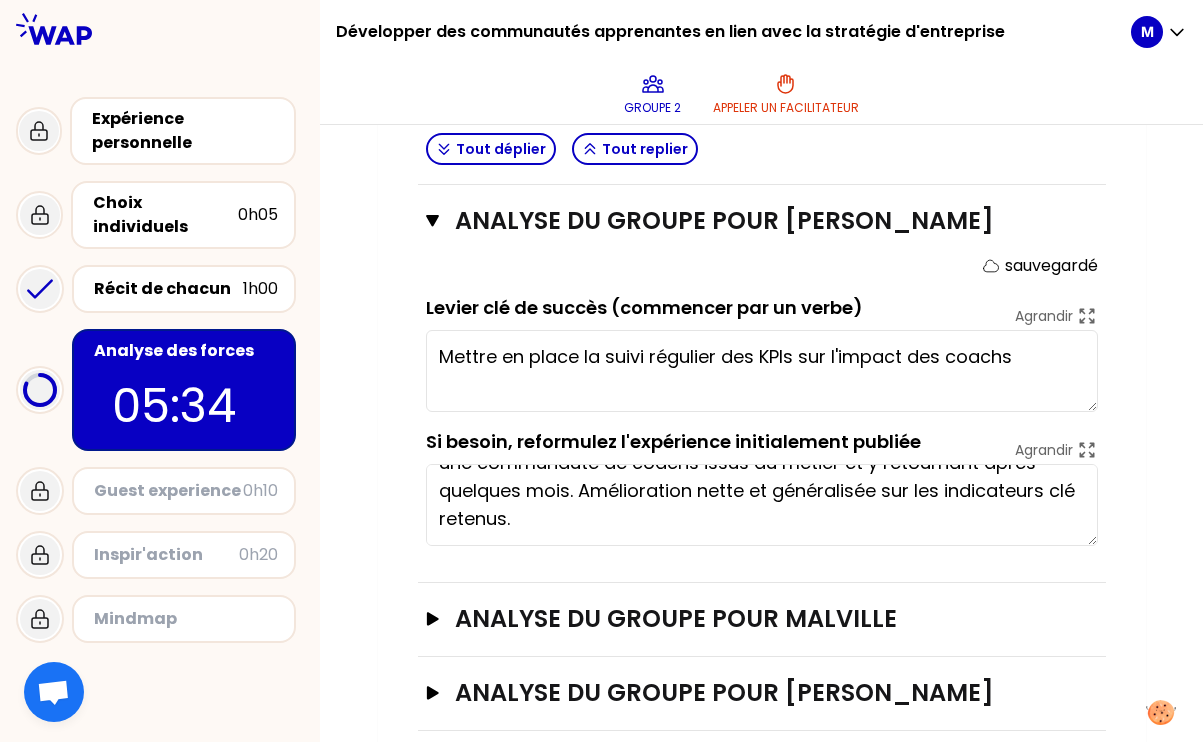 click on "Mon numéro de groupe : 2 Objectifs # 1. En groupe, identifiez collectivement la force qui se cache dans chaque expérience pour développer des communautés apprenantes stratégiques. # Trouver une phrase par expérience en choisissant le verbe avec soin et le moyen Cette fois, la personne qui a raconté son expérience se tait et c’est le groupe qui analyse collectivement la force de son expérience. Faites appel à votre mémoire. # 2. A la fin, choisissez le cas le plus représentatif parmi tous qui peut être partagé en plénière. Tout déplier Tout replier analyse du groupe pour Natascha DE SAINT JEAN Ouvrir analyse du groupe pour Utilisateur inconnu Ouvrir analyse du groupe pour Lidia Juszko Fermer sauvegardé Levier clé de succès (commencer par un verbe) Agrandir Mettre en place la suivi régulier des KPIs sur l'impact des coachs Si besoin, reformulez l'expérience initialement publiée Agrandir analyse du groupe pour Malville Ouvrir analyse du groupe pour Céline CANDELOT Ouvrir Ouvrir" at bounding box center [762, 115] 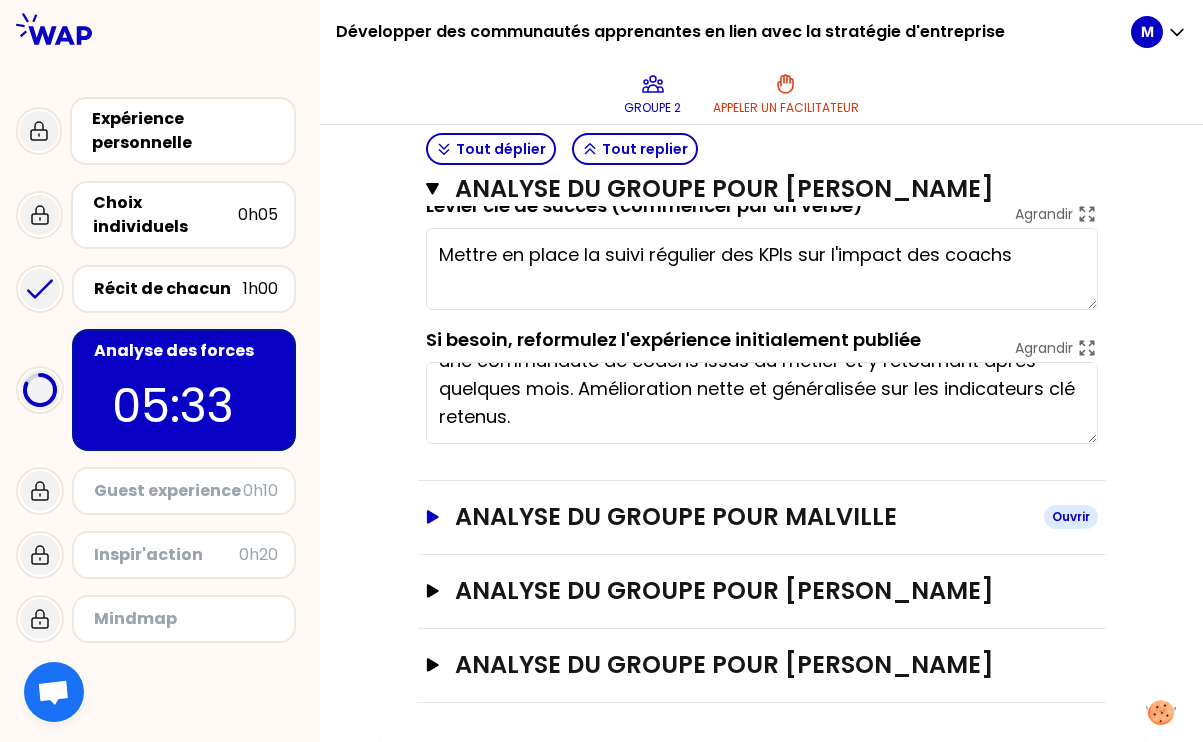 scroll, scrollTop: 953, scrollLeft: 0, axis: vertical 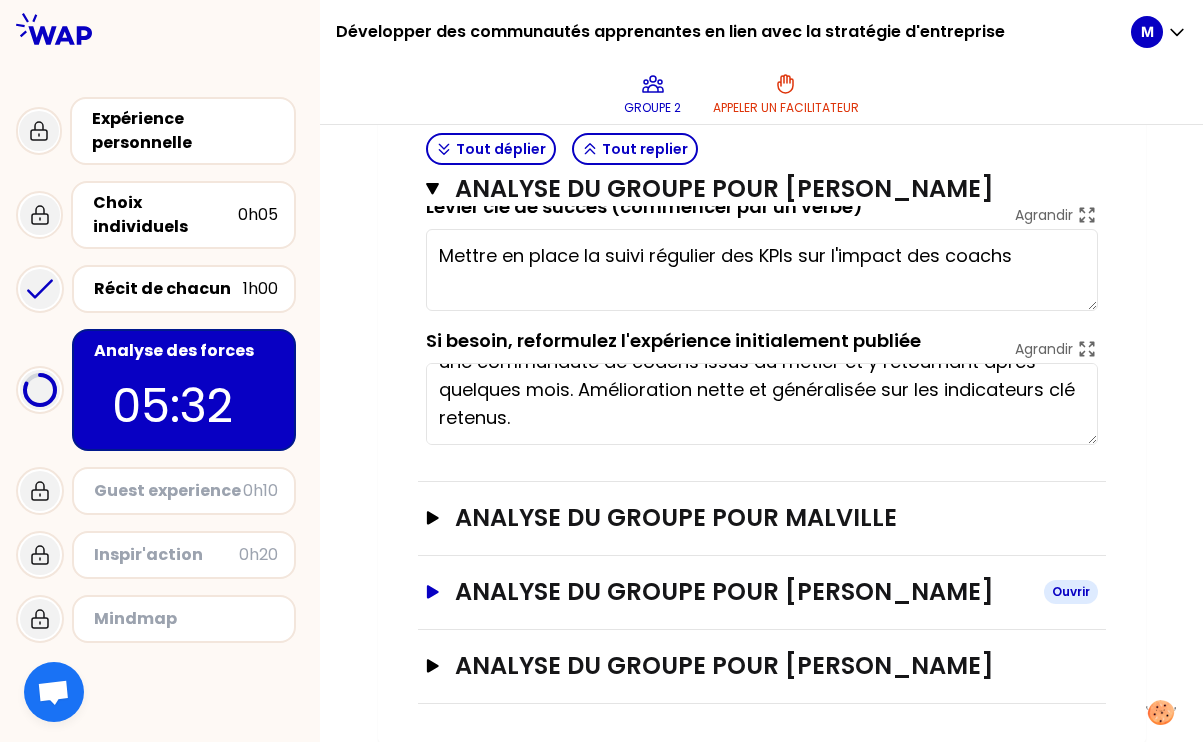 click on "analyse du groupe pour Céline CANDELOT Ouvrir" at bounding box center (762, 592) 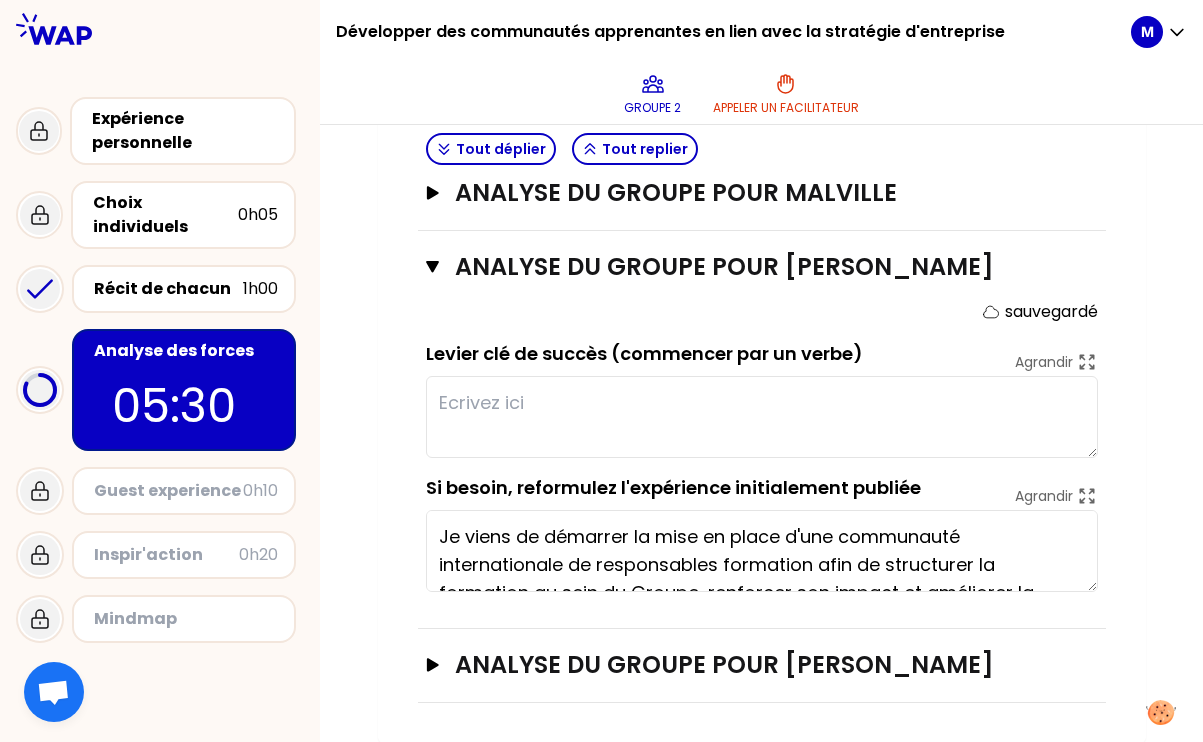 scroll, scrollTop: 1277, scrollLeft: 0, axis: vertical 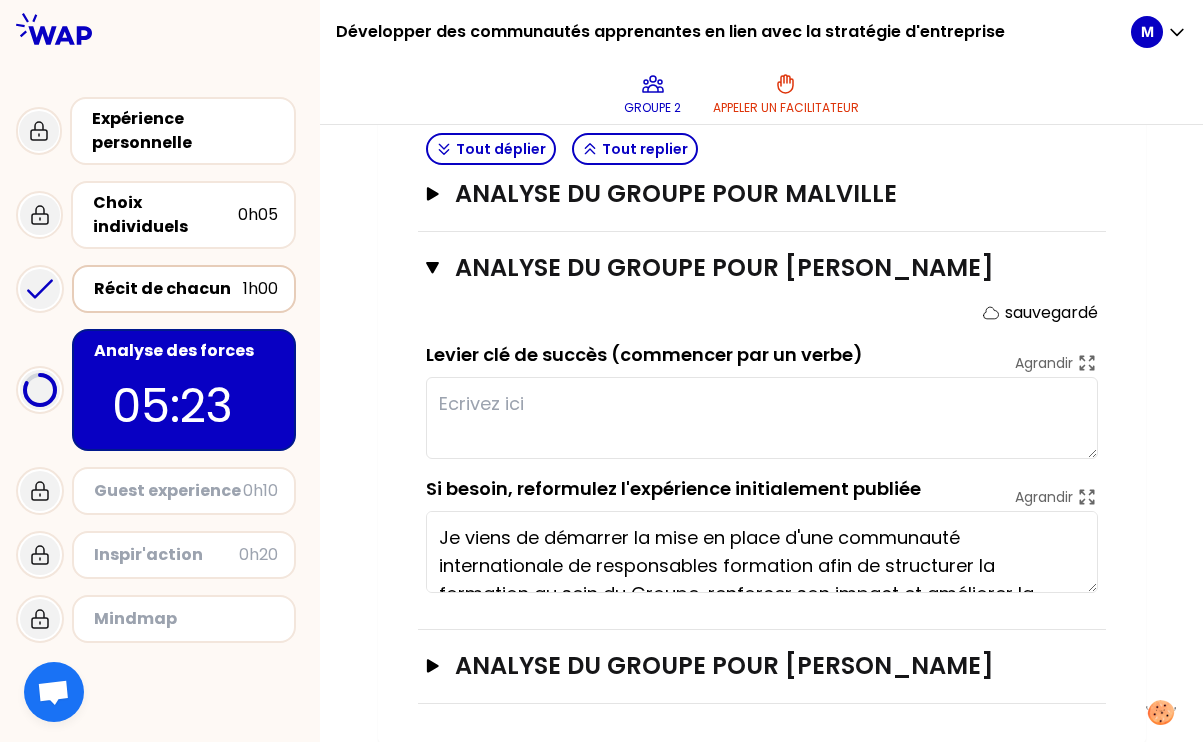 click on "1h00" at bounding box center (260, 289) 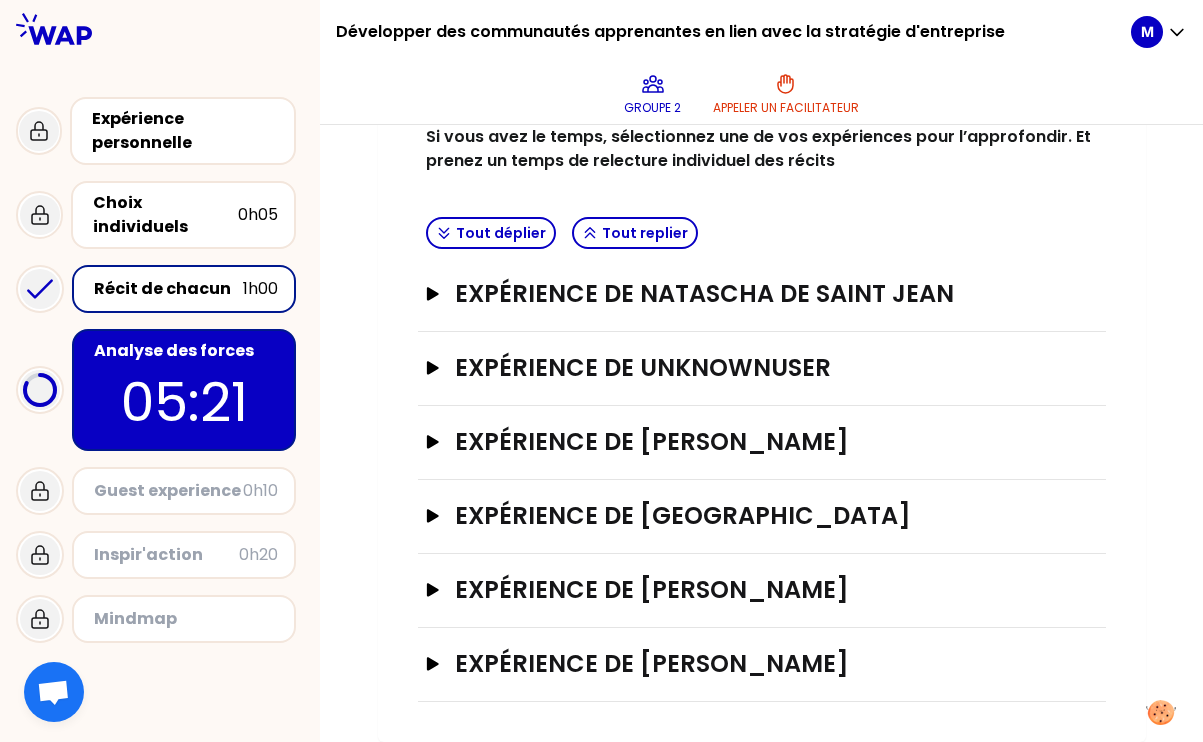 scroll, scrollTop: 421, scrollLeft: 0, axis: vertical 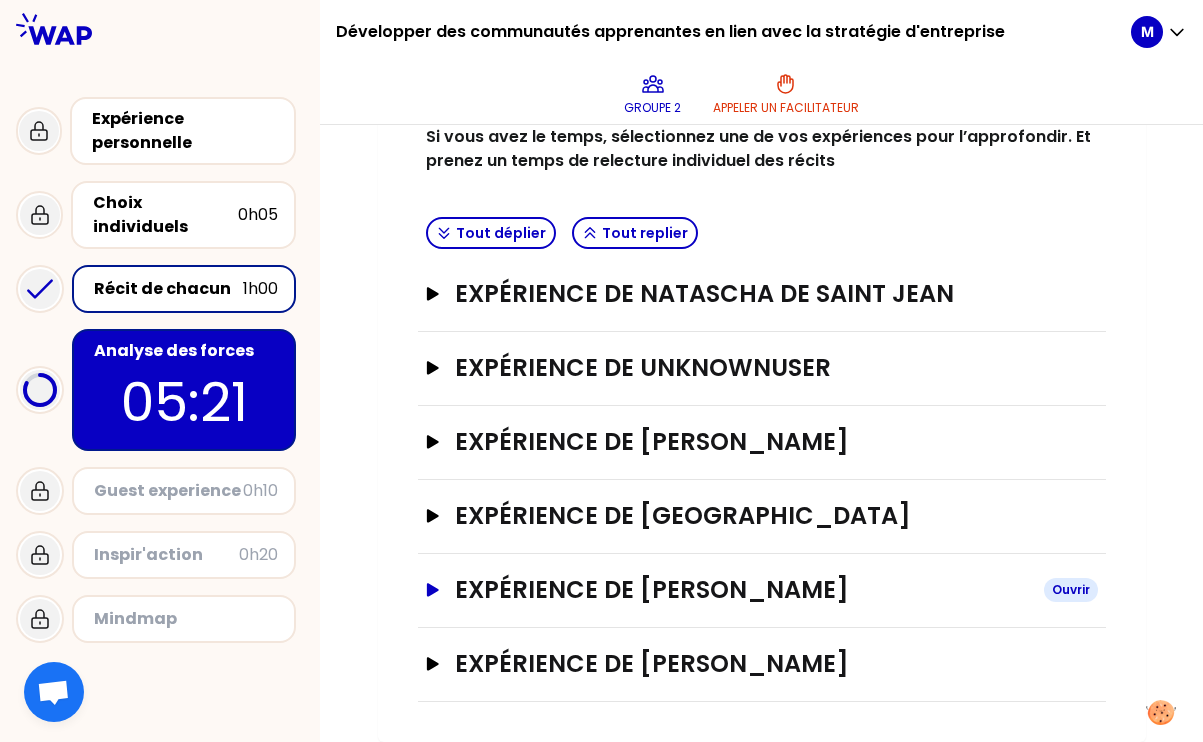 click on "Expérience de Céline CANDELOT Ouvrir" at bounding box center [762, 590] 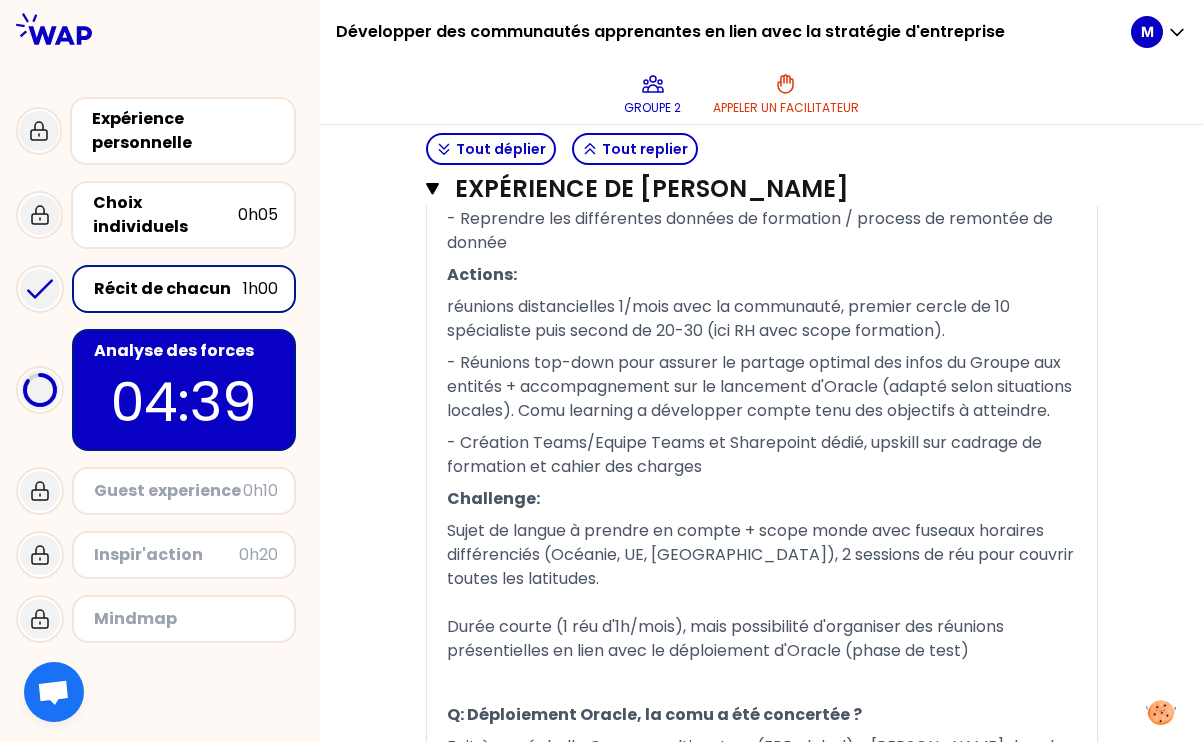 scroll, scrollTop: 1938, scrollLeft: 0, axis: vertical 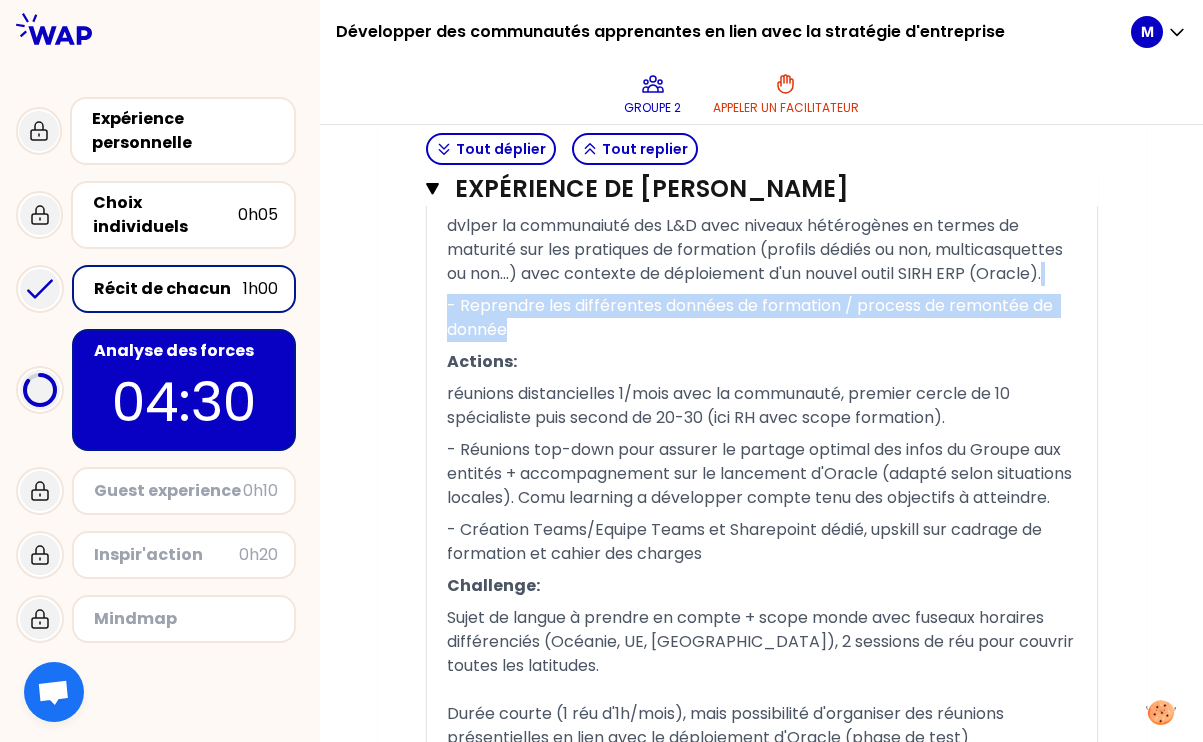 drag, startPoint x: 534, startPoint y: 388, endPoint x: 534, endPoint y: 455, distance: 67 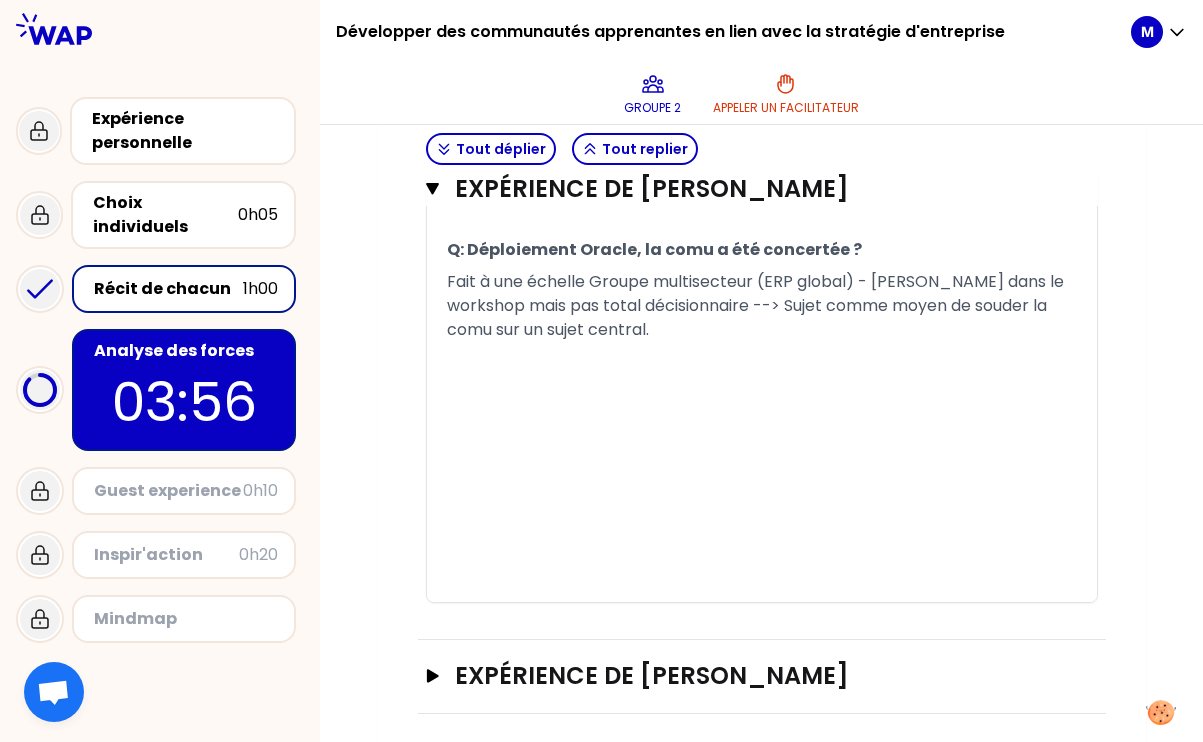 scroll, scrollTop: 2534, scrollLeft: 0, axis: vertical 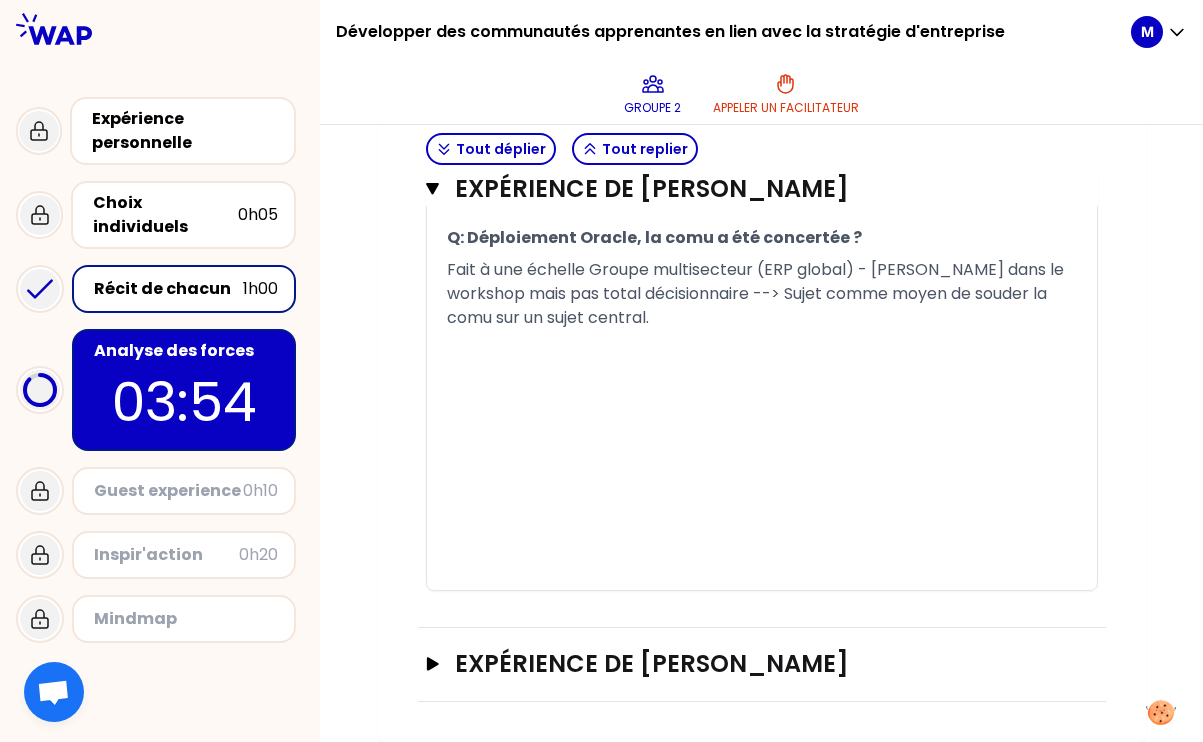 click on "Q: Déploiement Oracle, la comu a été concertée ?" at bounding box center [762, 238] 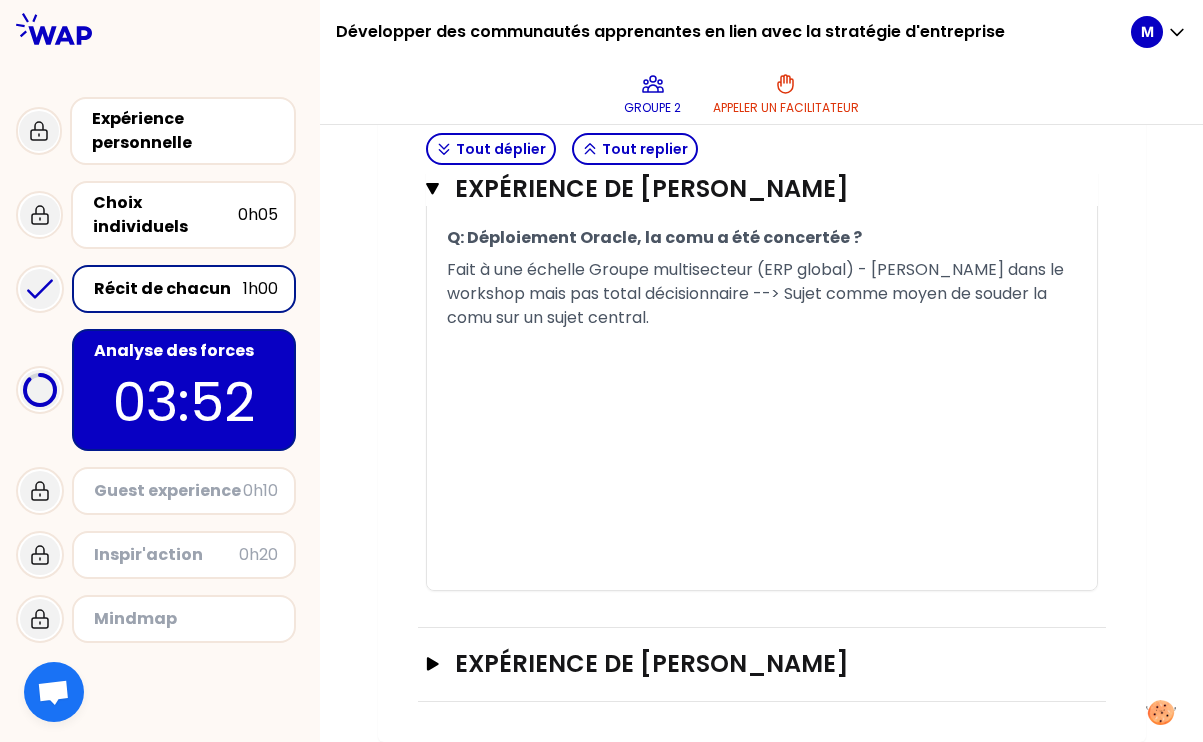 scroll, scrollTop: 2709, scrollLeft: 0, axis: vertical 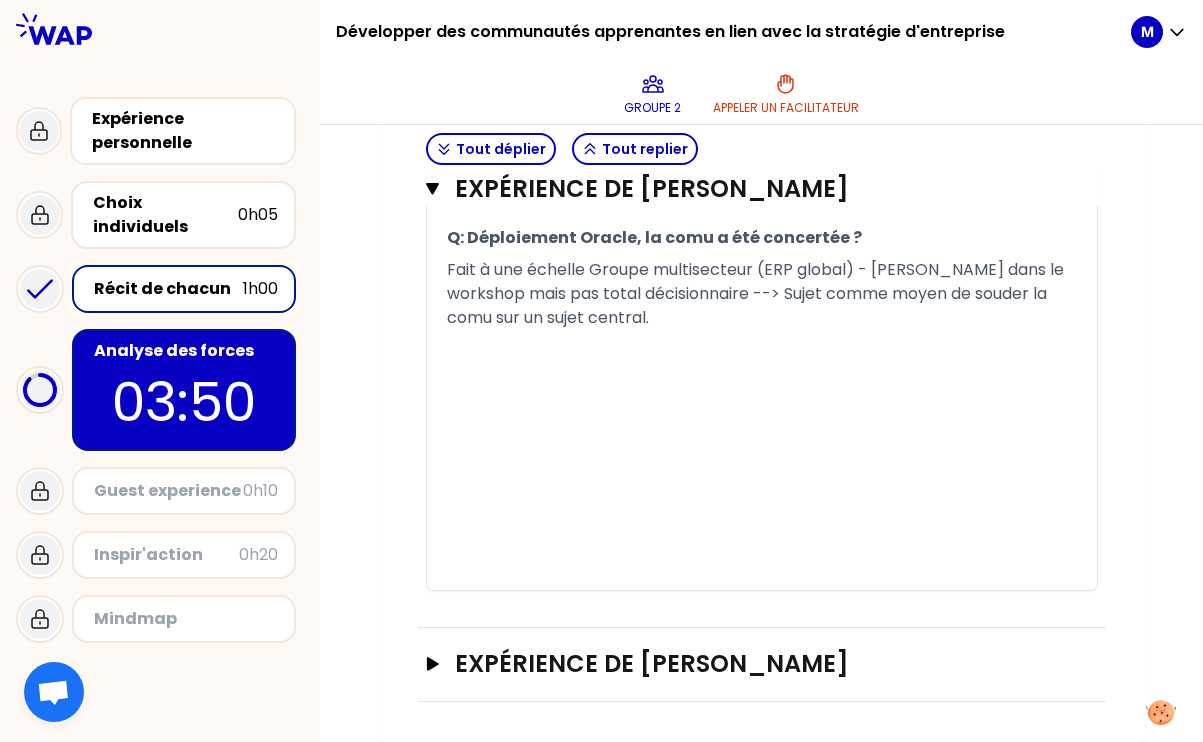 click on "Expérience de Geoffrey Ecarnot Ouvrir" at bounding box center [762, 665] 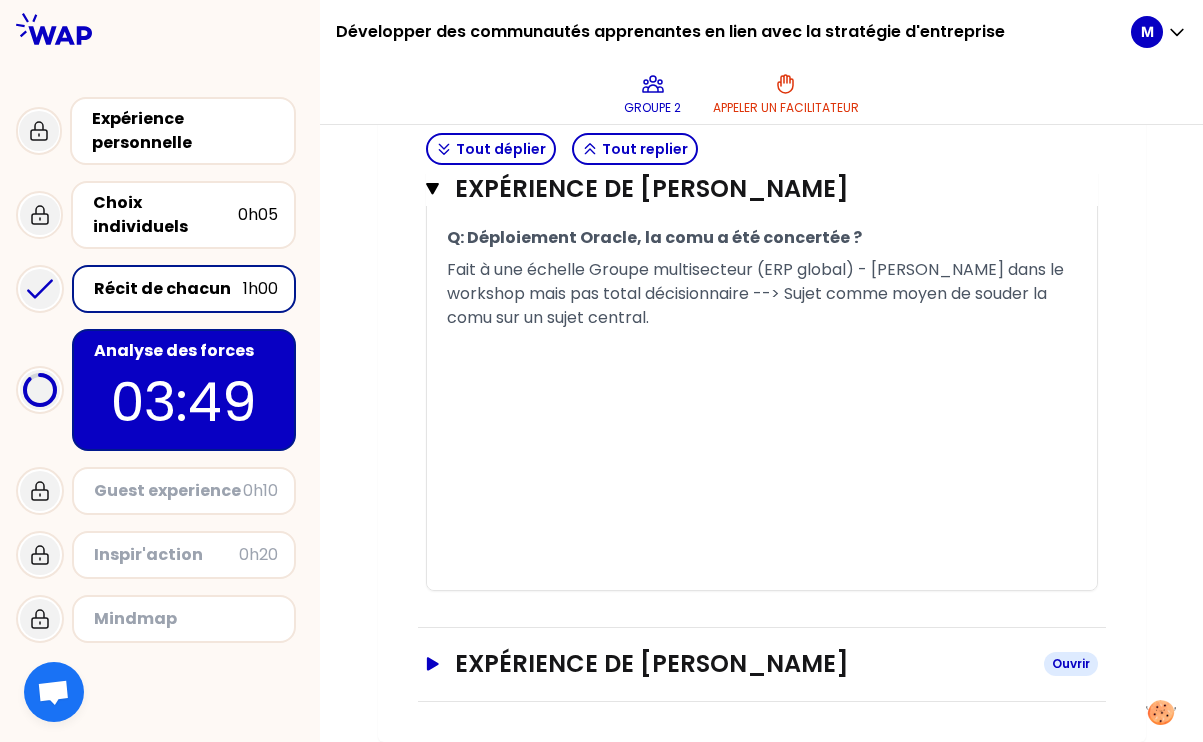 click 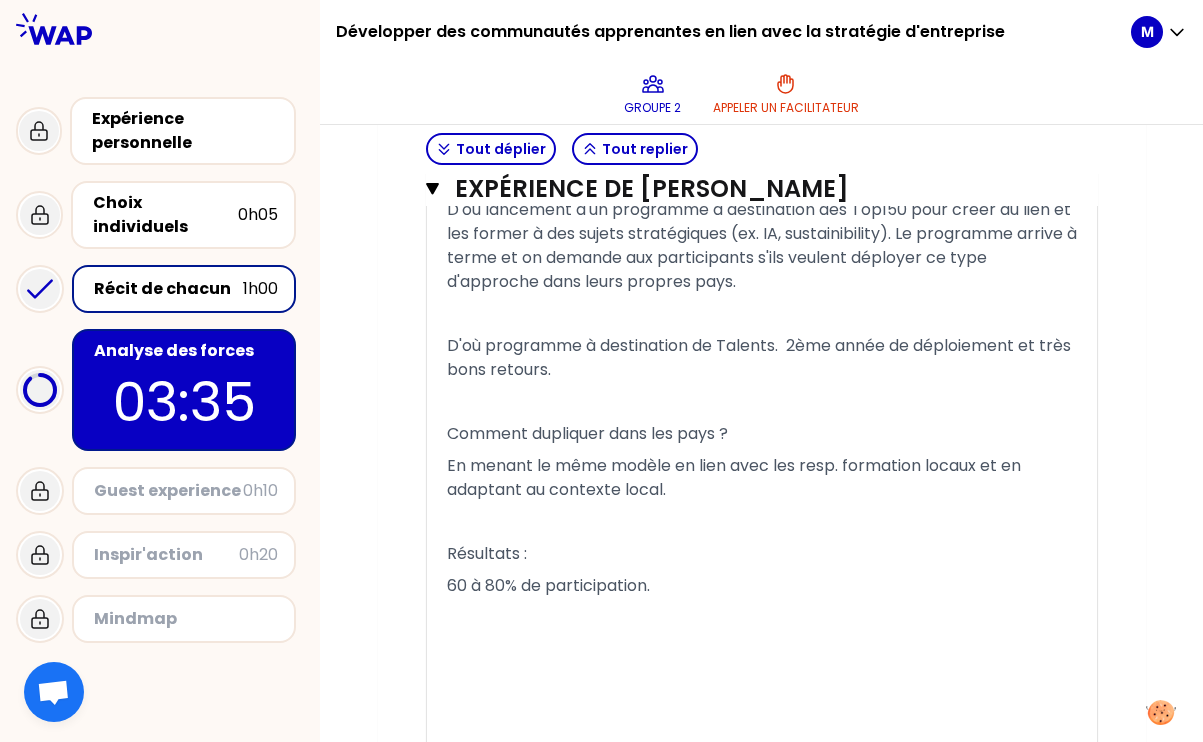 scroll, scrollTop: 4105, scrollLeft: 0, axis: vertical 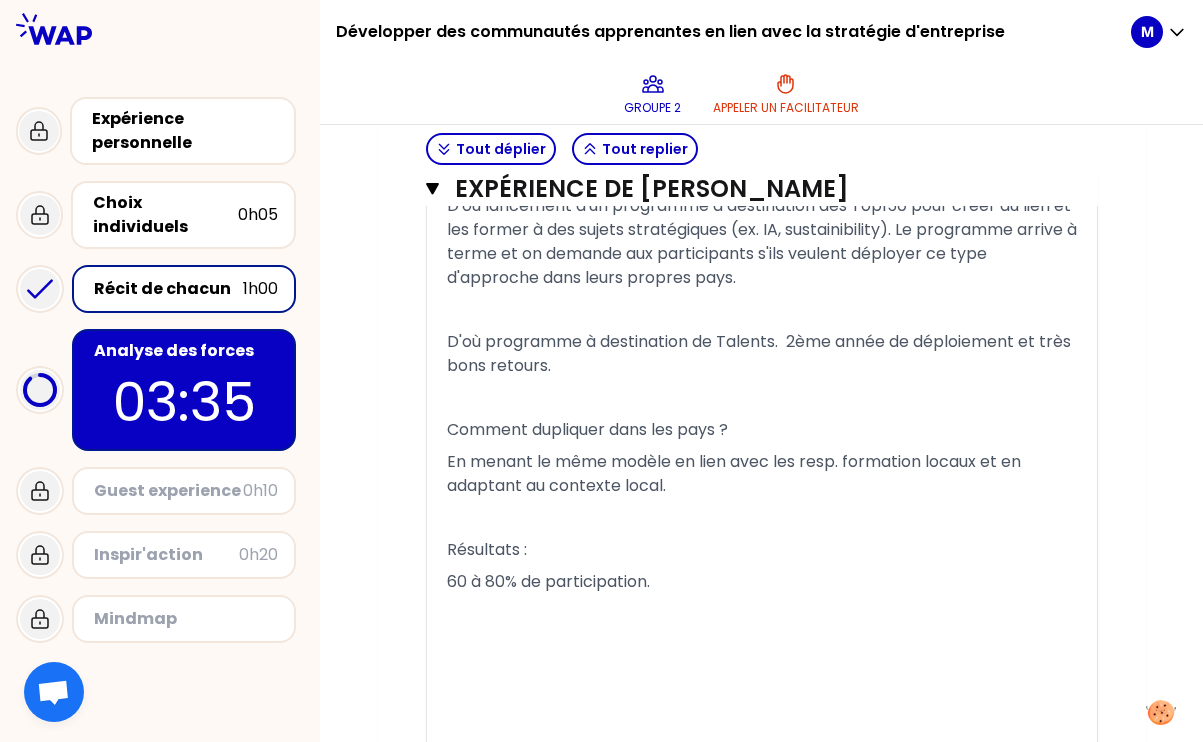 click on "﻿" at bounding box center (762, 310) 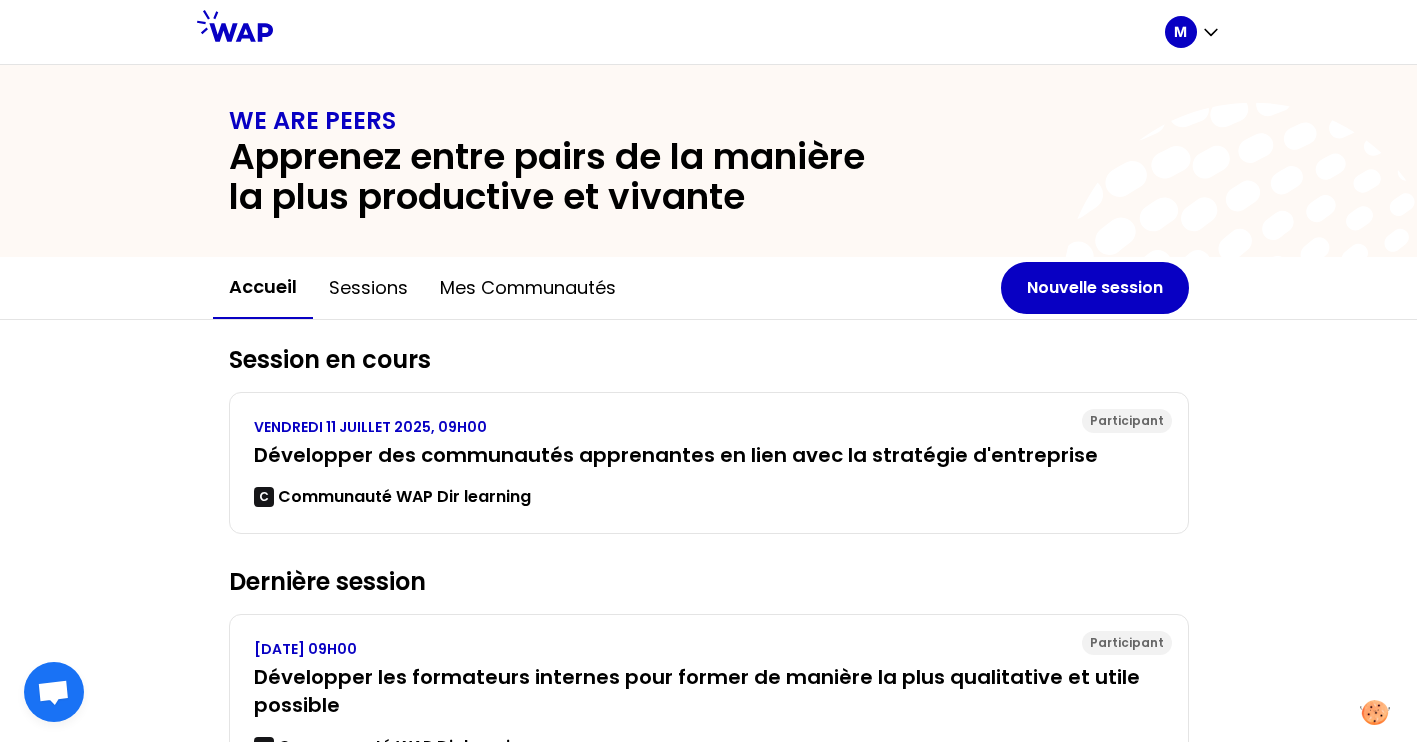 scroll, scrollTop: 0, scrollLeft: 0, axis: both 